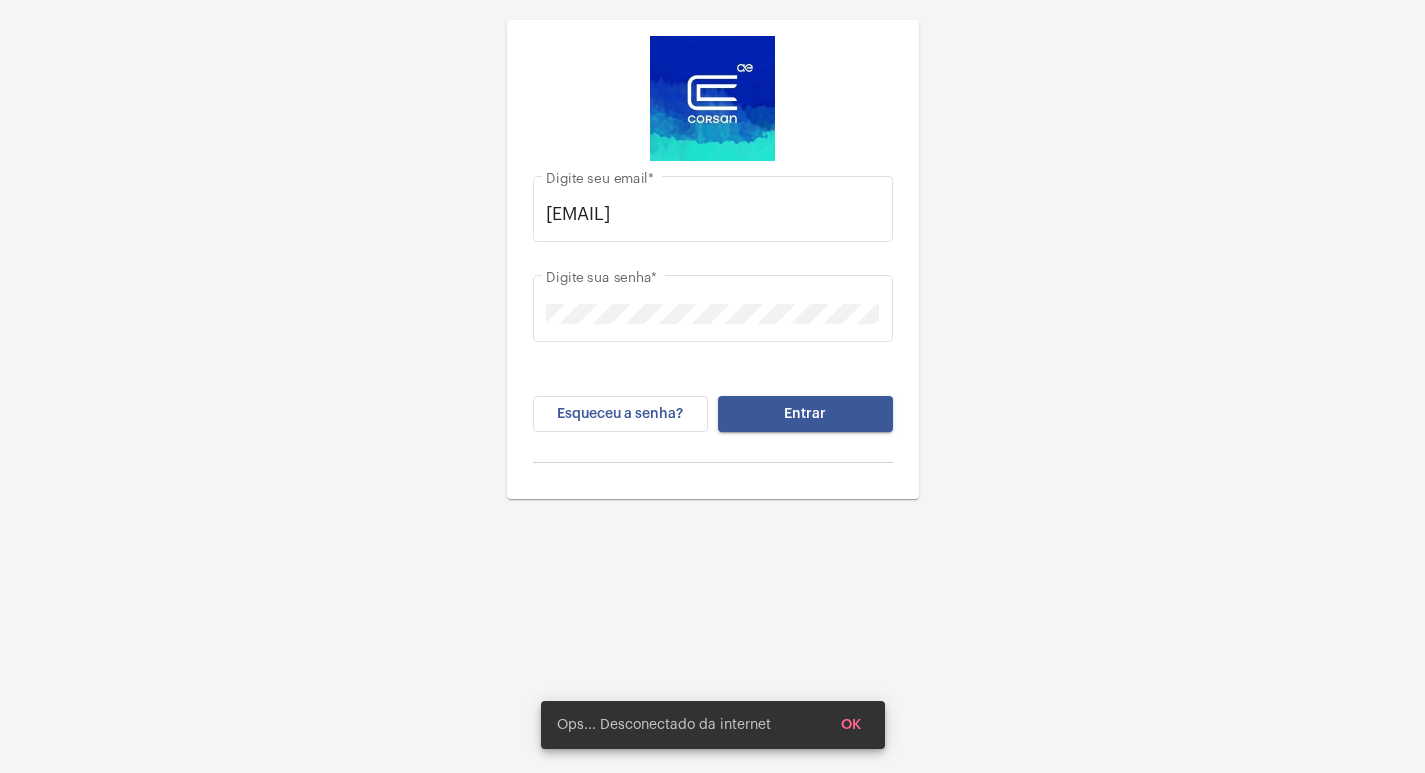 scroll, scrollTop: 0, scrollLeft: 0, axis: both 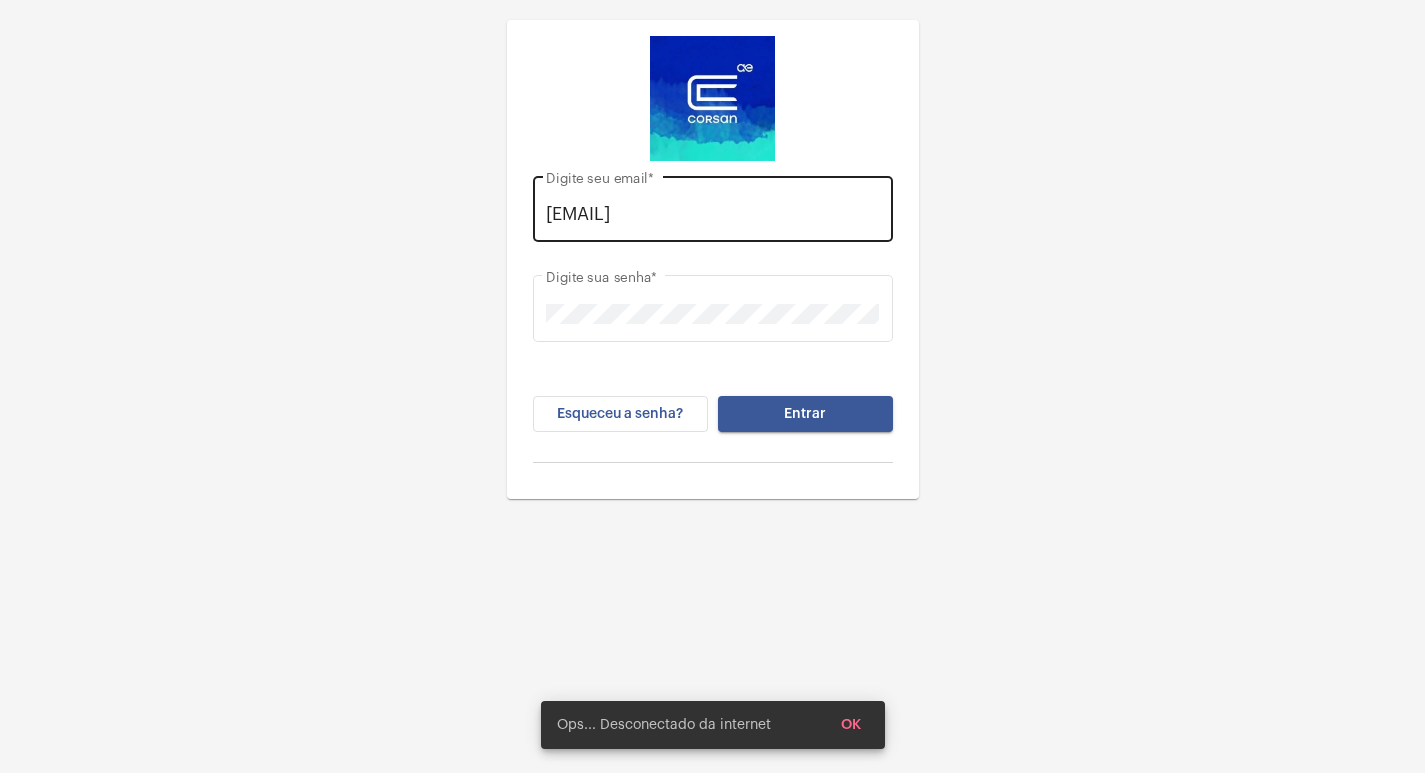 click on "[EMAIL] Digite seu email  *" 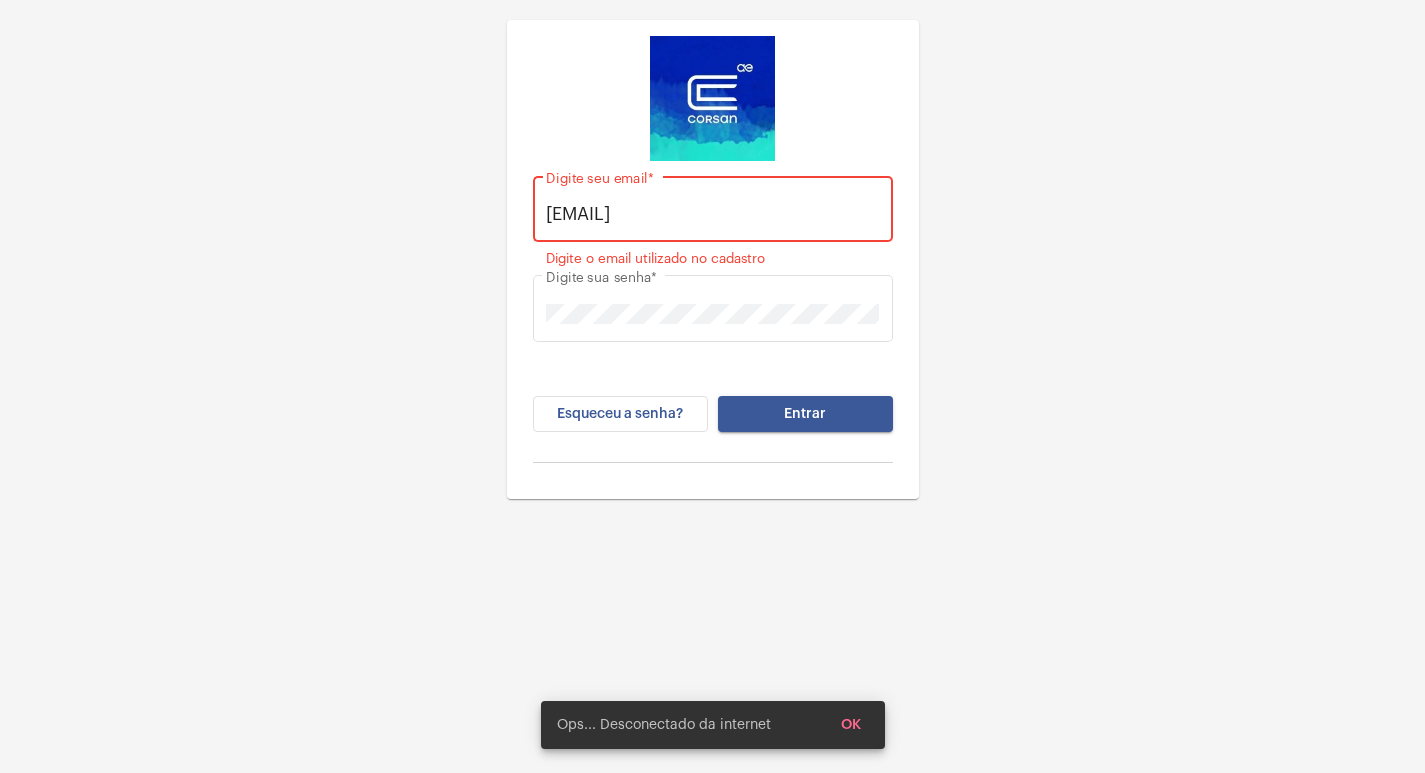 scroll, scrollTop: 0, scrollLeft: 0, axis: both 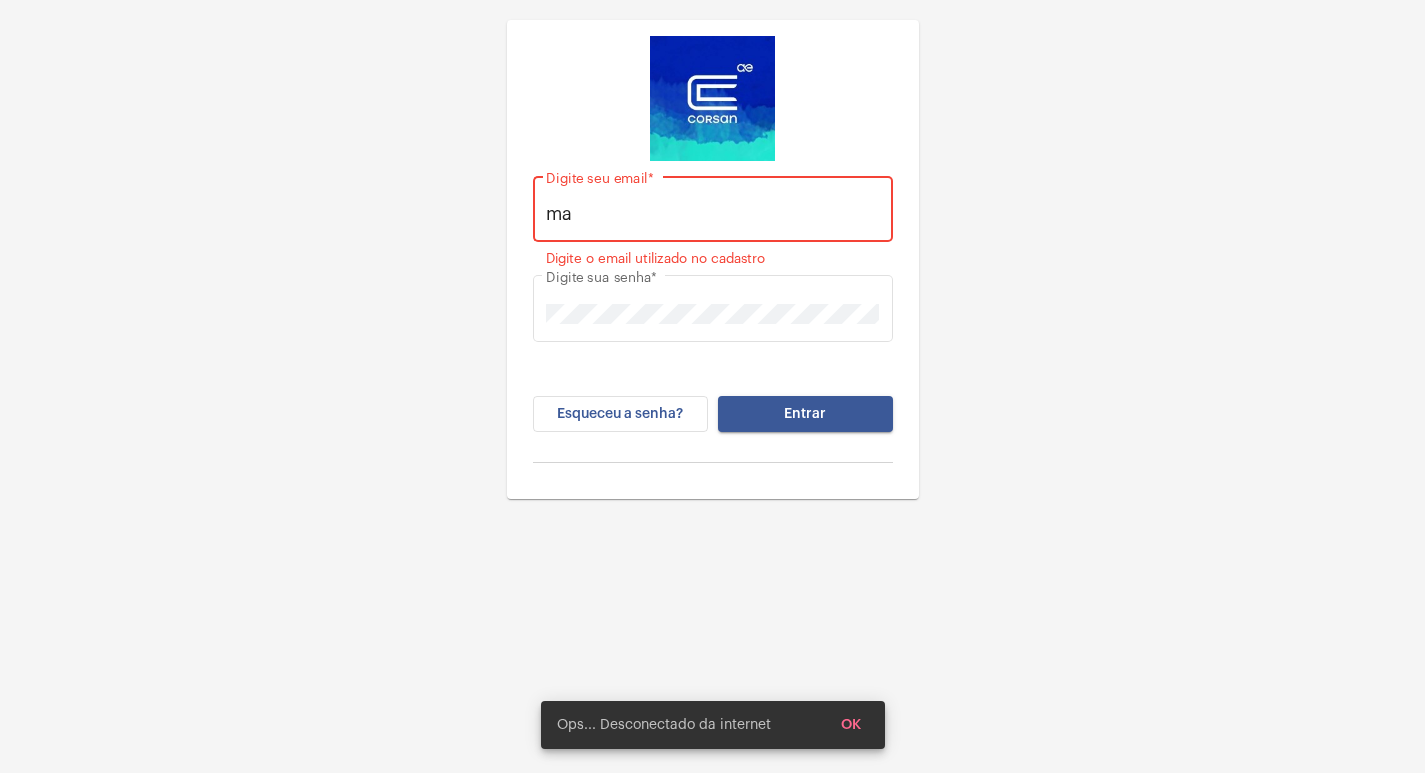type on "m" 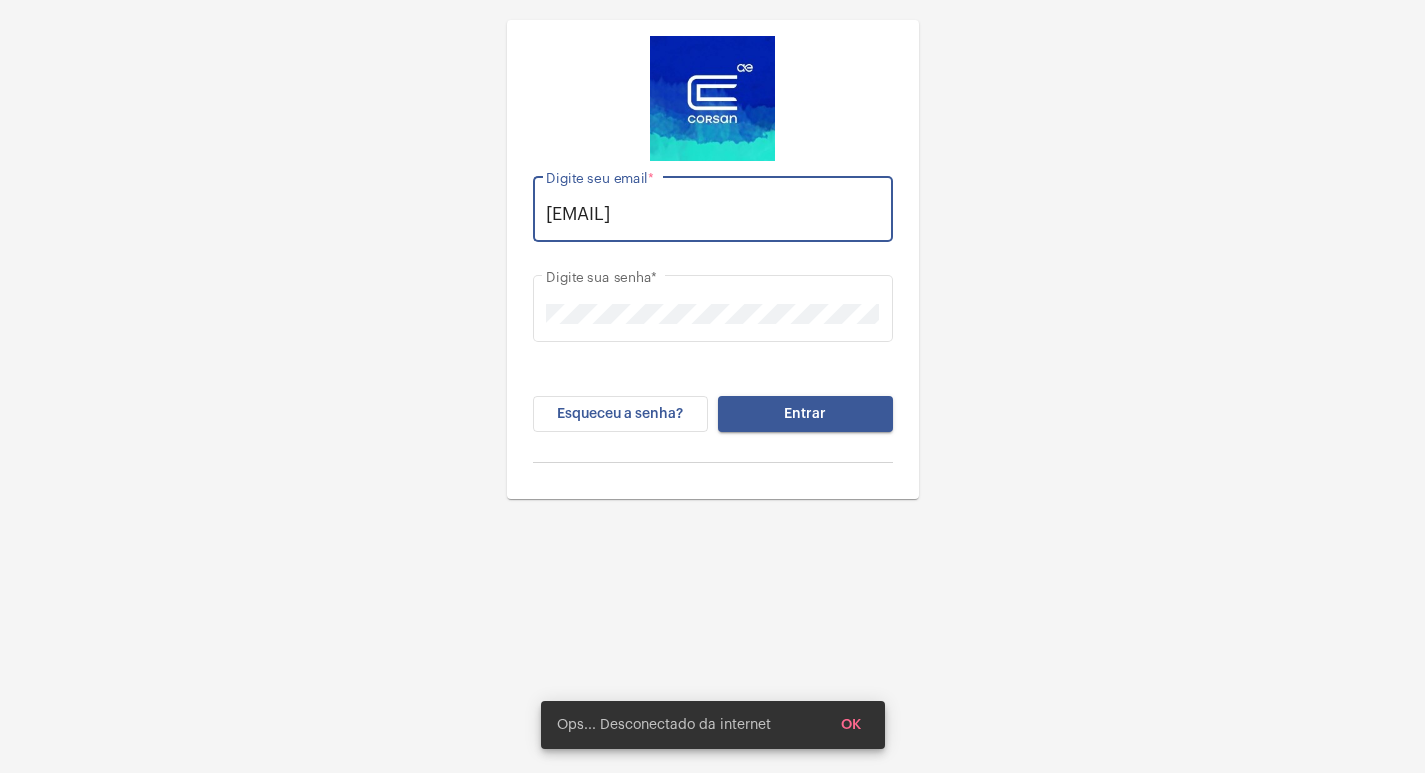 scroll, scrollTop: 0, scrollLeft: 16, axis: horizontal 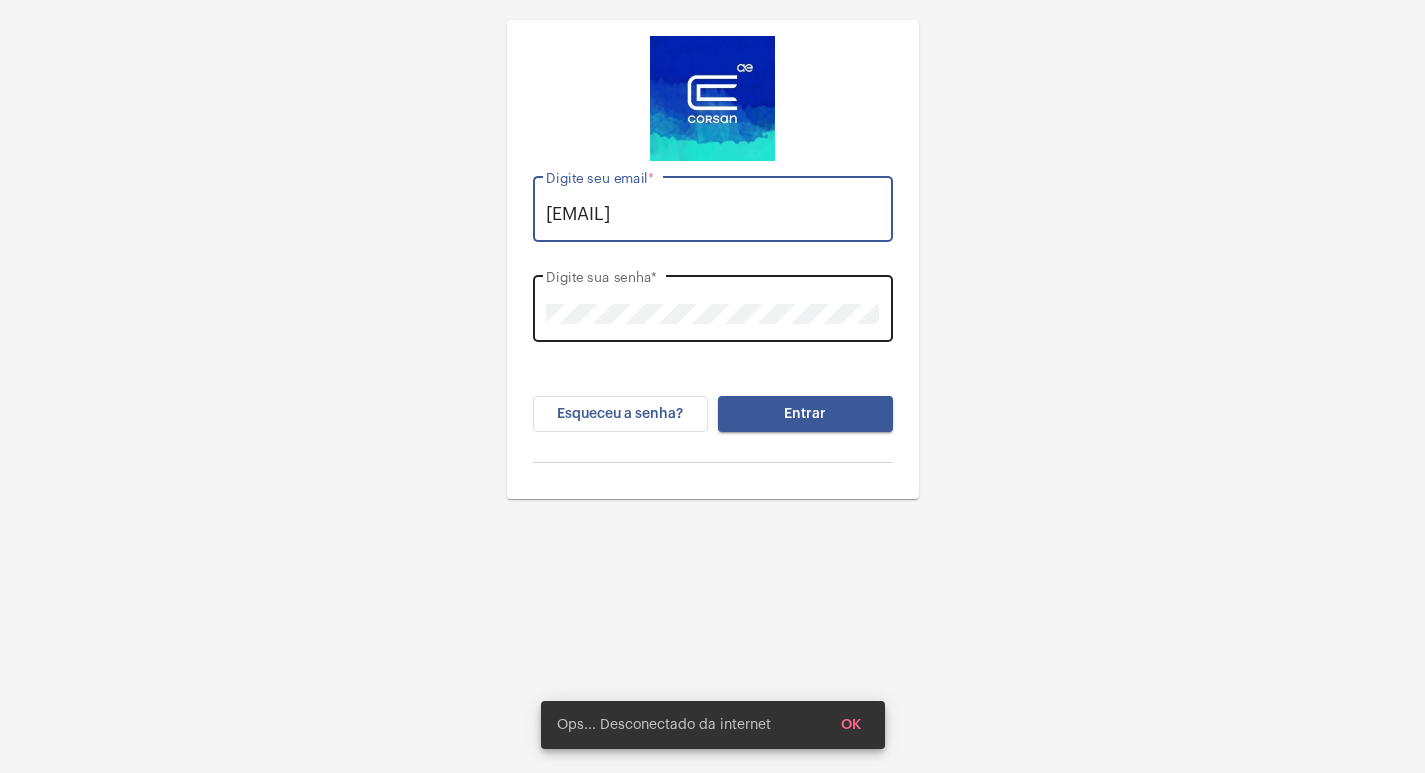 type on "[EMAIL]" 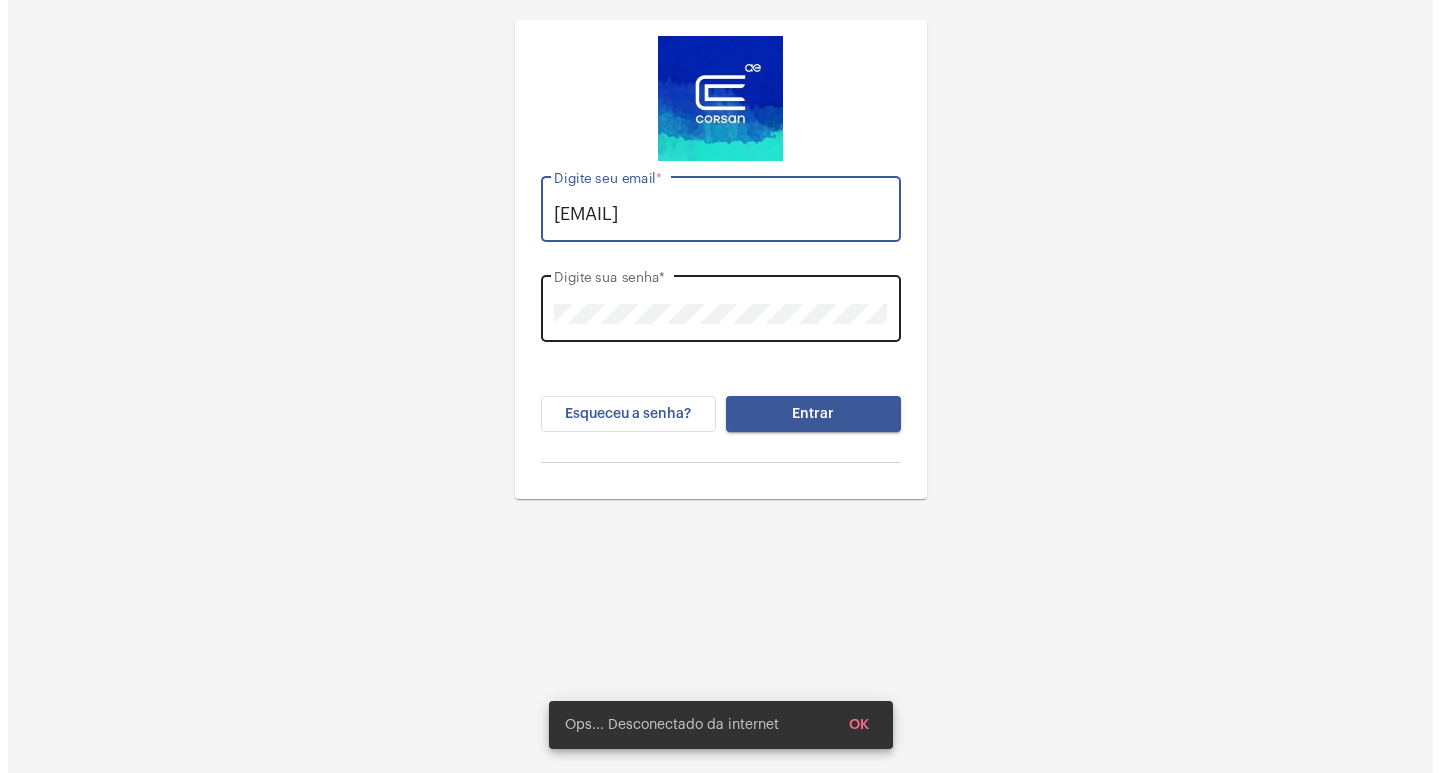 scroll, scrollTop: 0, scrollLeft: 0, axis: both 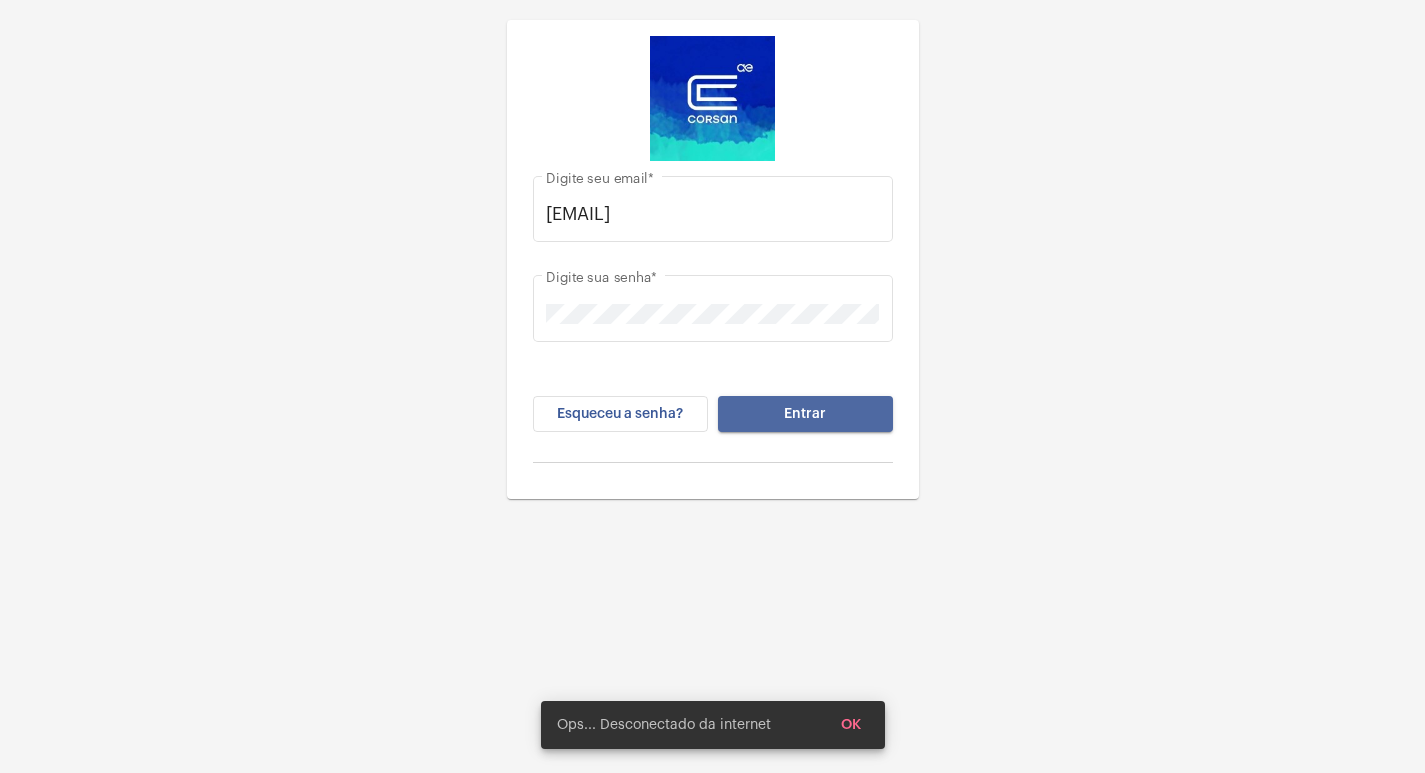 click on "Entrar" 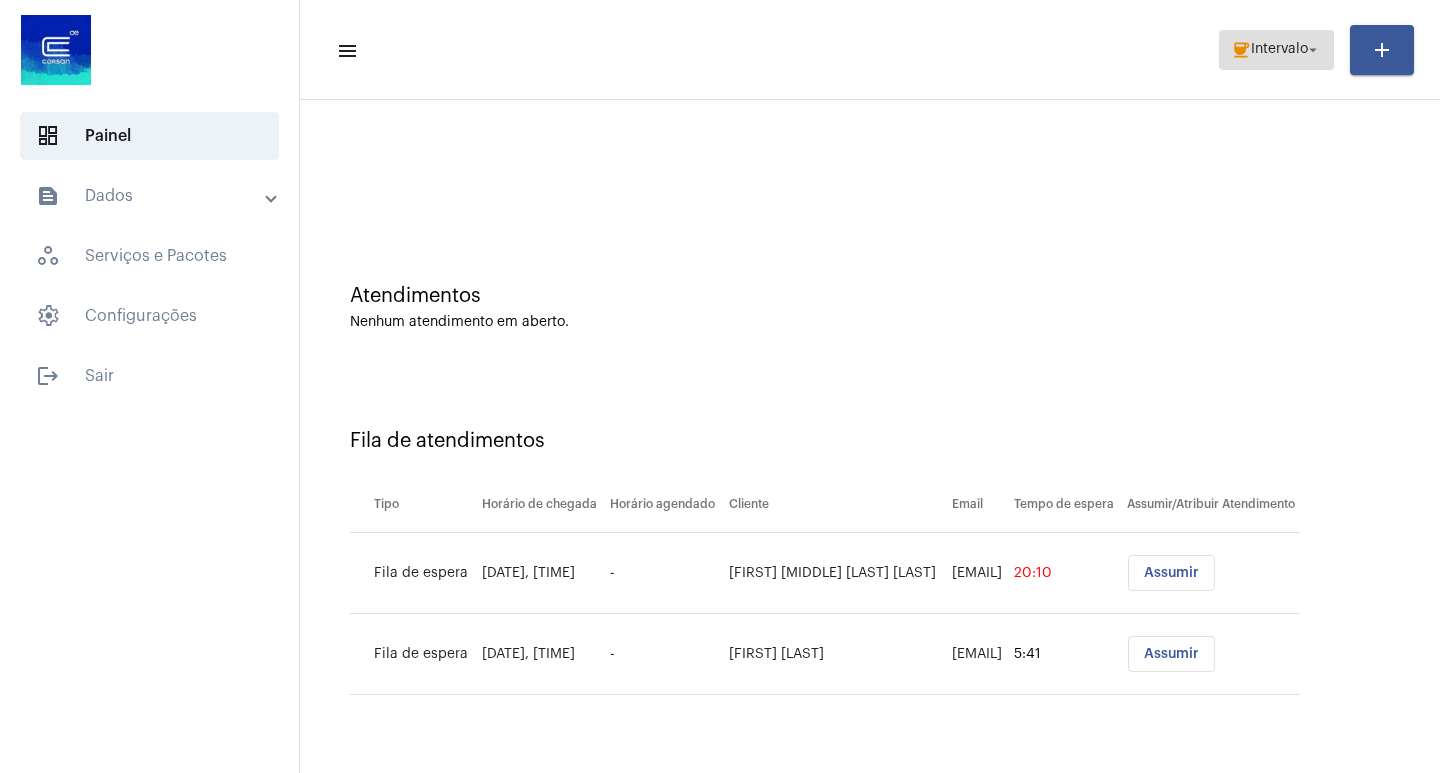 click on "coffee" 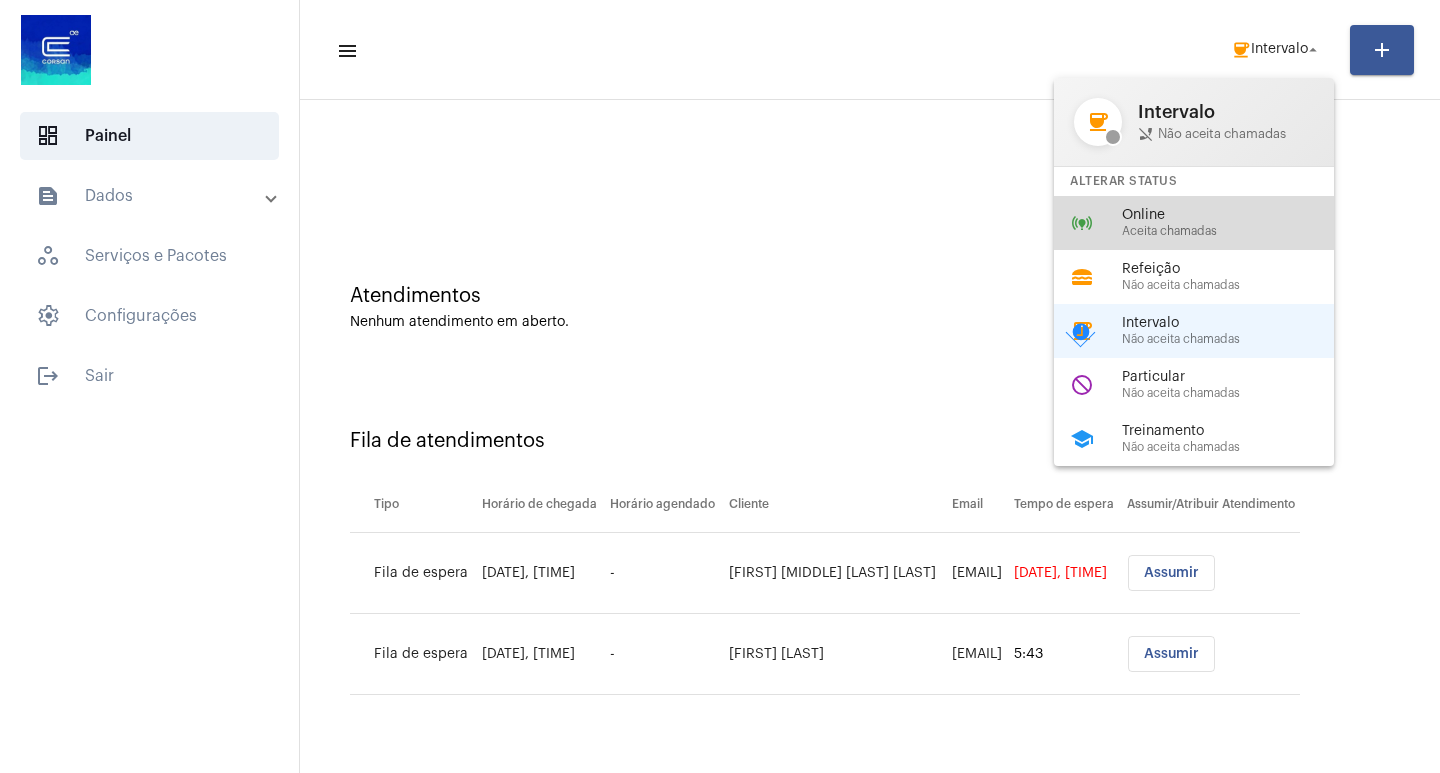 click on "Online" at bounding box center [1236, 215] 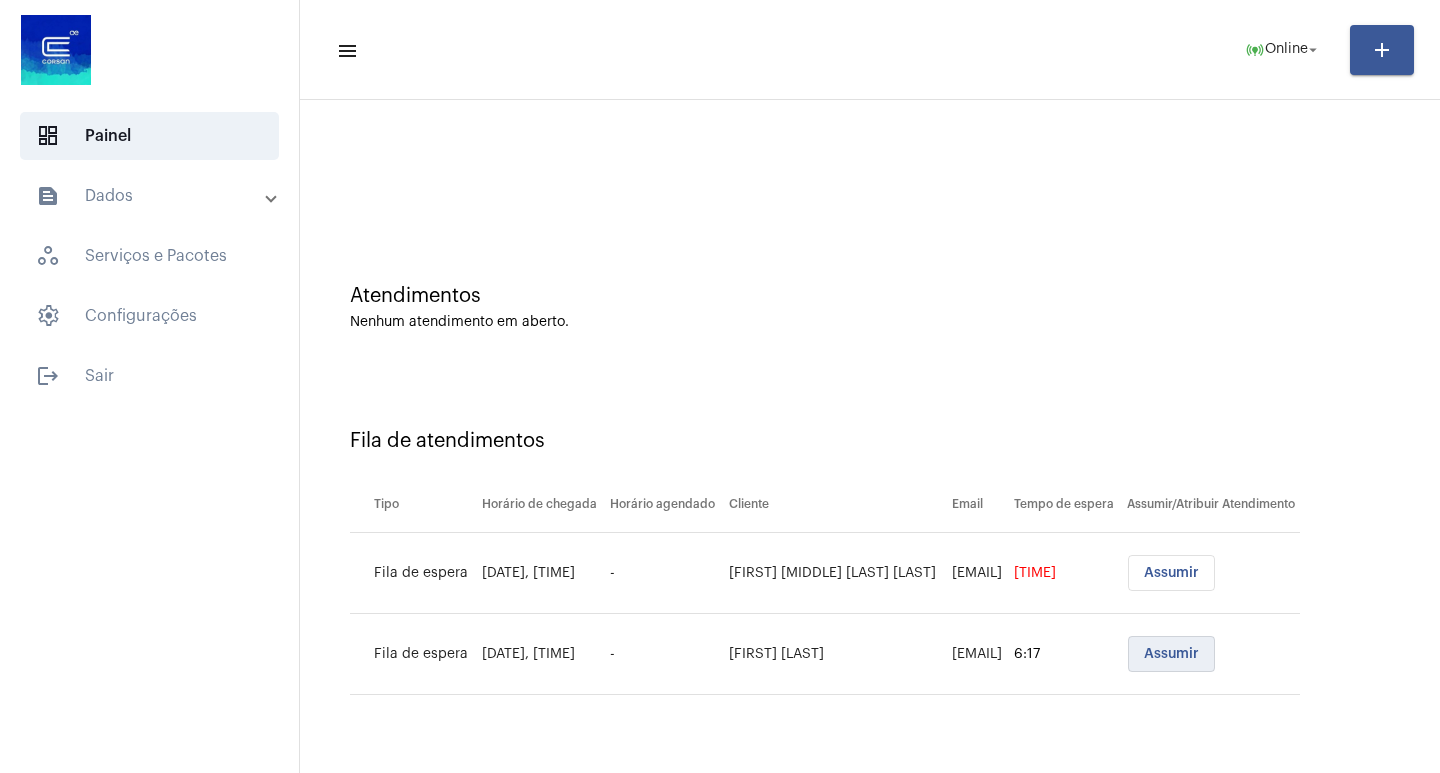 click on "Assumir" at bounding box center (1171, 654) 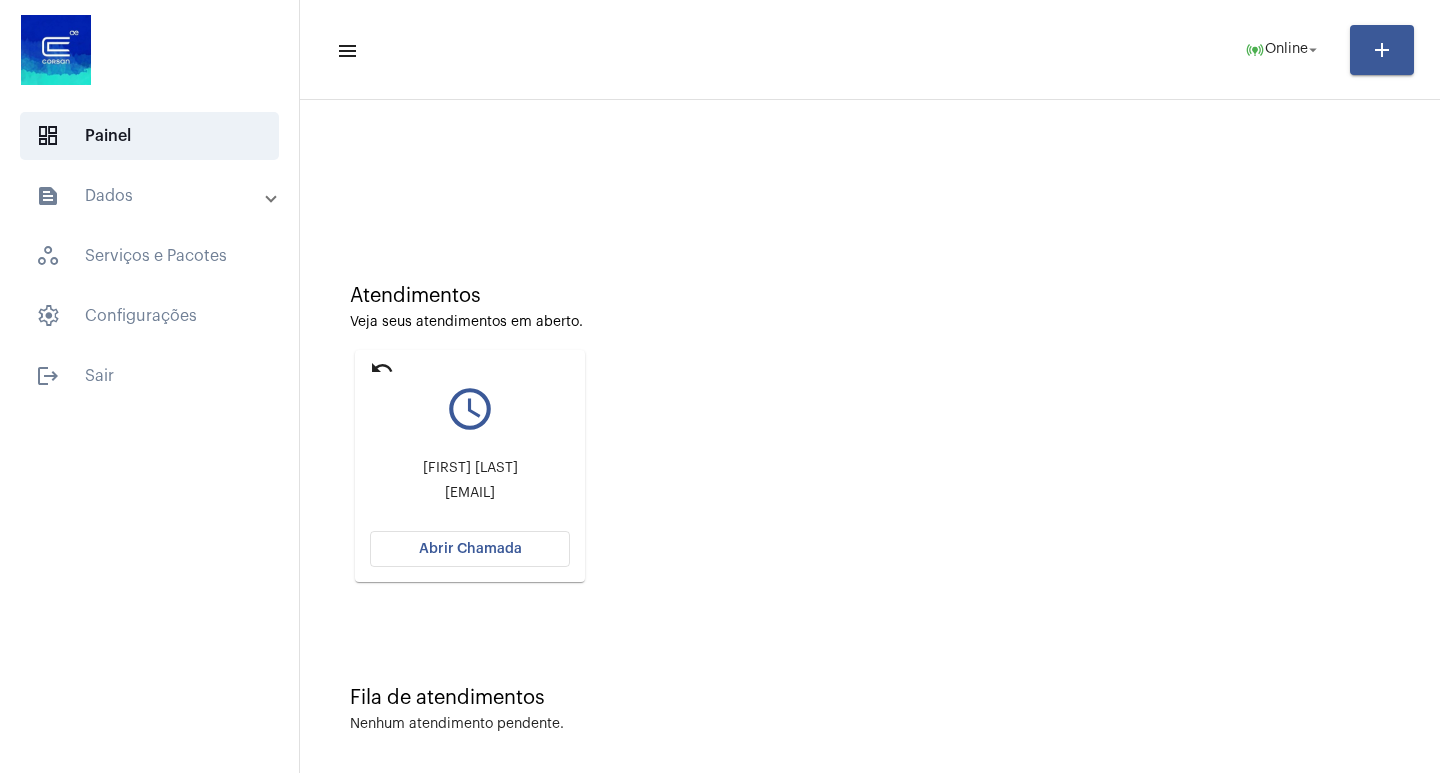 click on "undo query_builder [FIRST] [LAST] [EMAIL] Abrir Chamada" 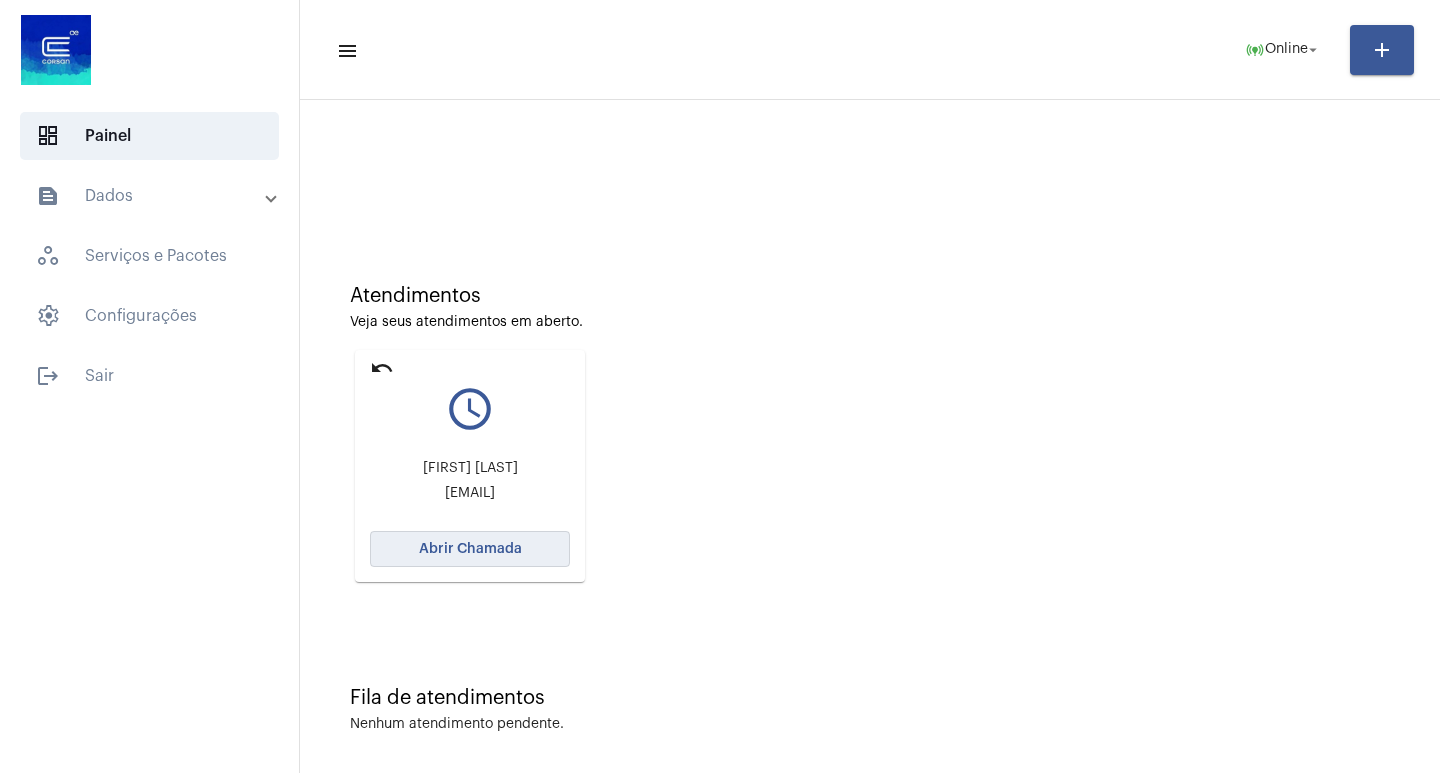 click on "Abrir Chamada" 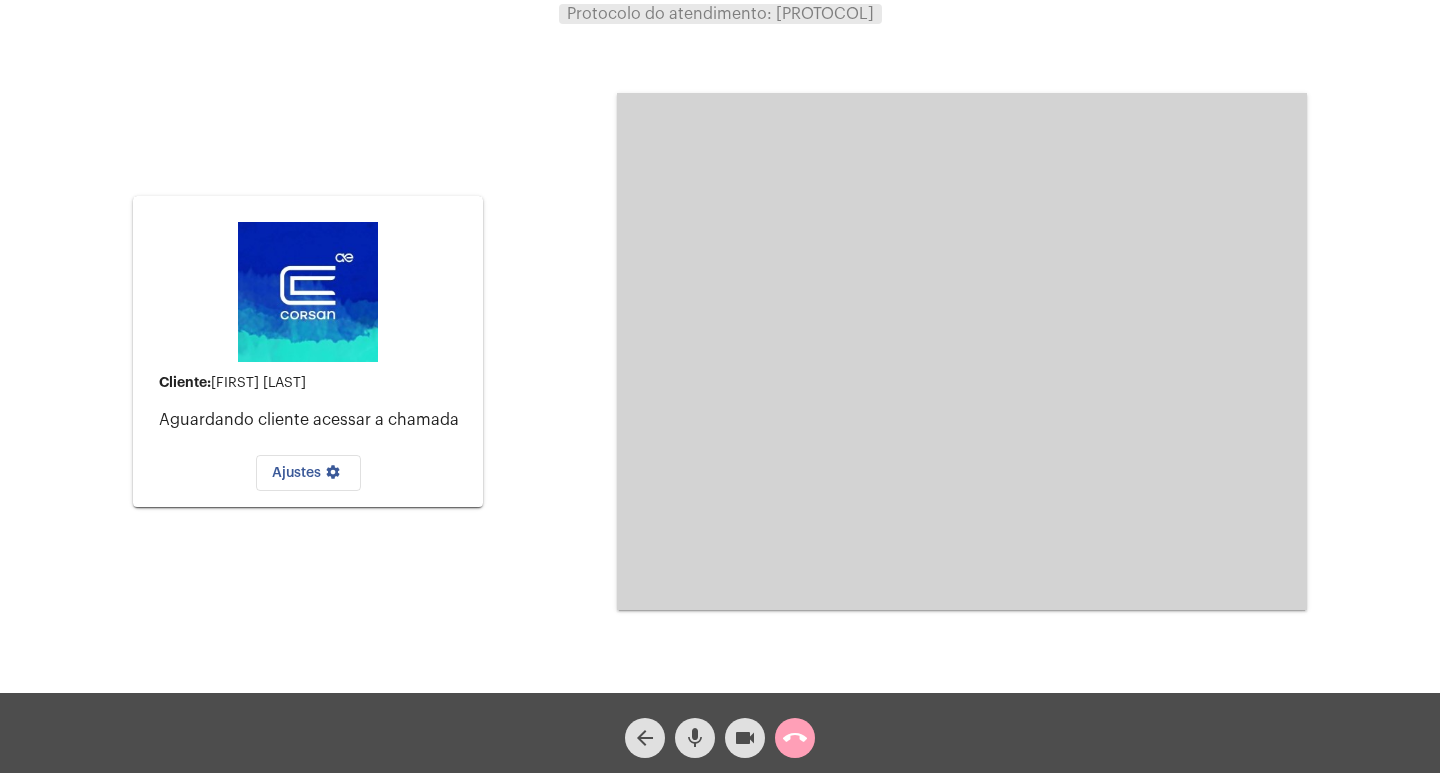 click on "call_end" 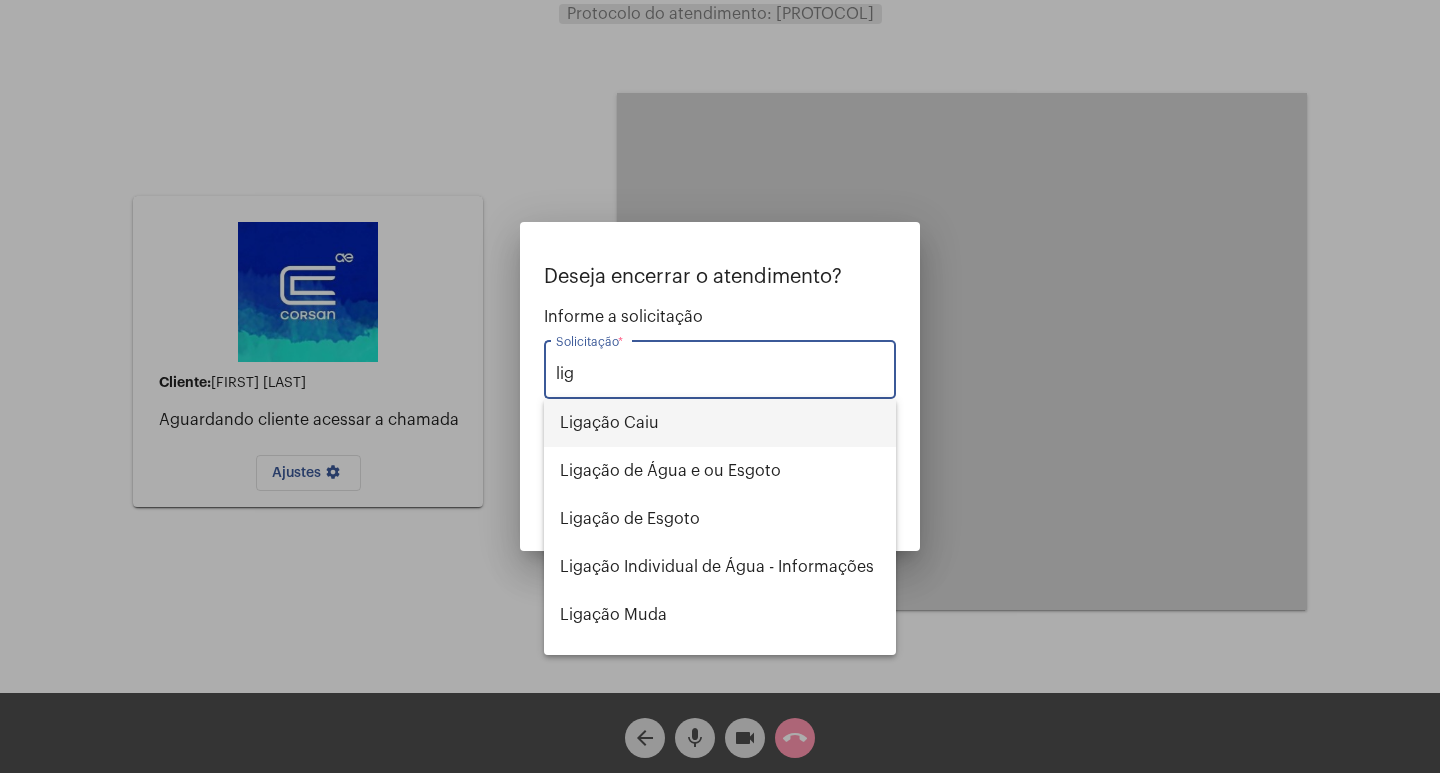 click on "Ligação Caiu" at bounding box center [720, 423] 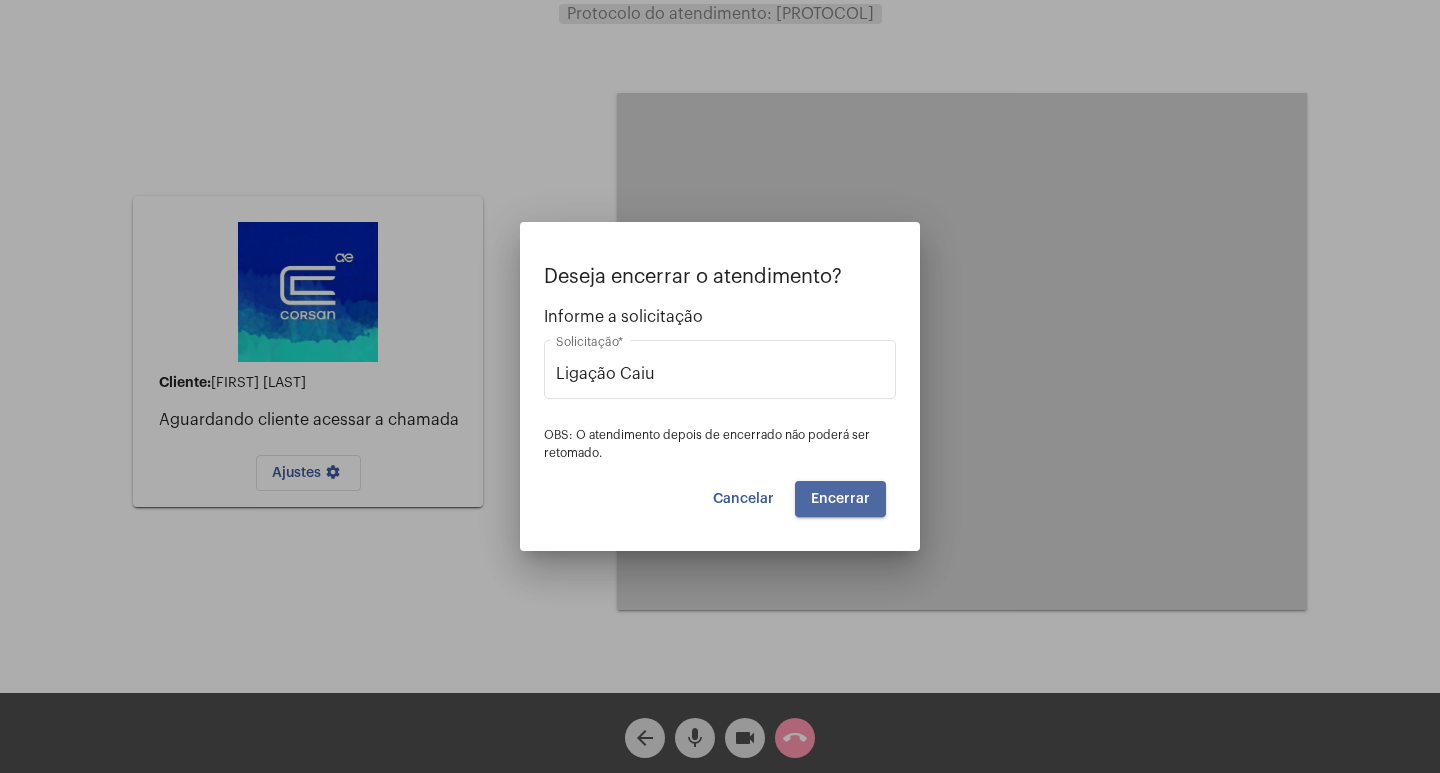 click on "Encerrar" at bounding box center [840, 499] 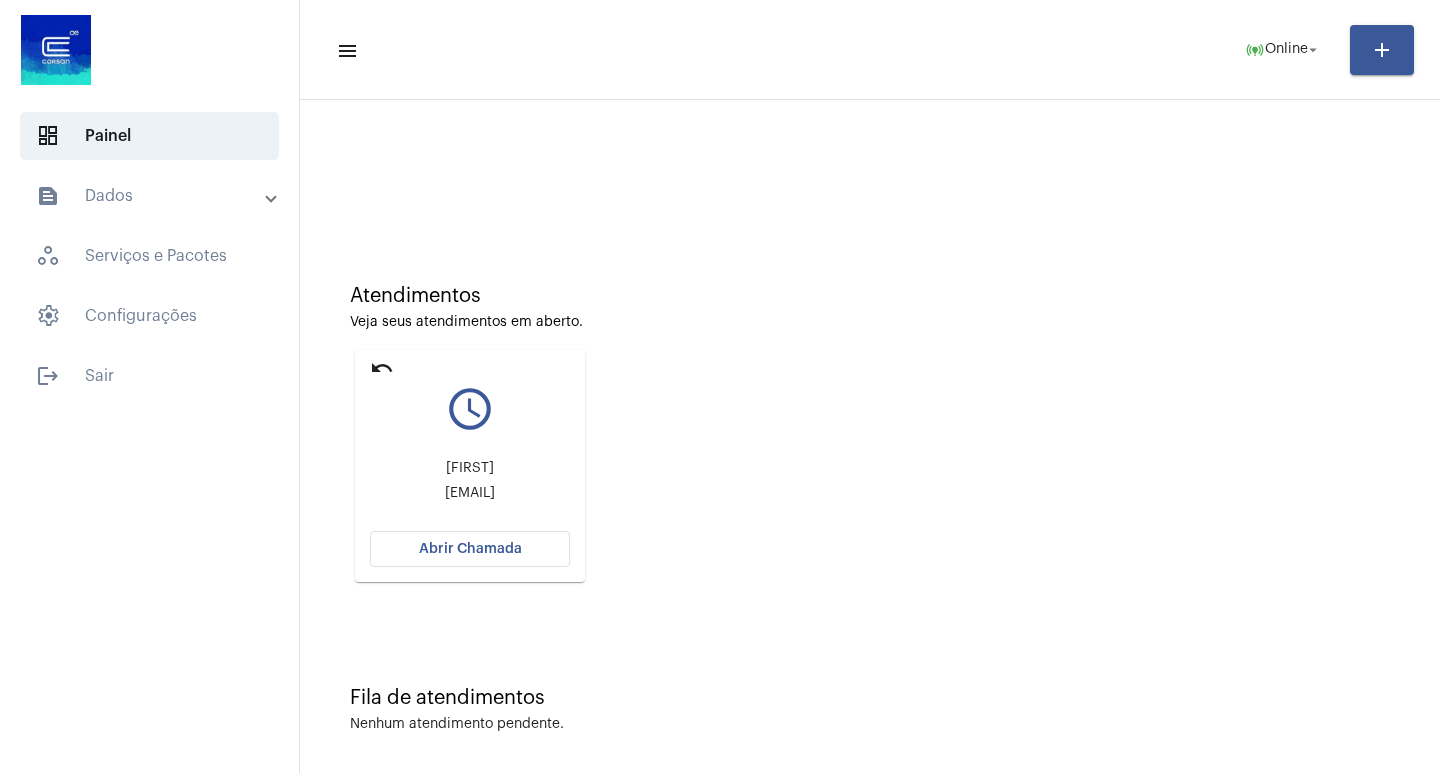 click on "Abrir Chamada" 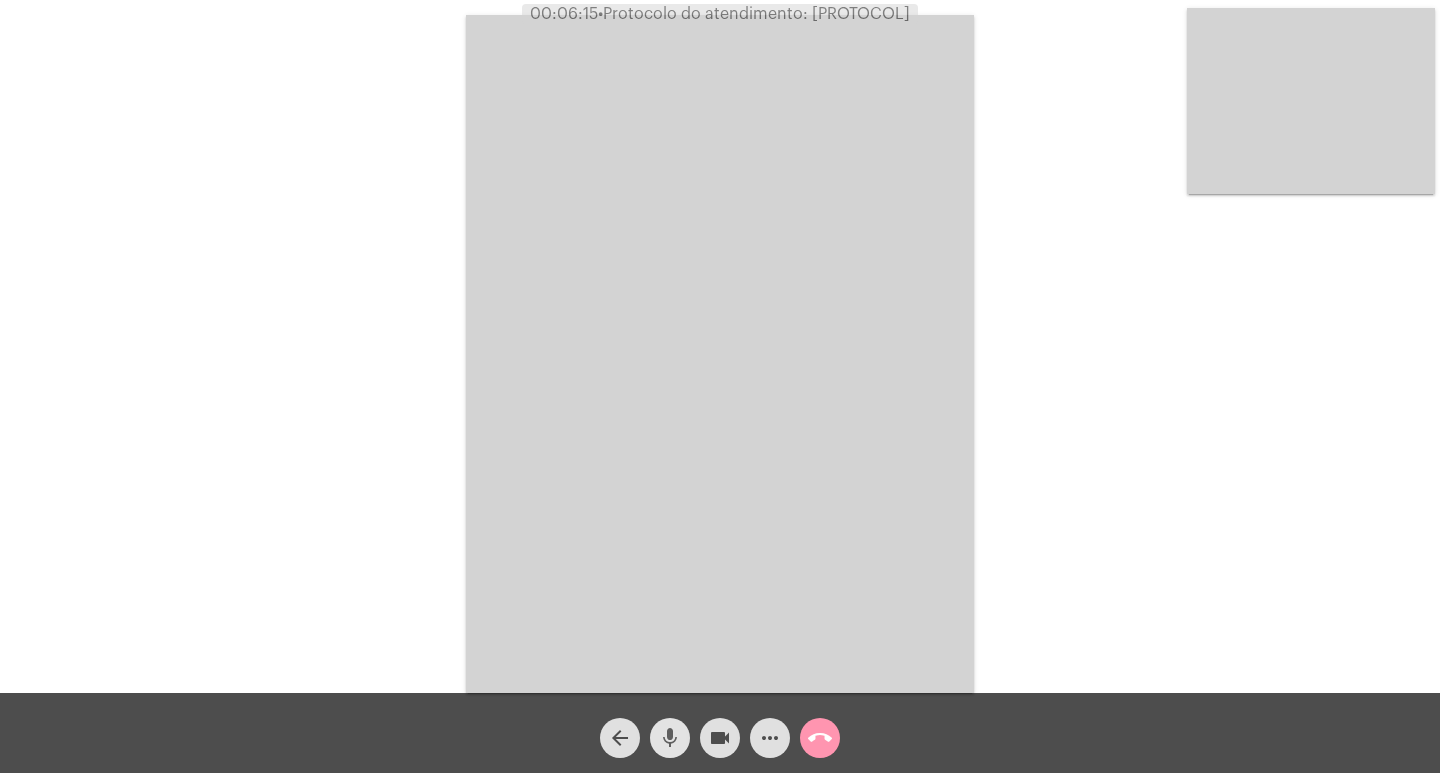 click on "mic" 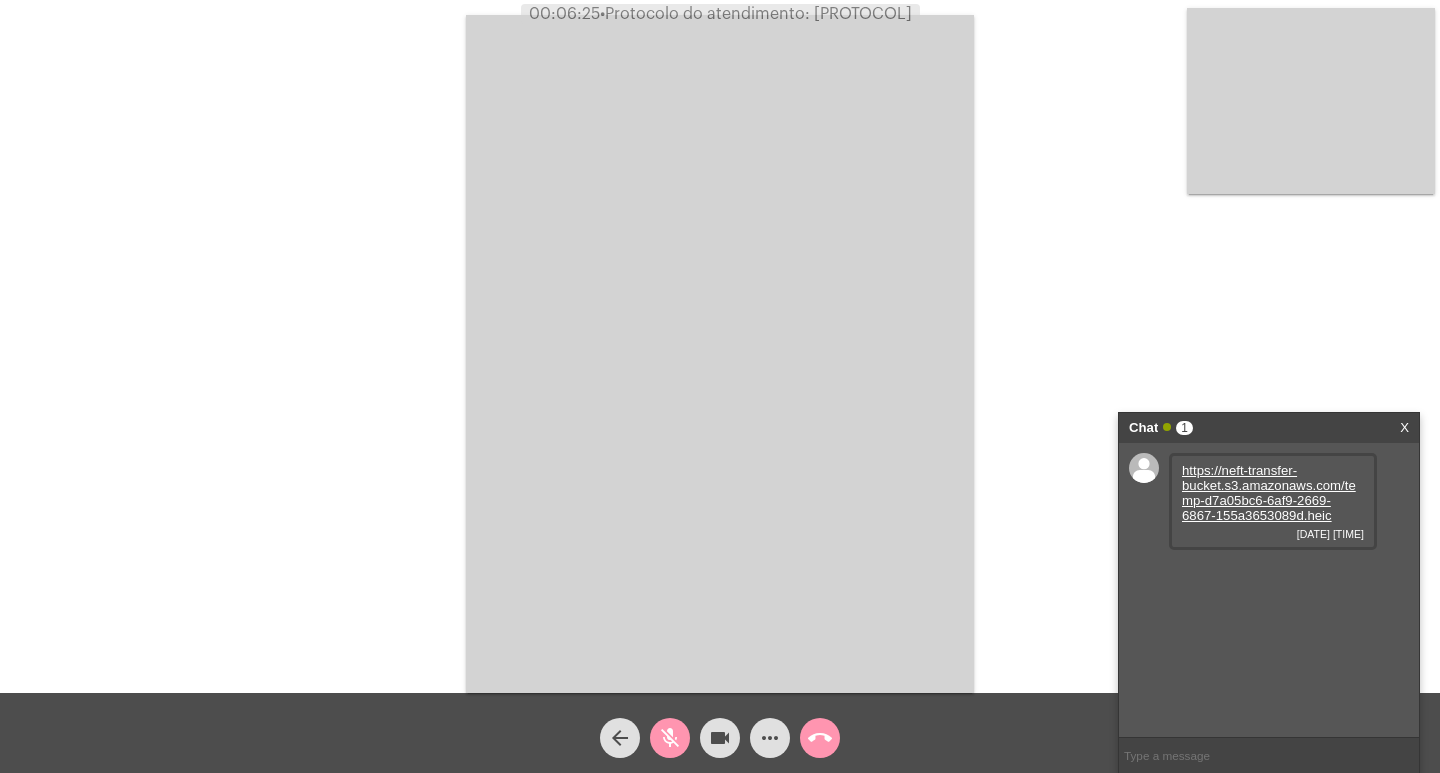 click on "mic_off" 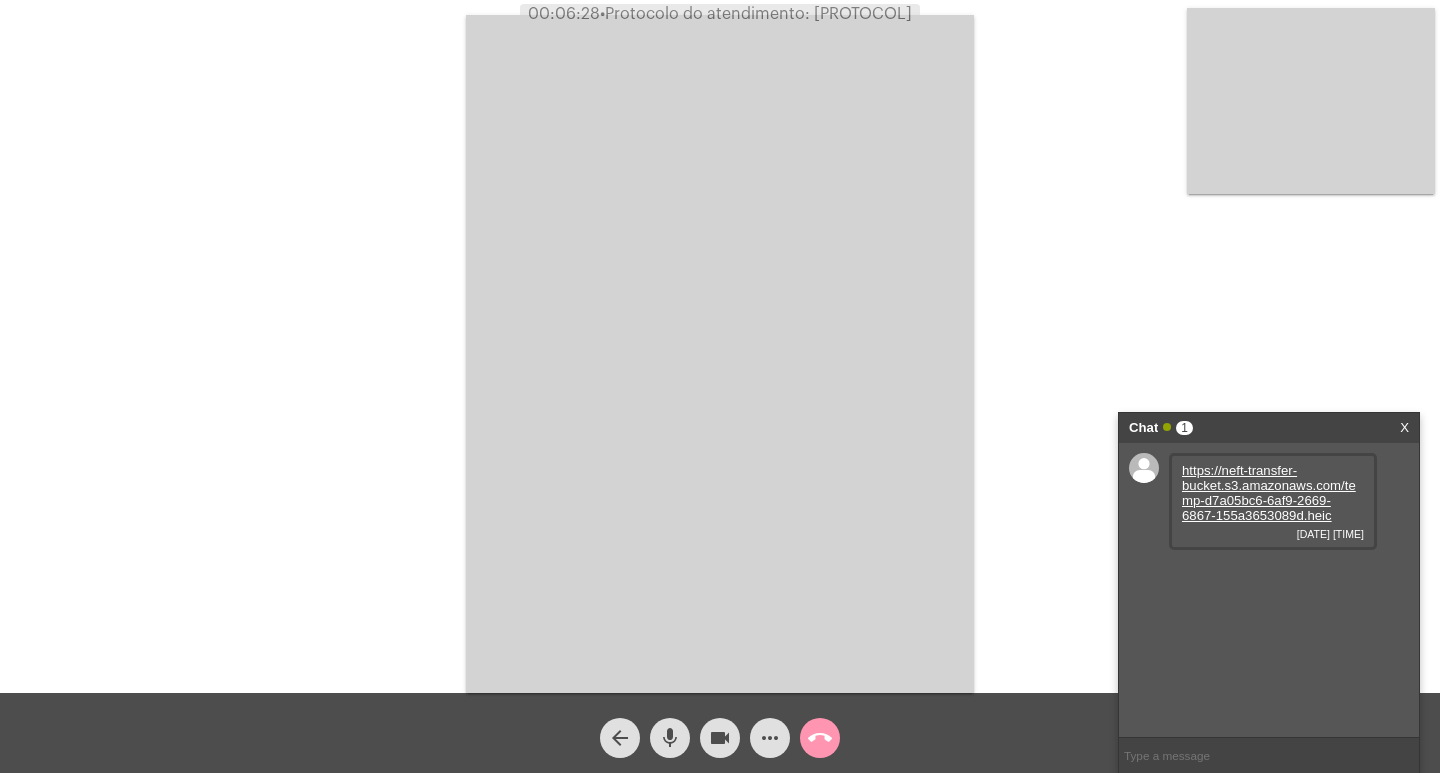 click on "https://neft-transfer-bucket.s3.amazonaws.com/temp-d7a05bc6-6af9-2669-6867-155a3653089d.heic" at bounding box center [1269, 493] 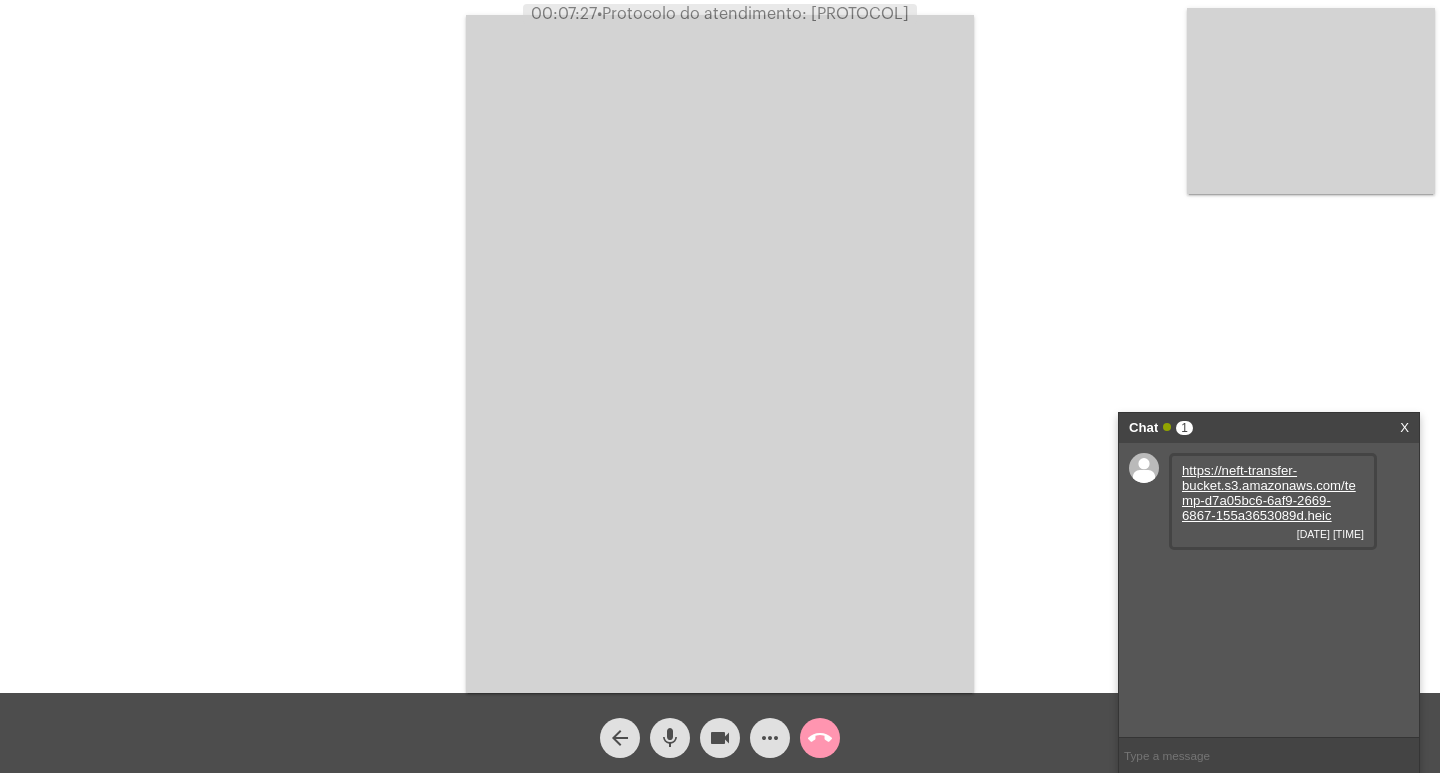 click at bounding box center [720, 354] 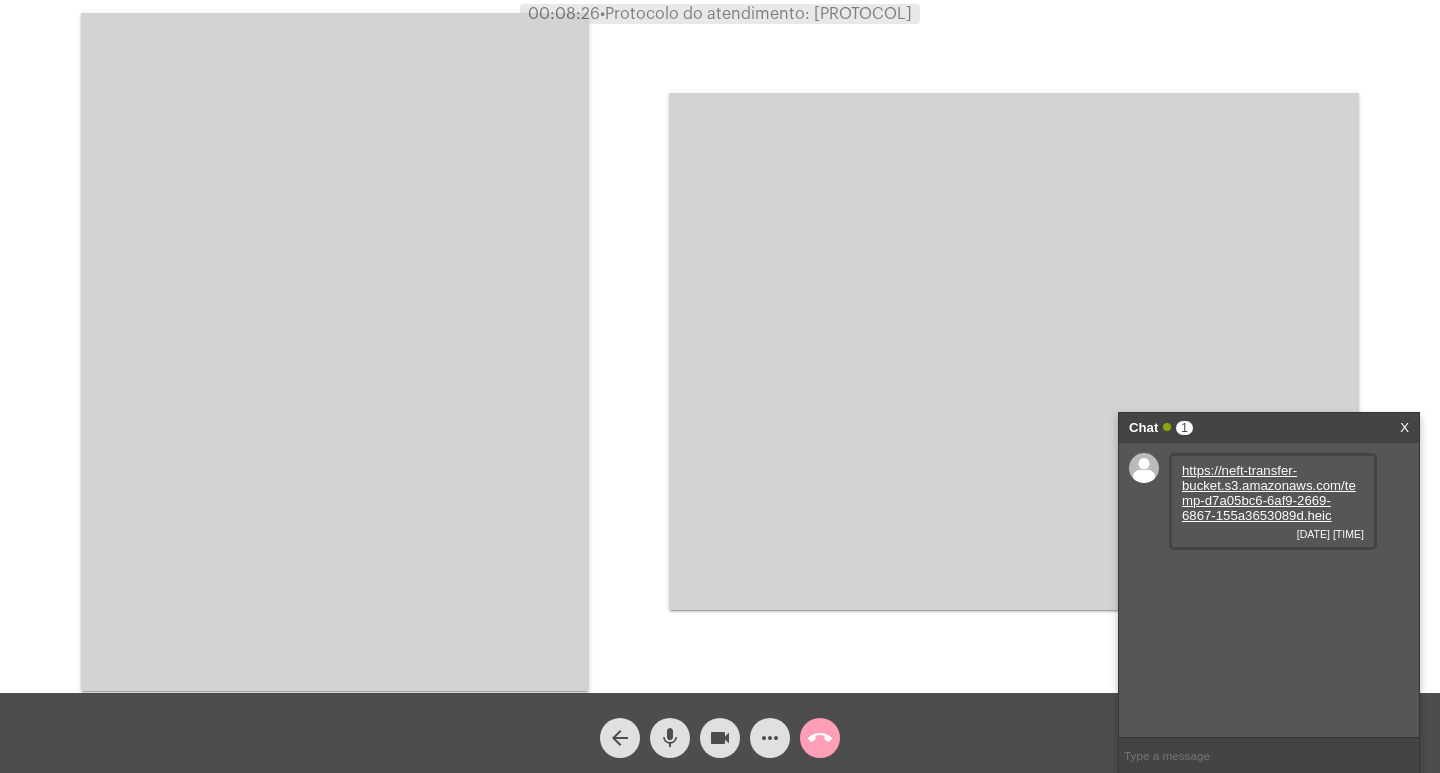 click on "call_end" 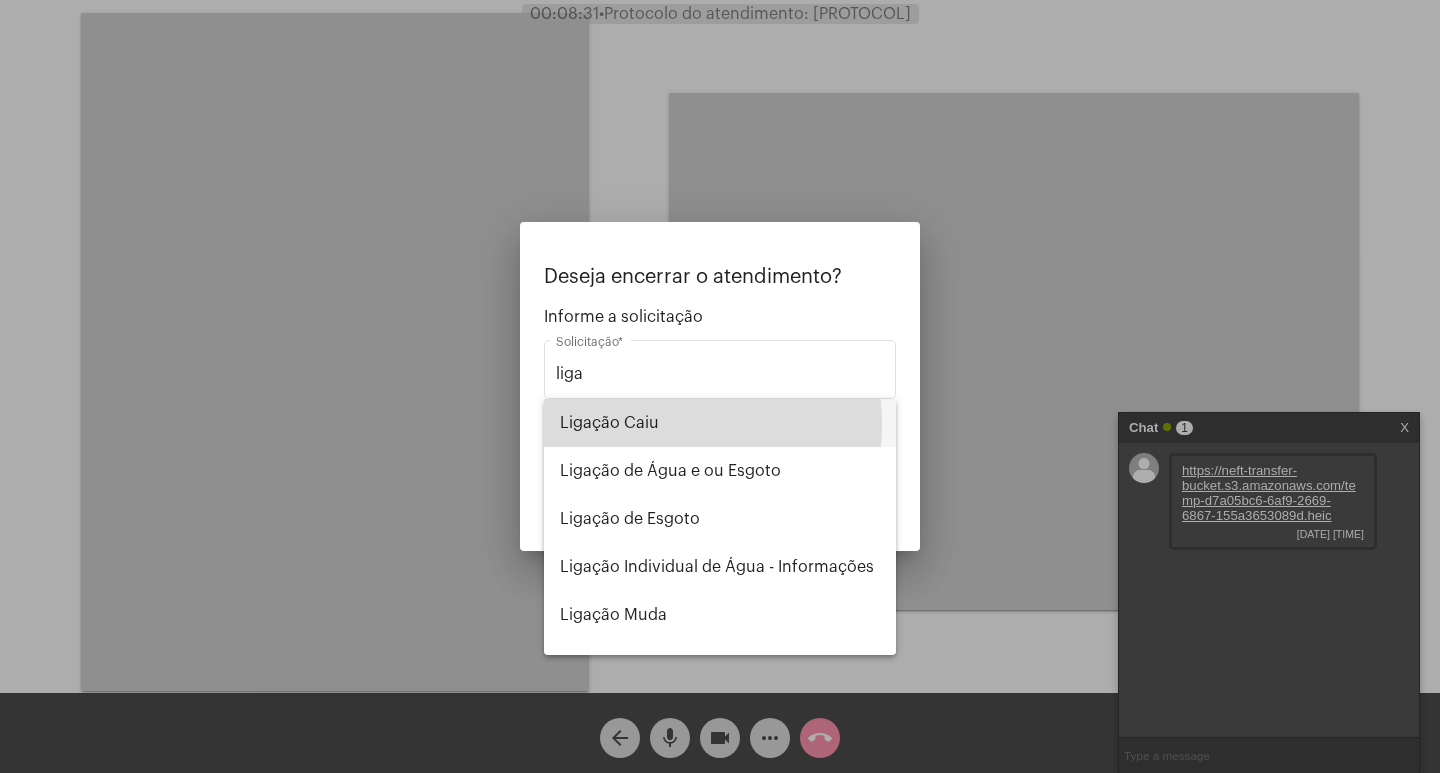 click on "Ligação Caiu" at bounding box center [720, 423] 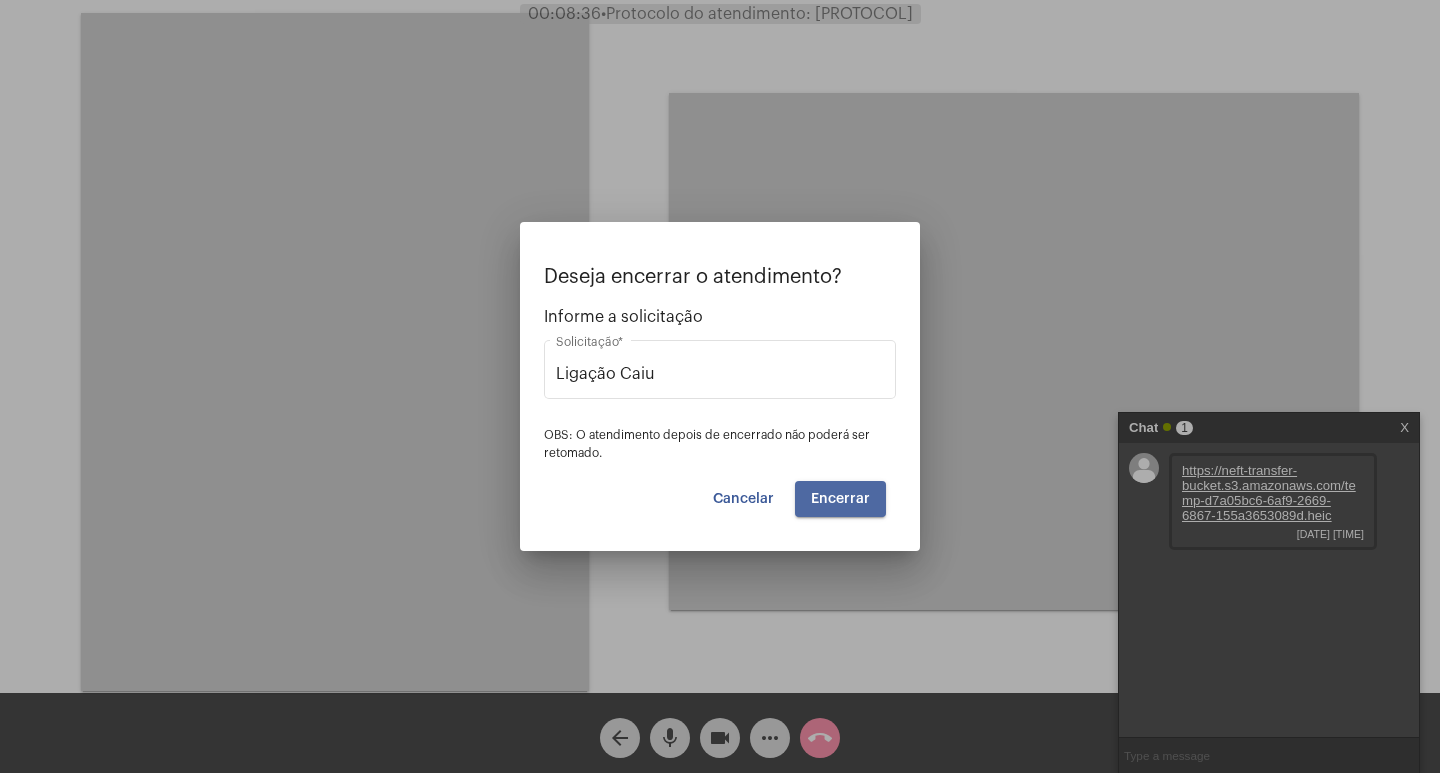 click on "Encerrar" at bounding box center (840, 499) 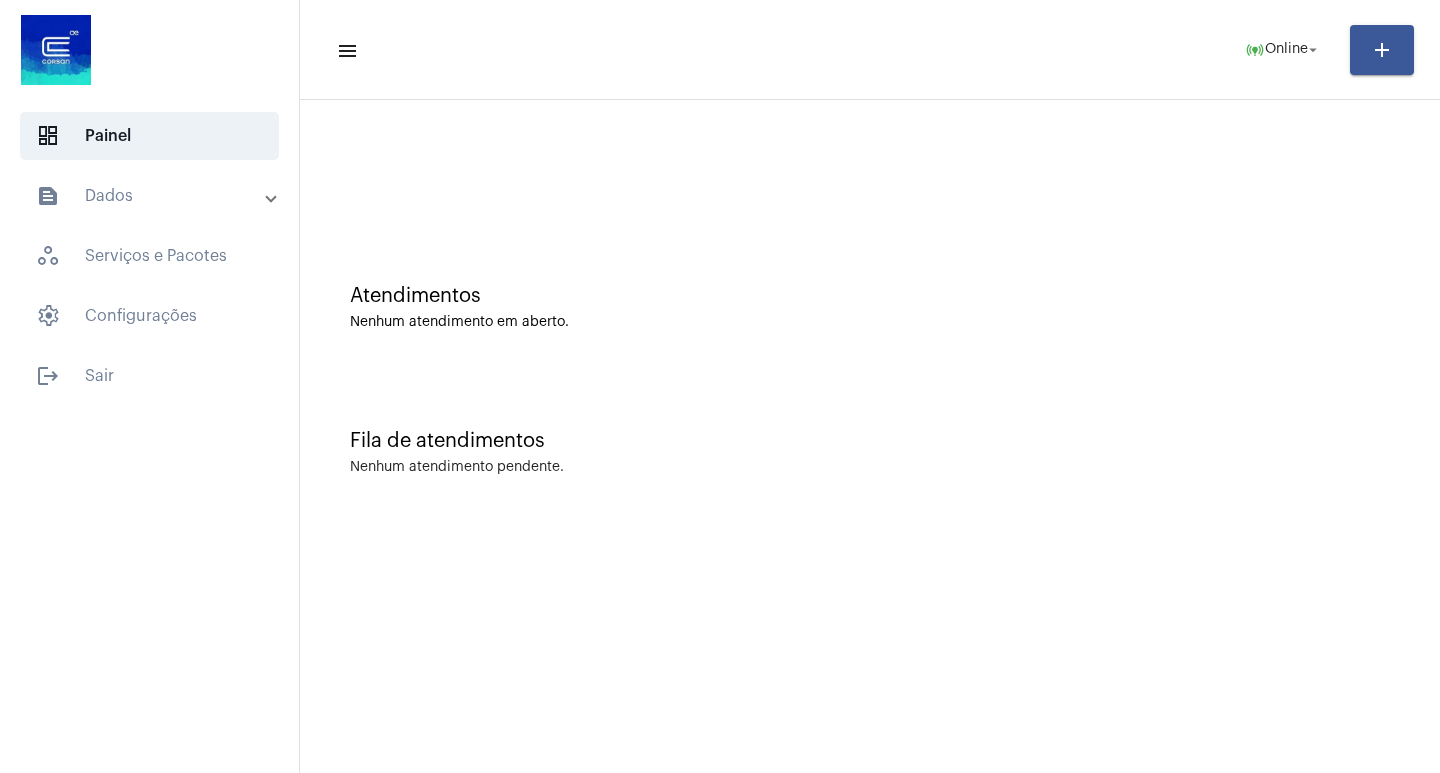 click on "menu  online_prediction  Online arrow_drop_down add" 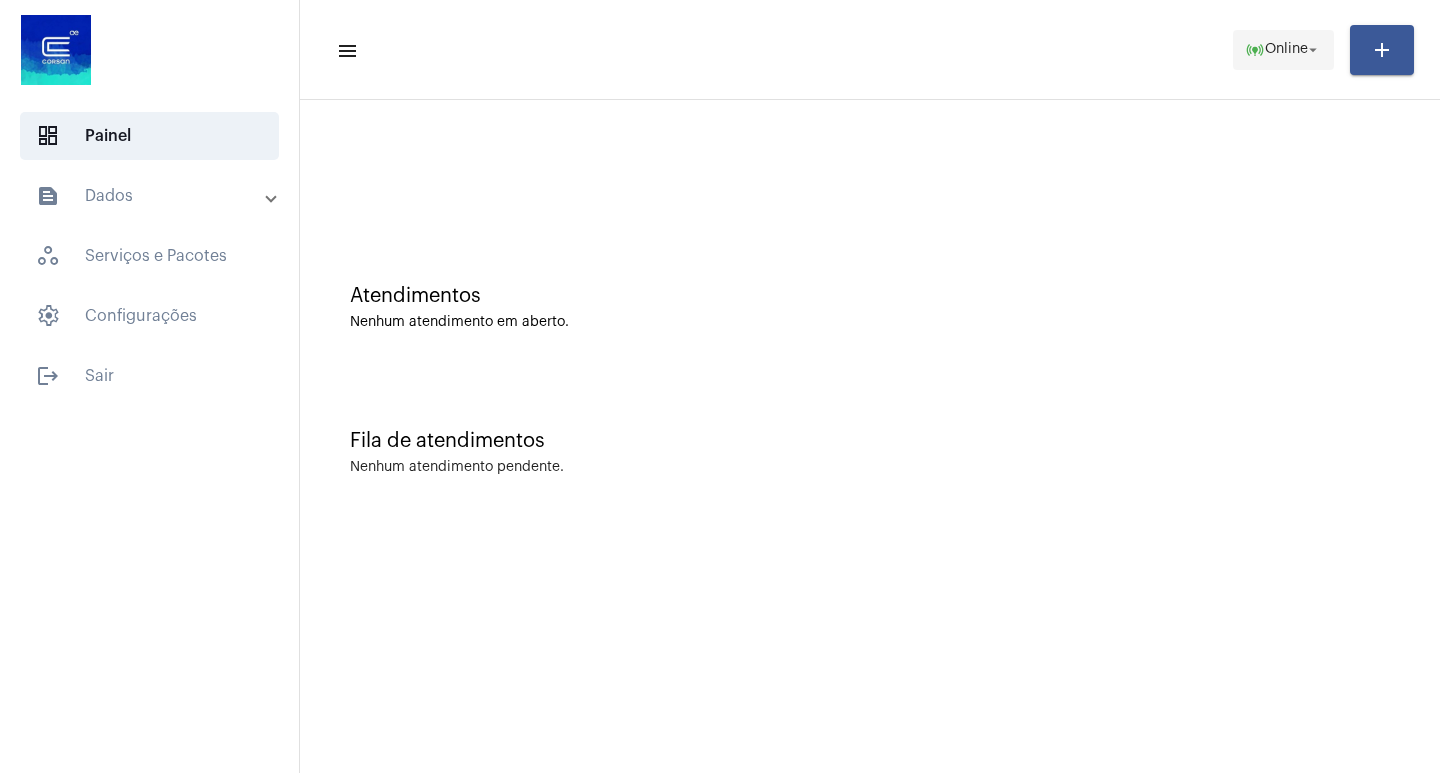 click on "Online" 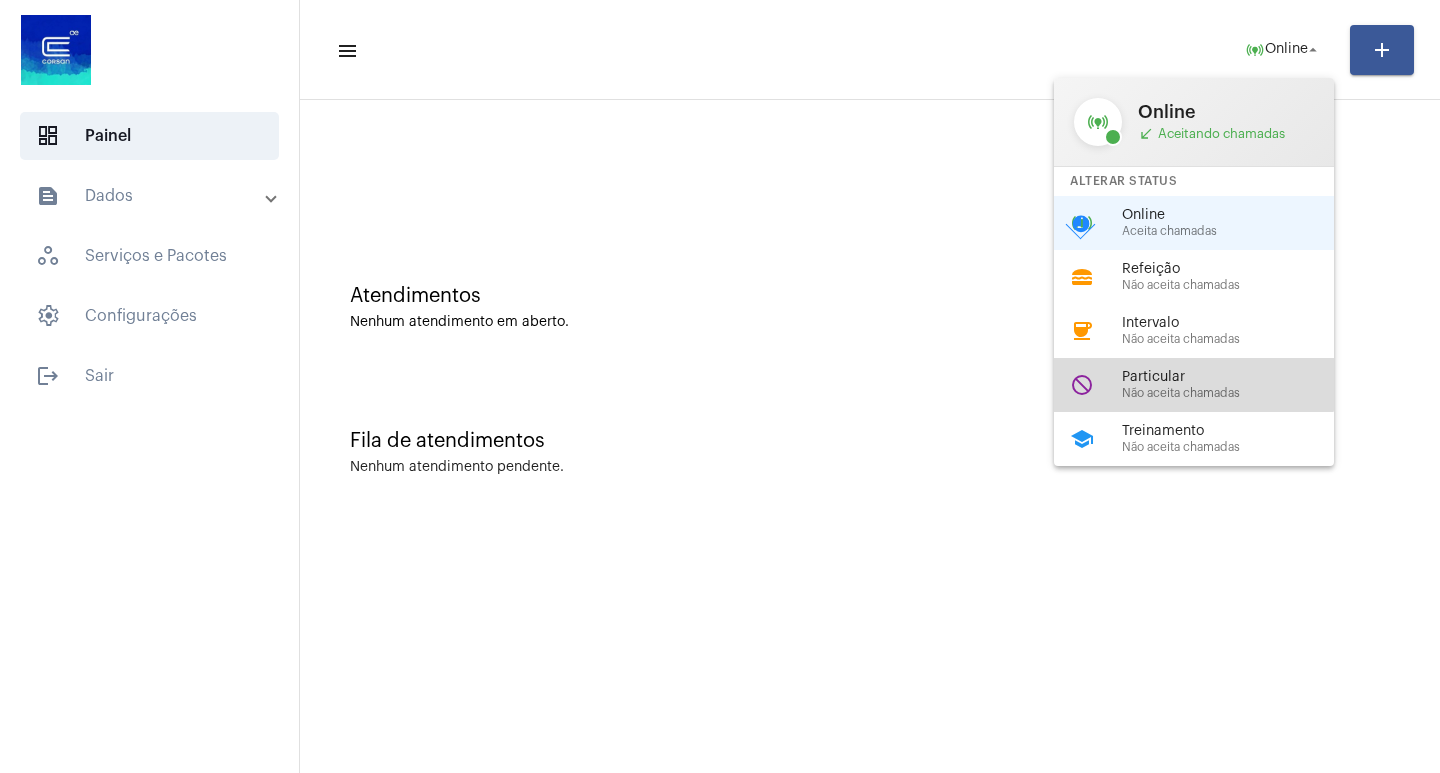click on "do_not_disturb  Particular Não aceita chamadas" at bounding box center [1210, 385] 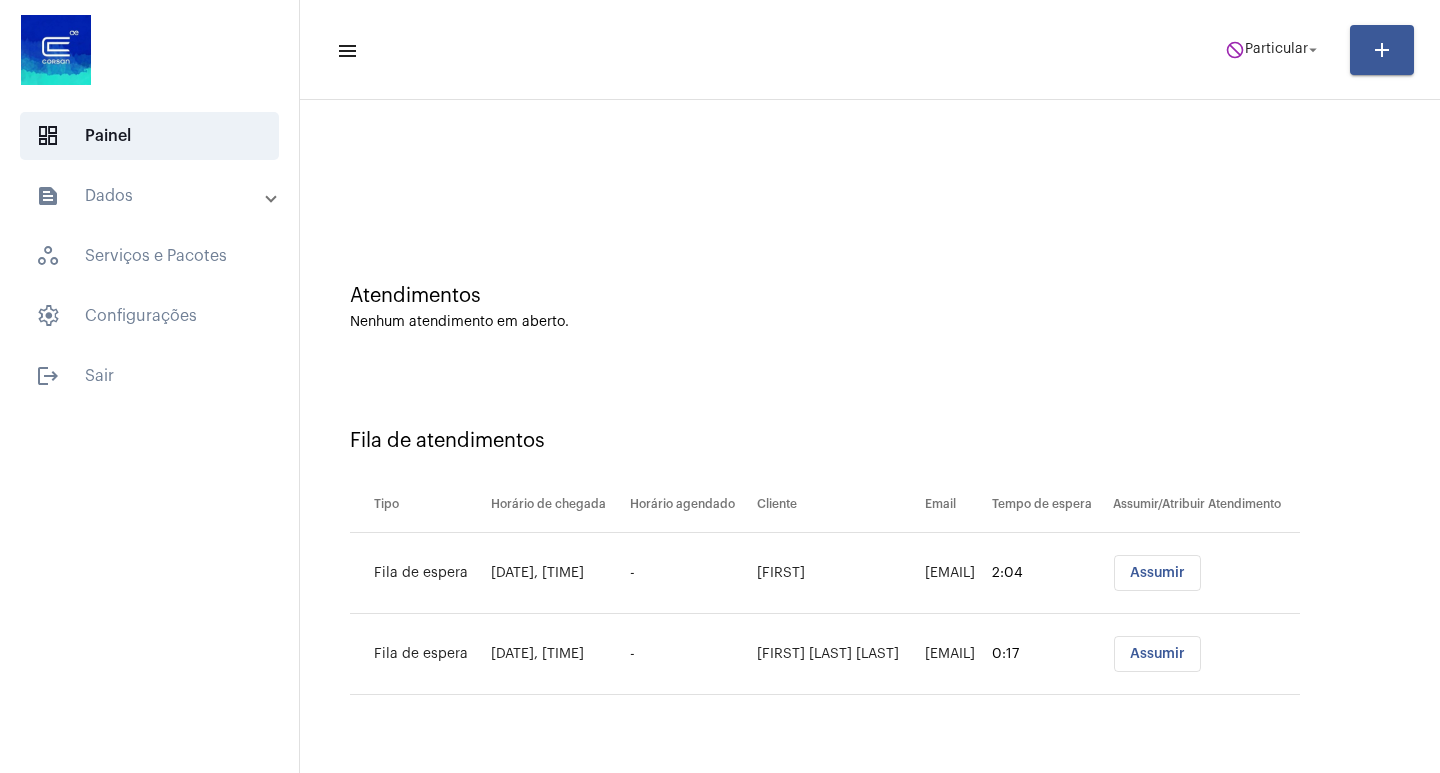 click on "Assumir" at bounding box center (1157, 654) 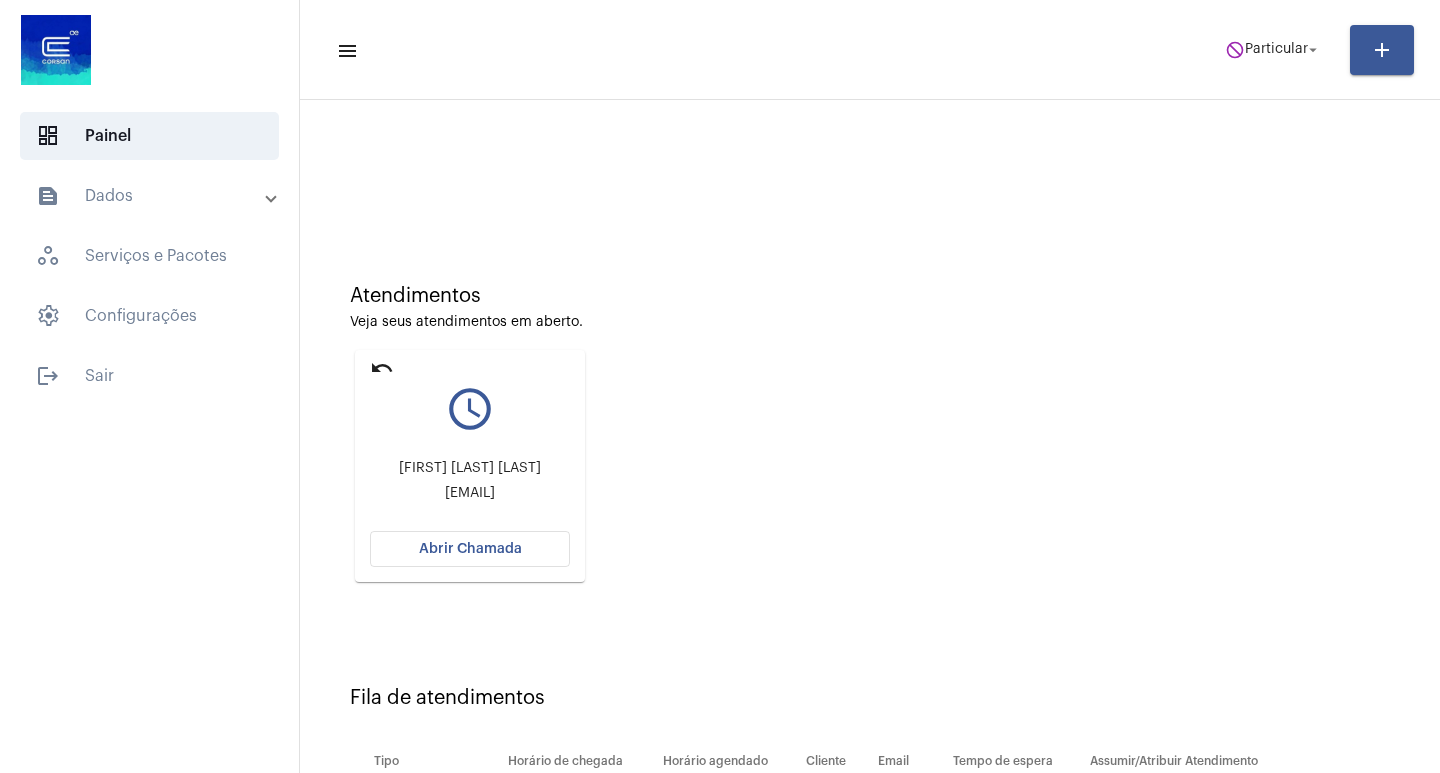 click on "Abrir Chamada" 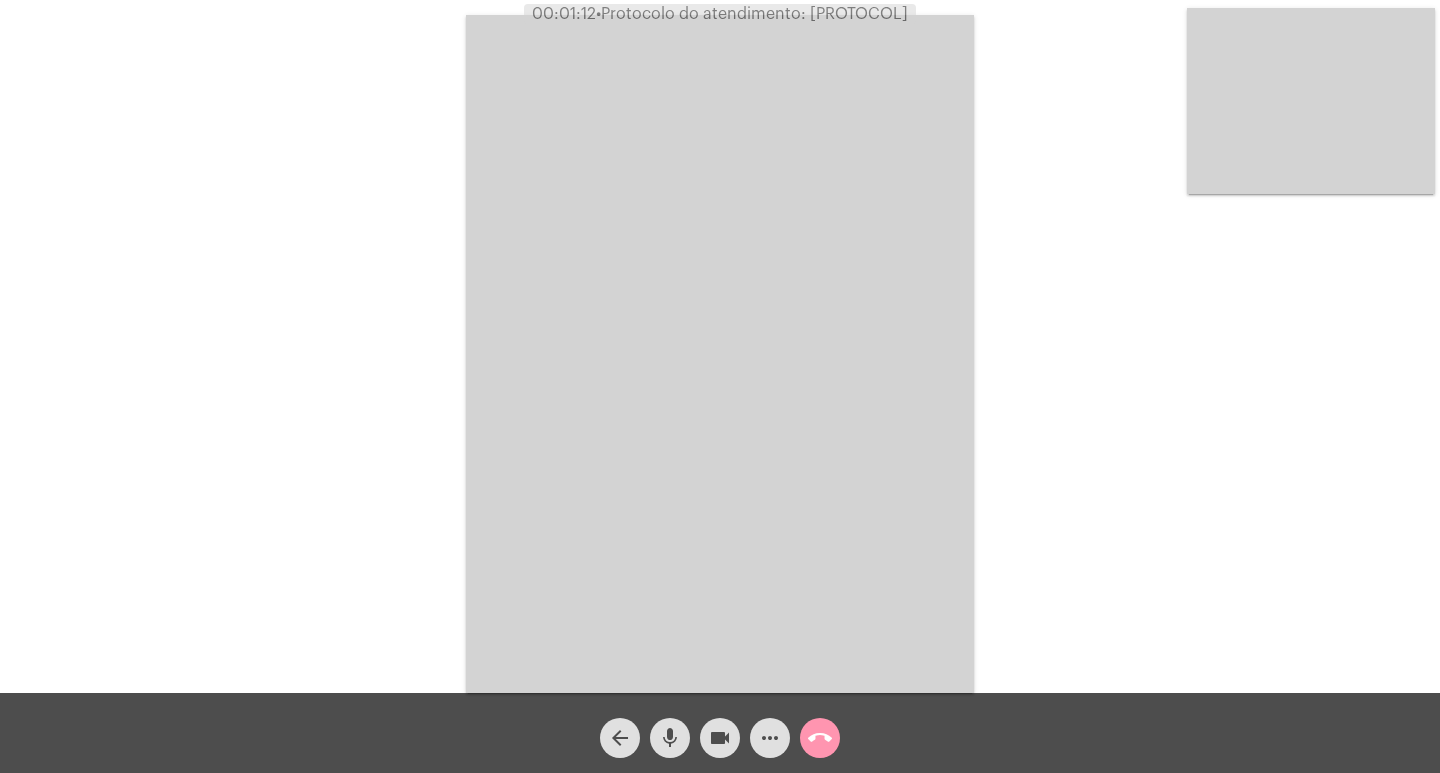 click on "mic" 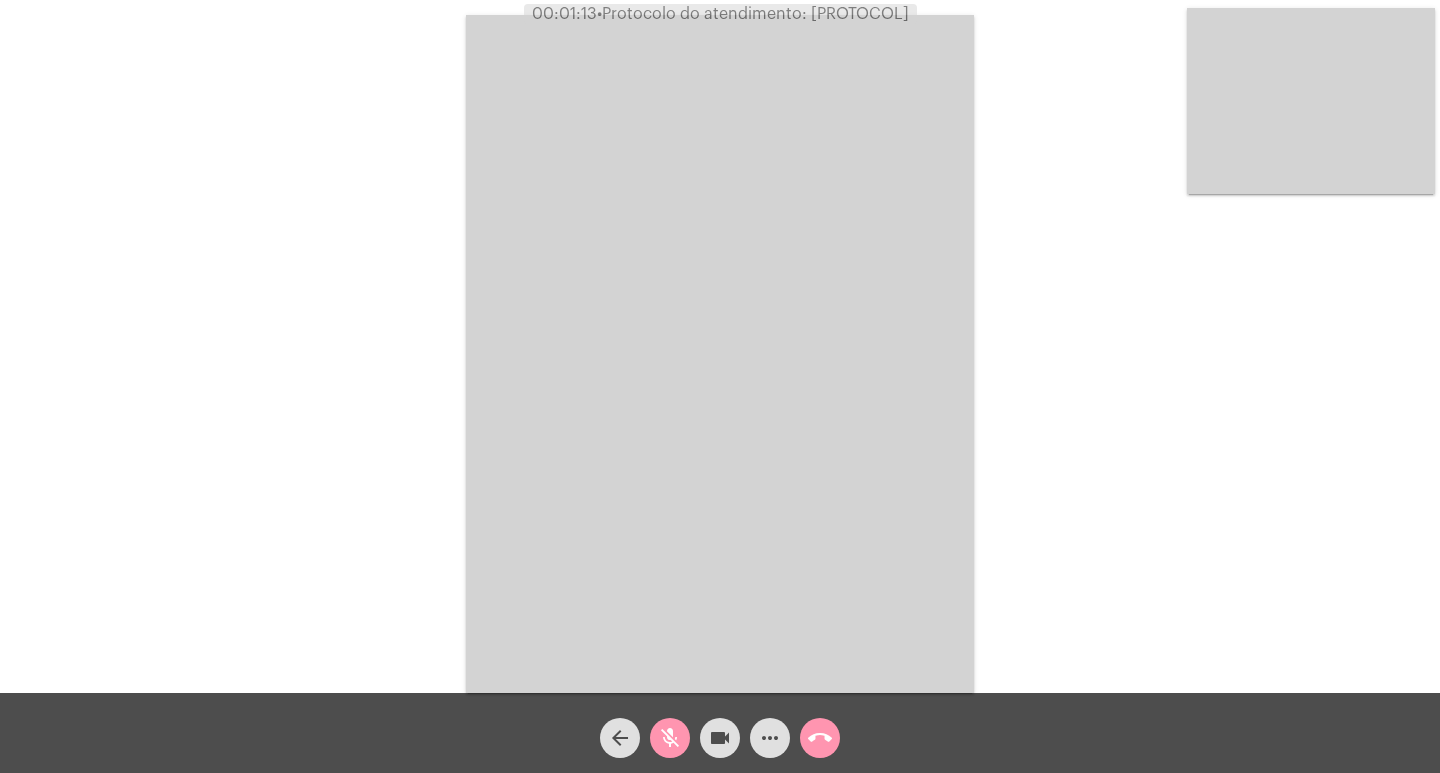 click on "videocam" 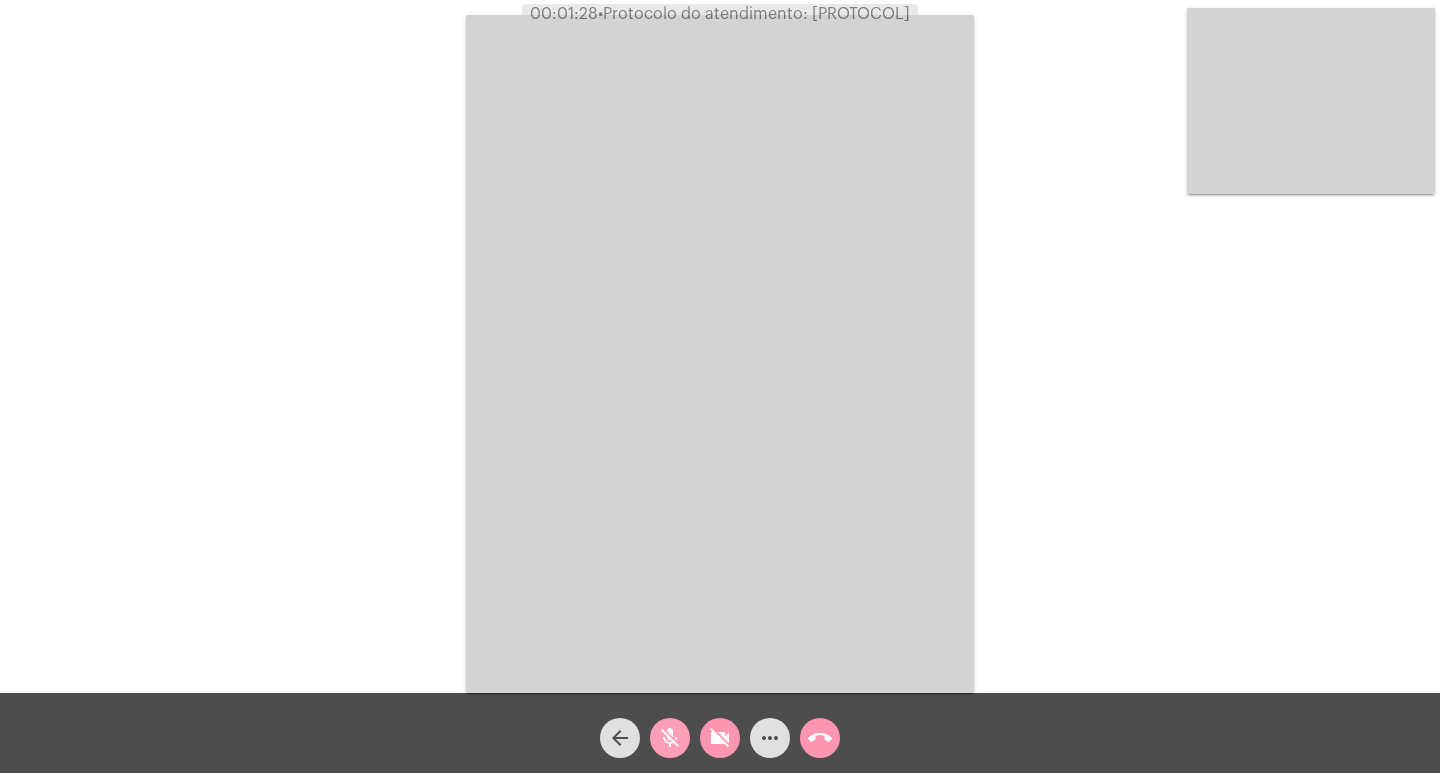 click on "mic_off" 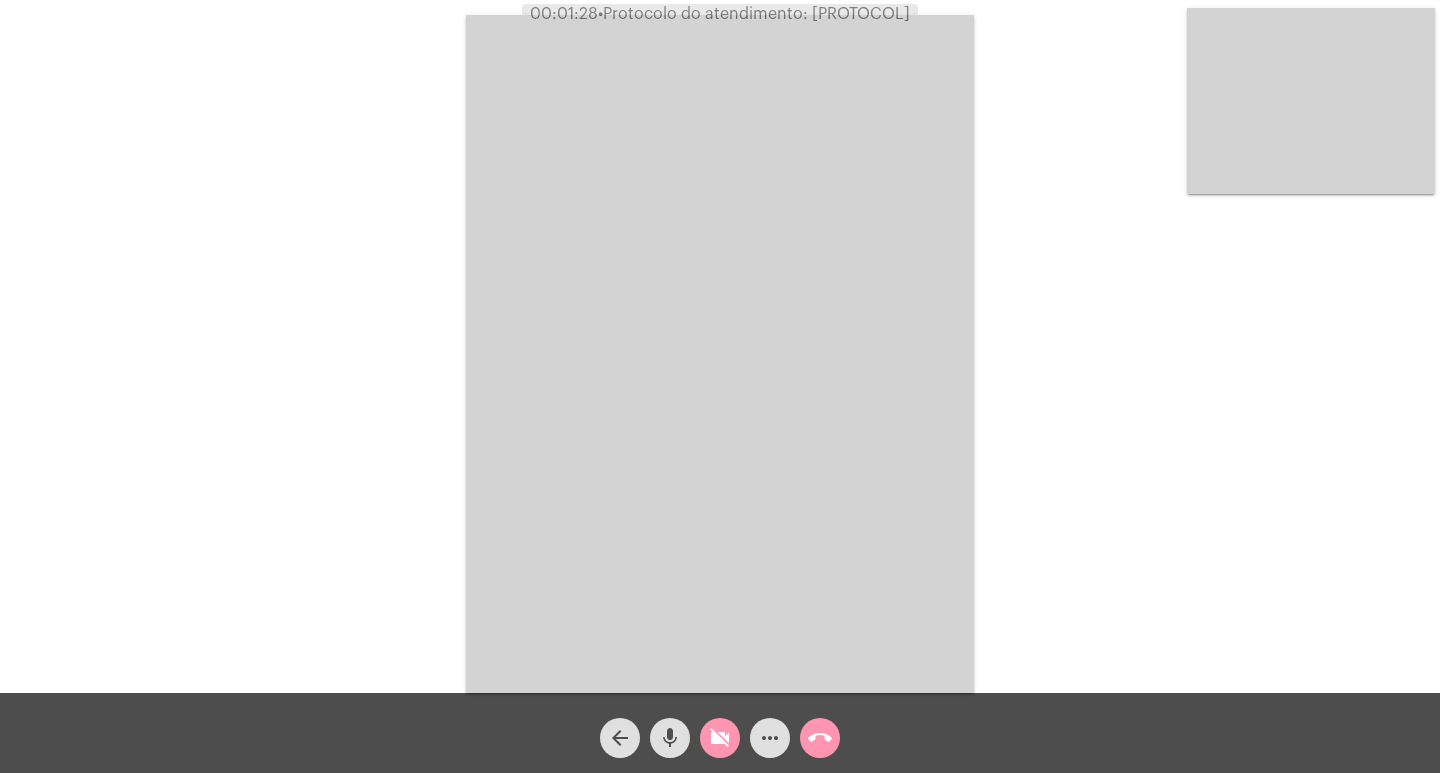 click on "videocam_off" 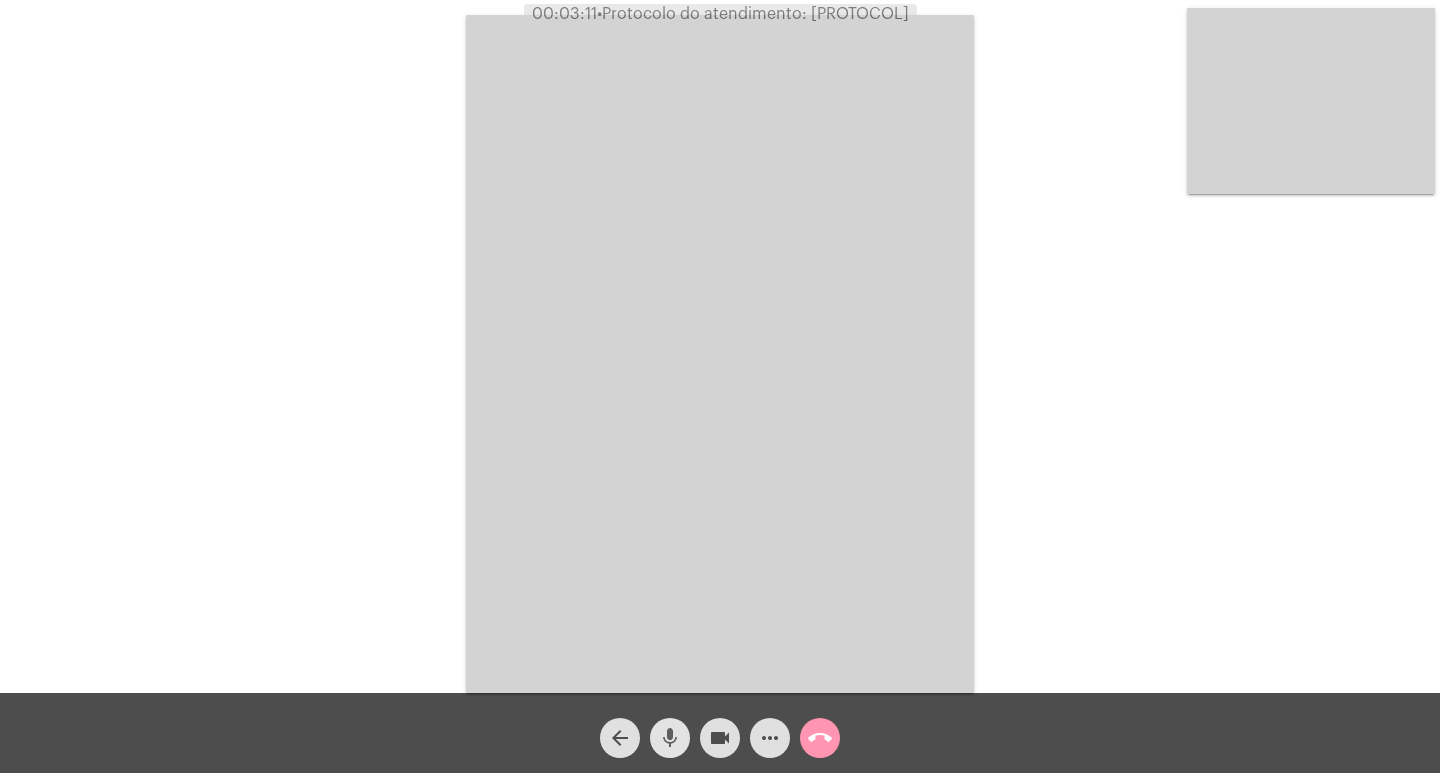 click on "mic" 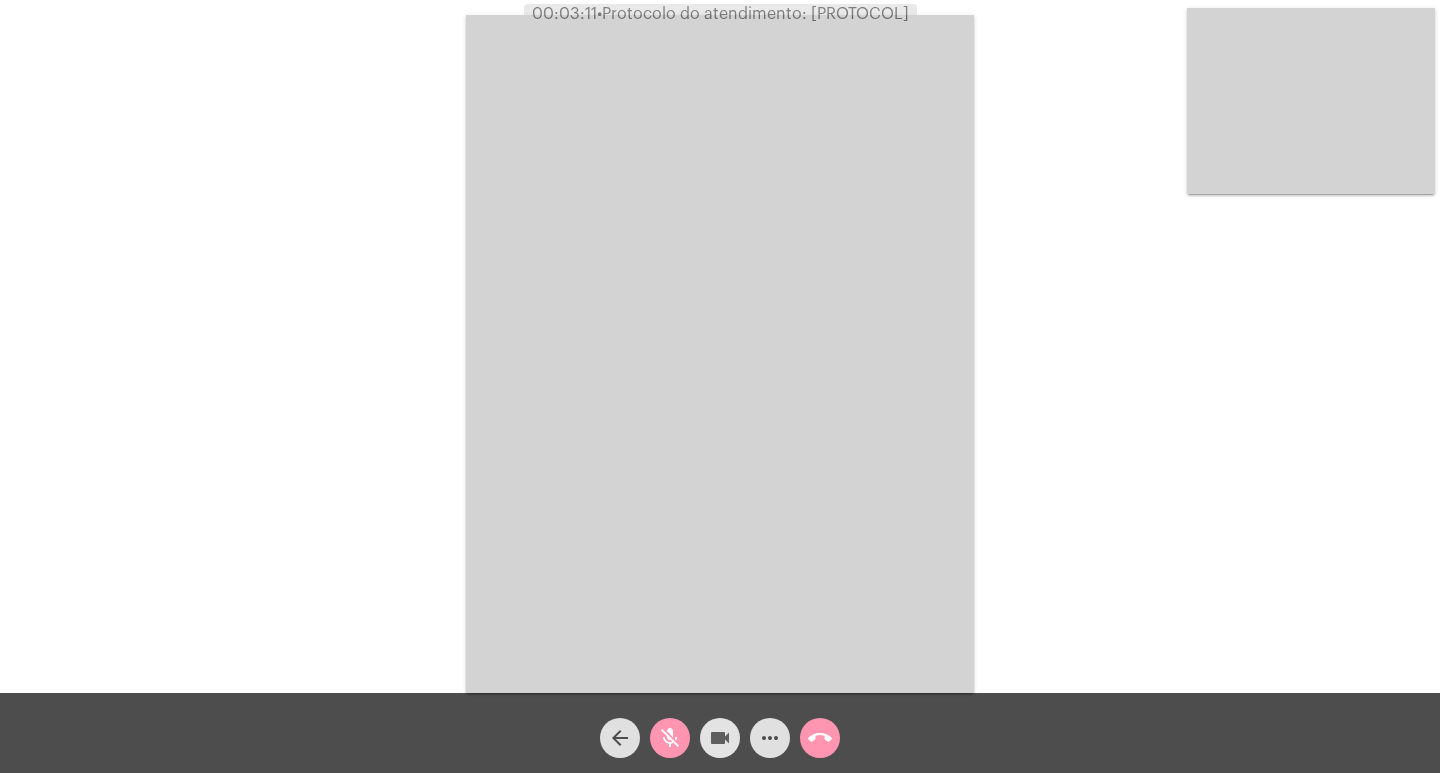 click on "videocam" 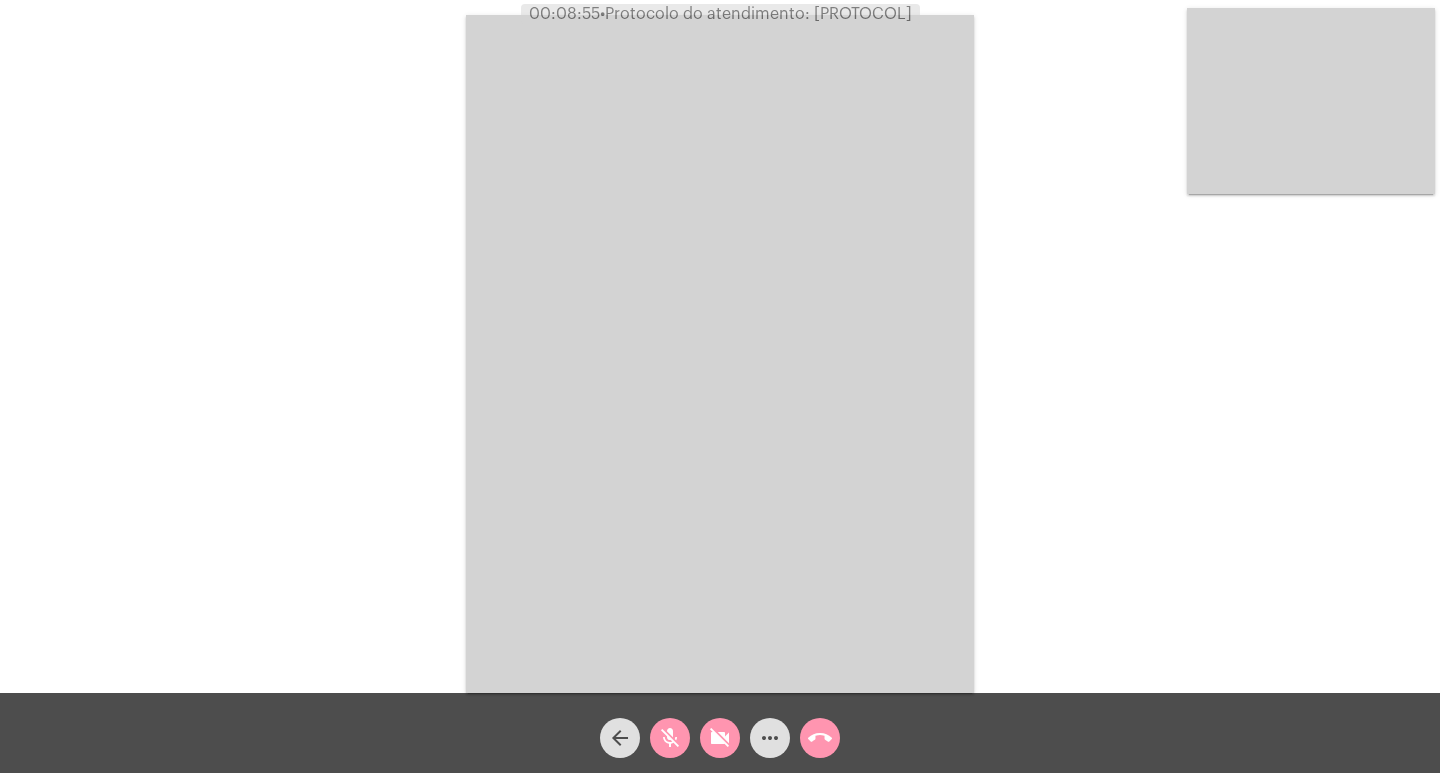 click on "mic_off" 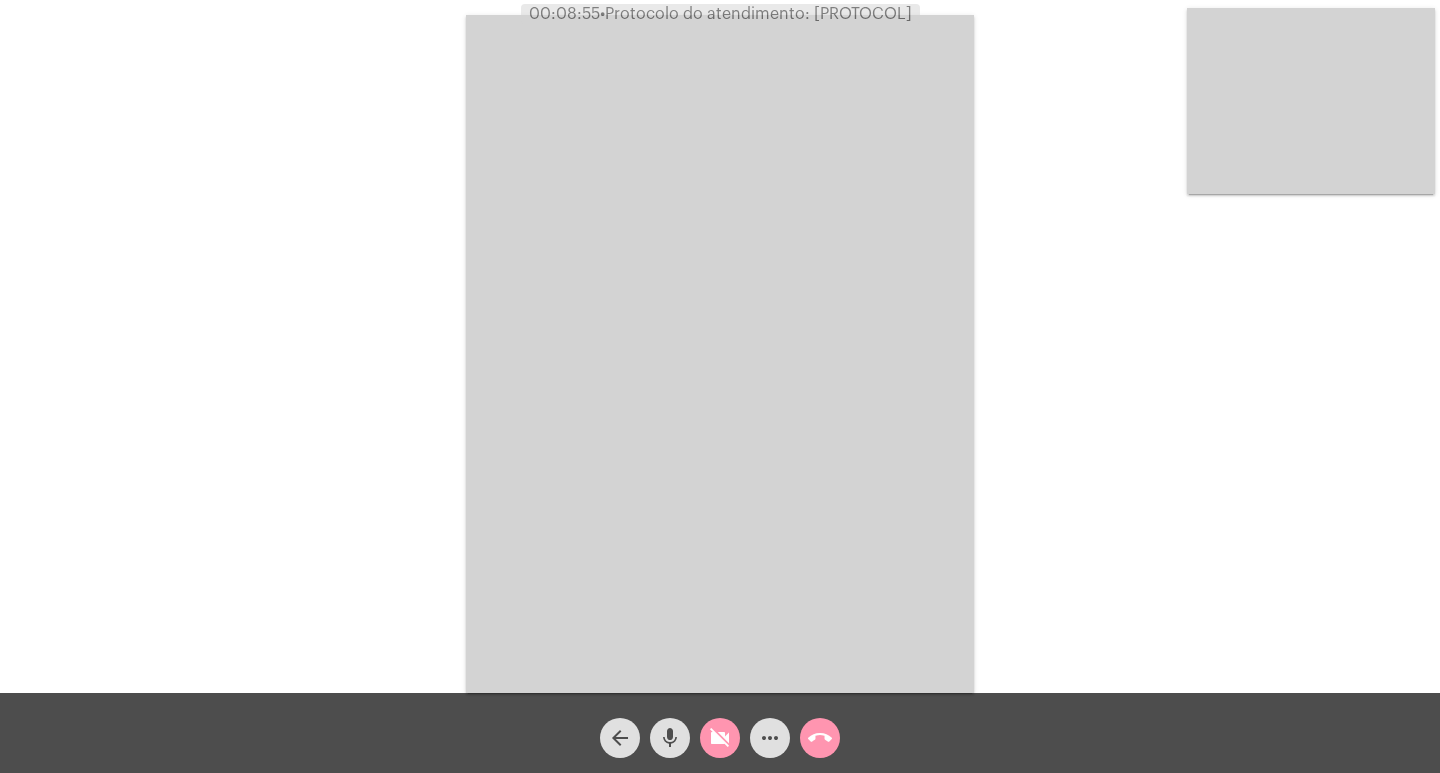 click on "videocam_off" 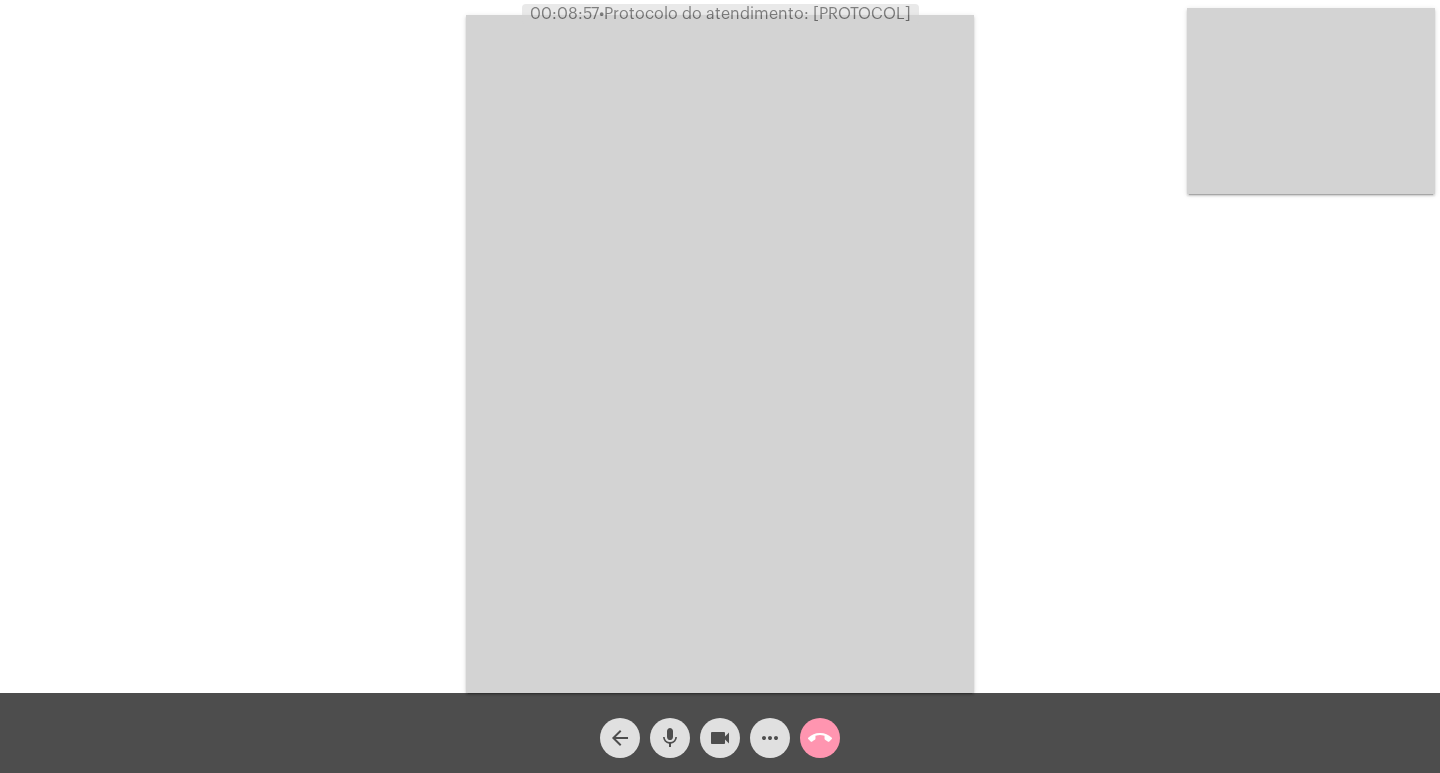 click on "• Protocolo do atendimento: [PROTOCOL]" 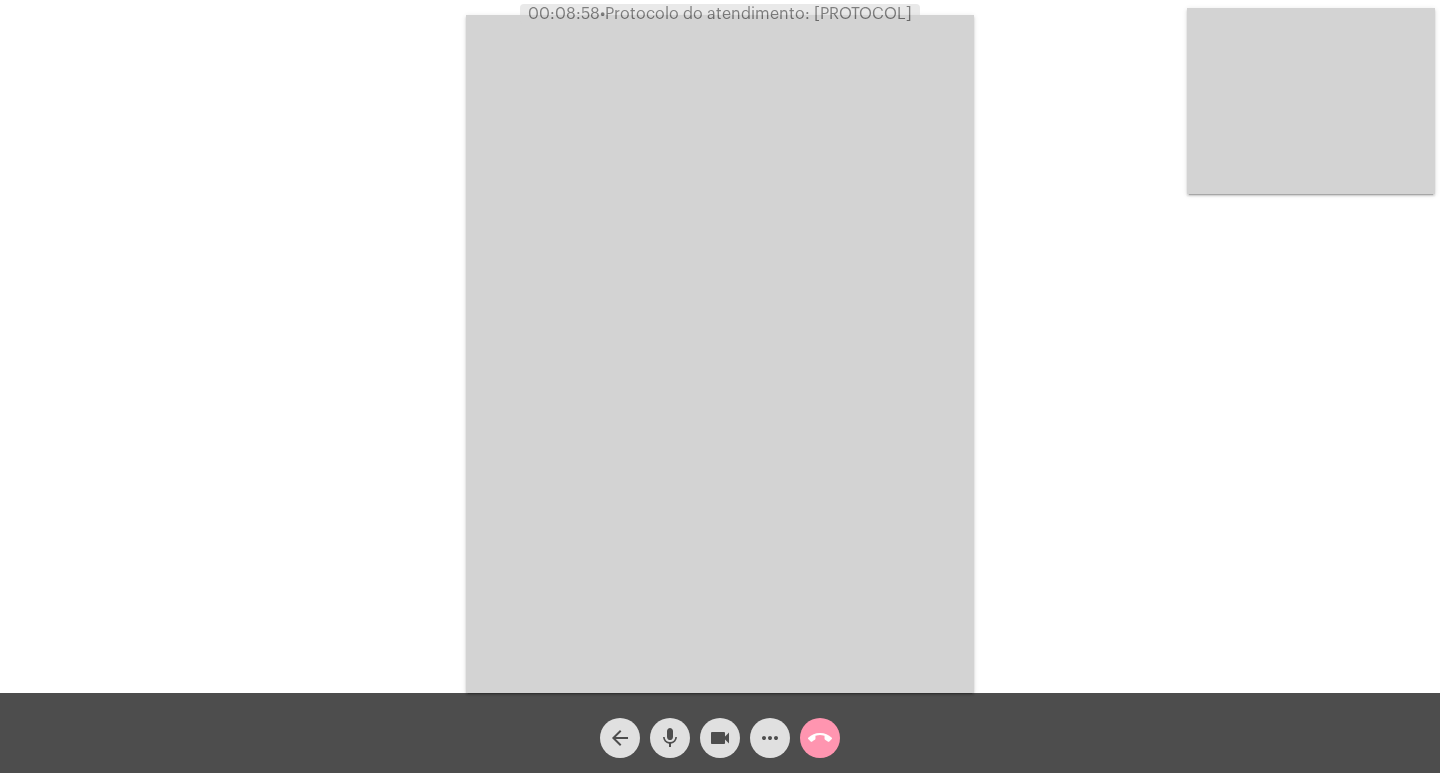 click on "• Protocolo do atendimento: [PROTOCOL]" 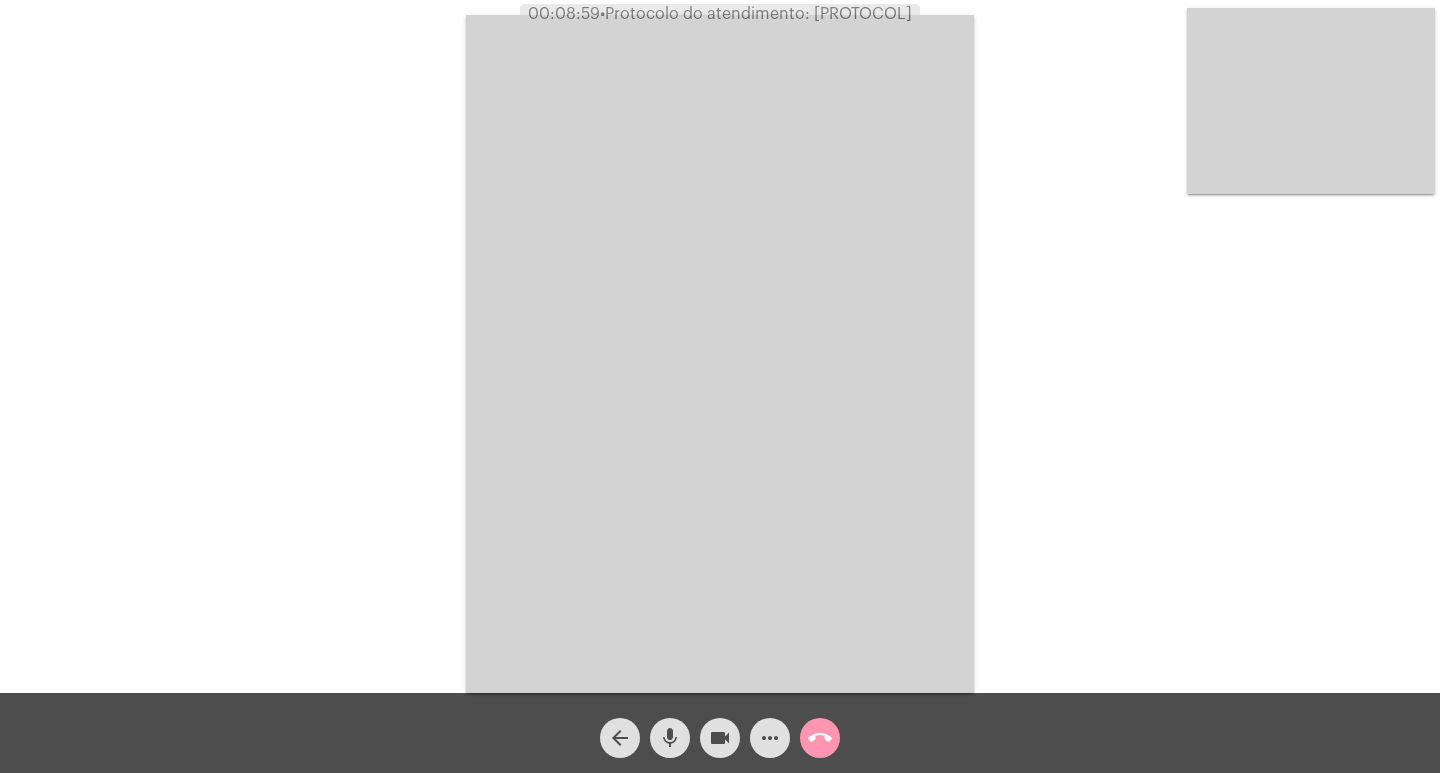 copy on "[PROTOCOL]" 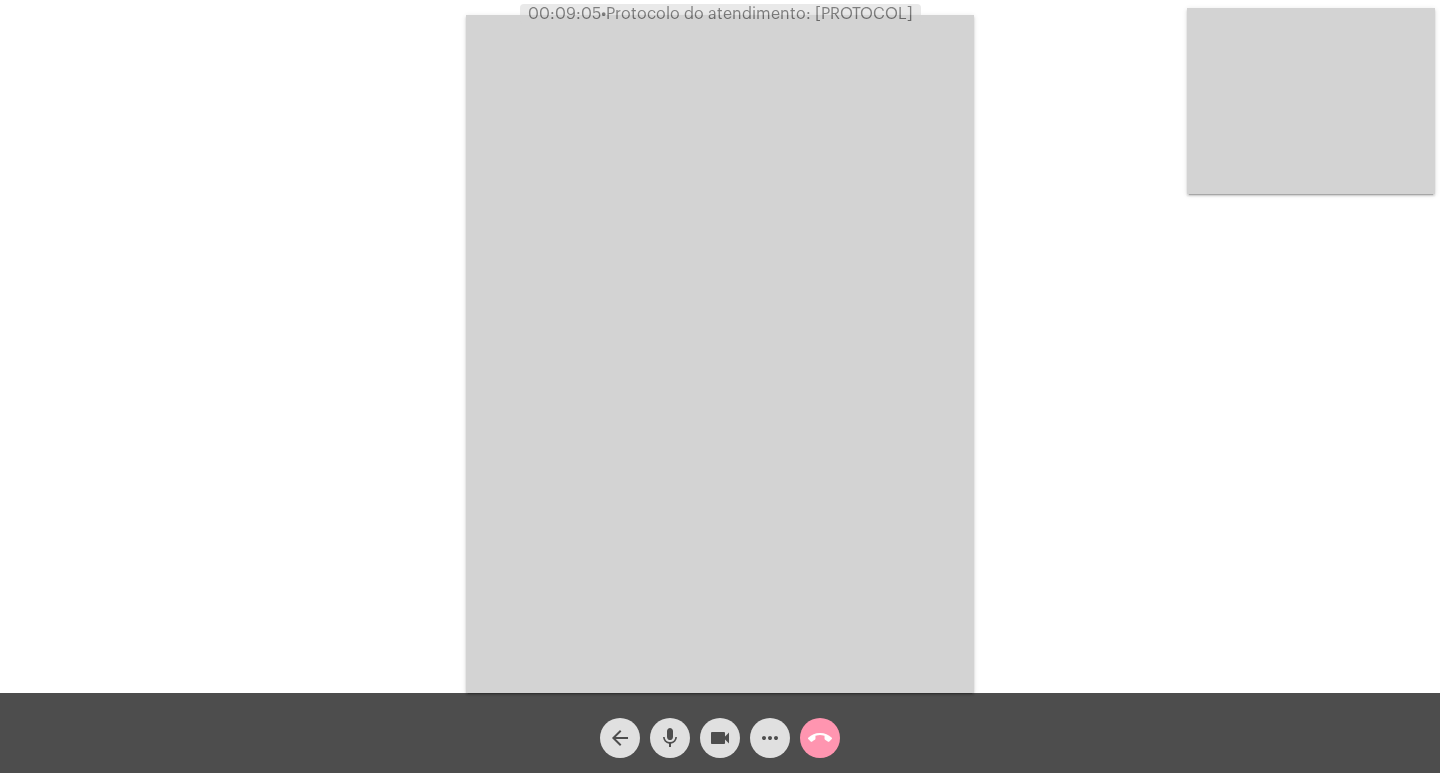 click on "Acessando Câmera e Microfone..." 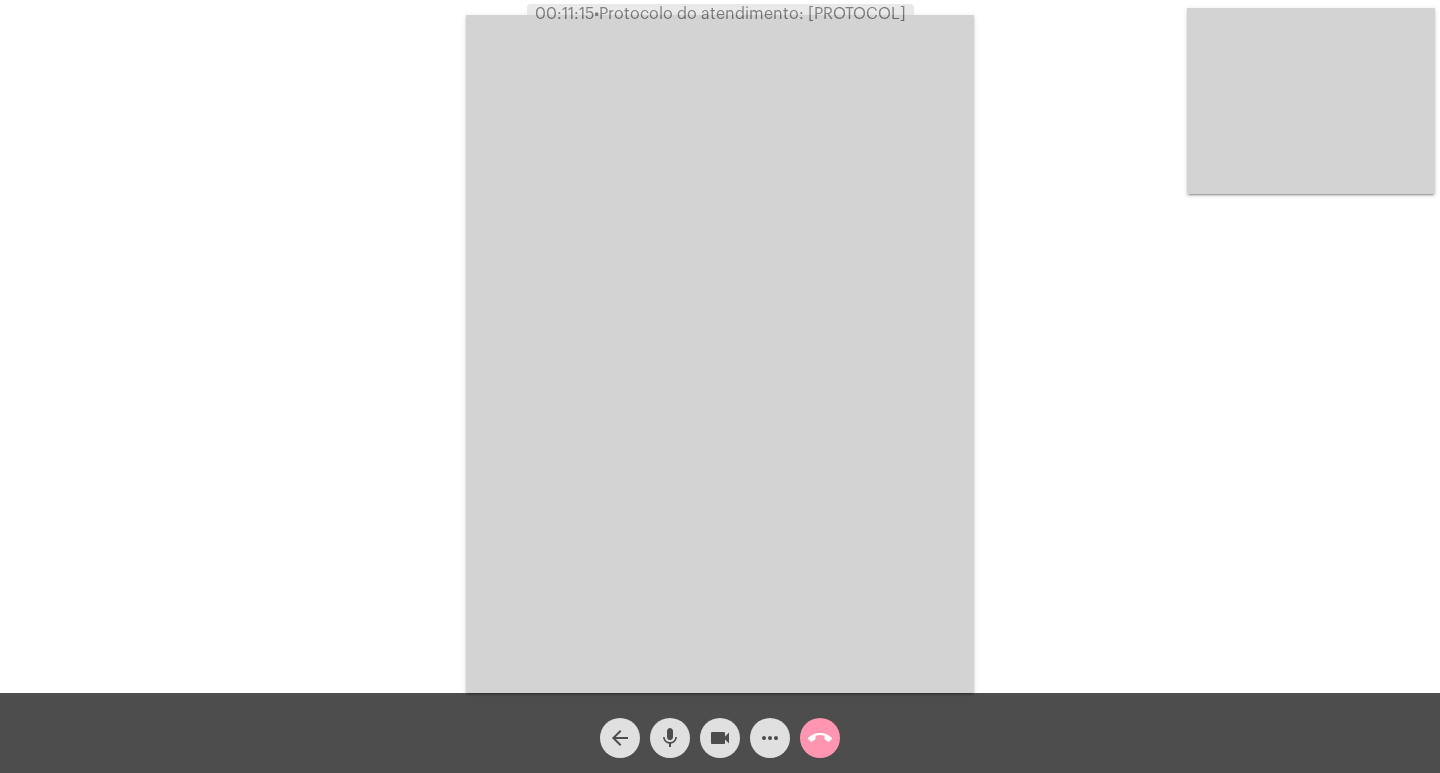 click on "mic" 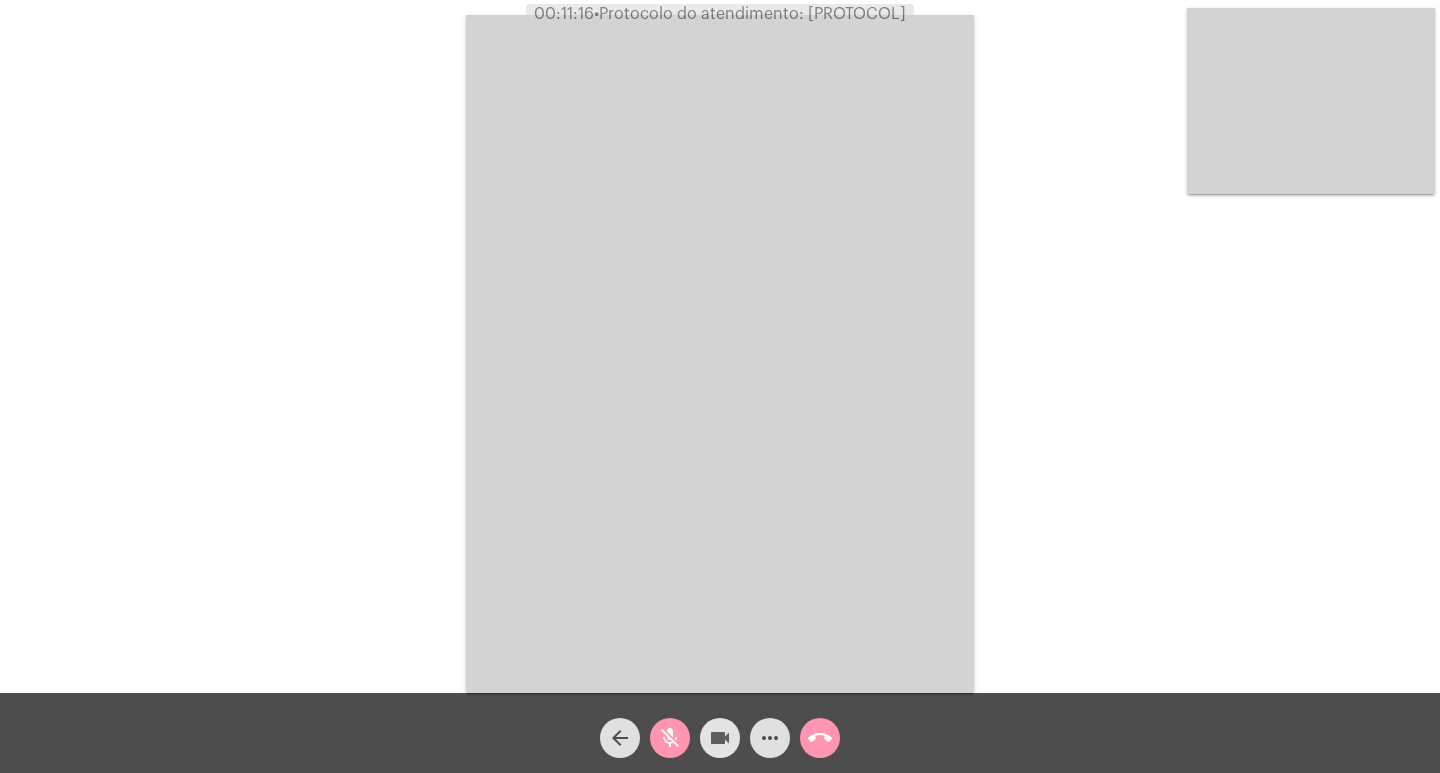 click on "videocam" 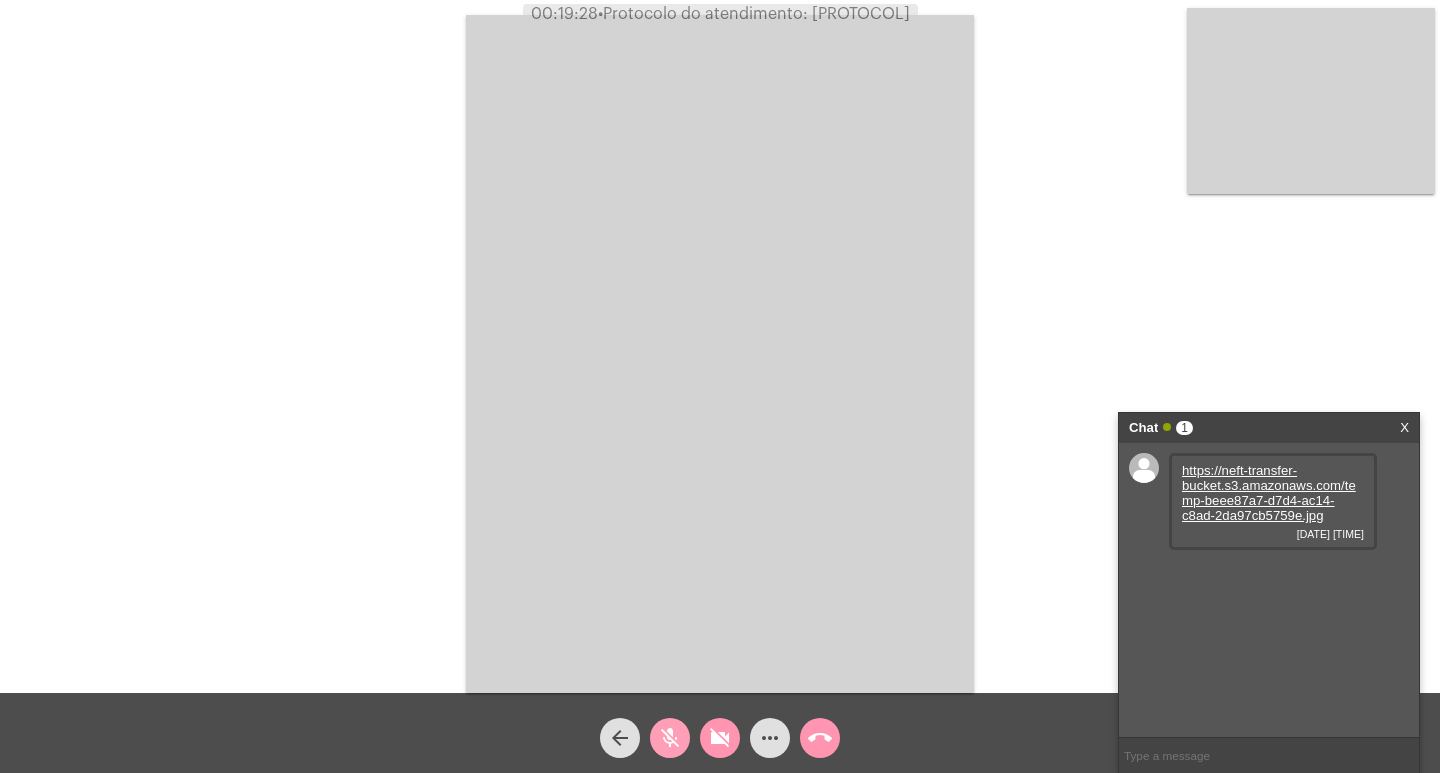 click on "mic_off" 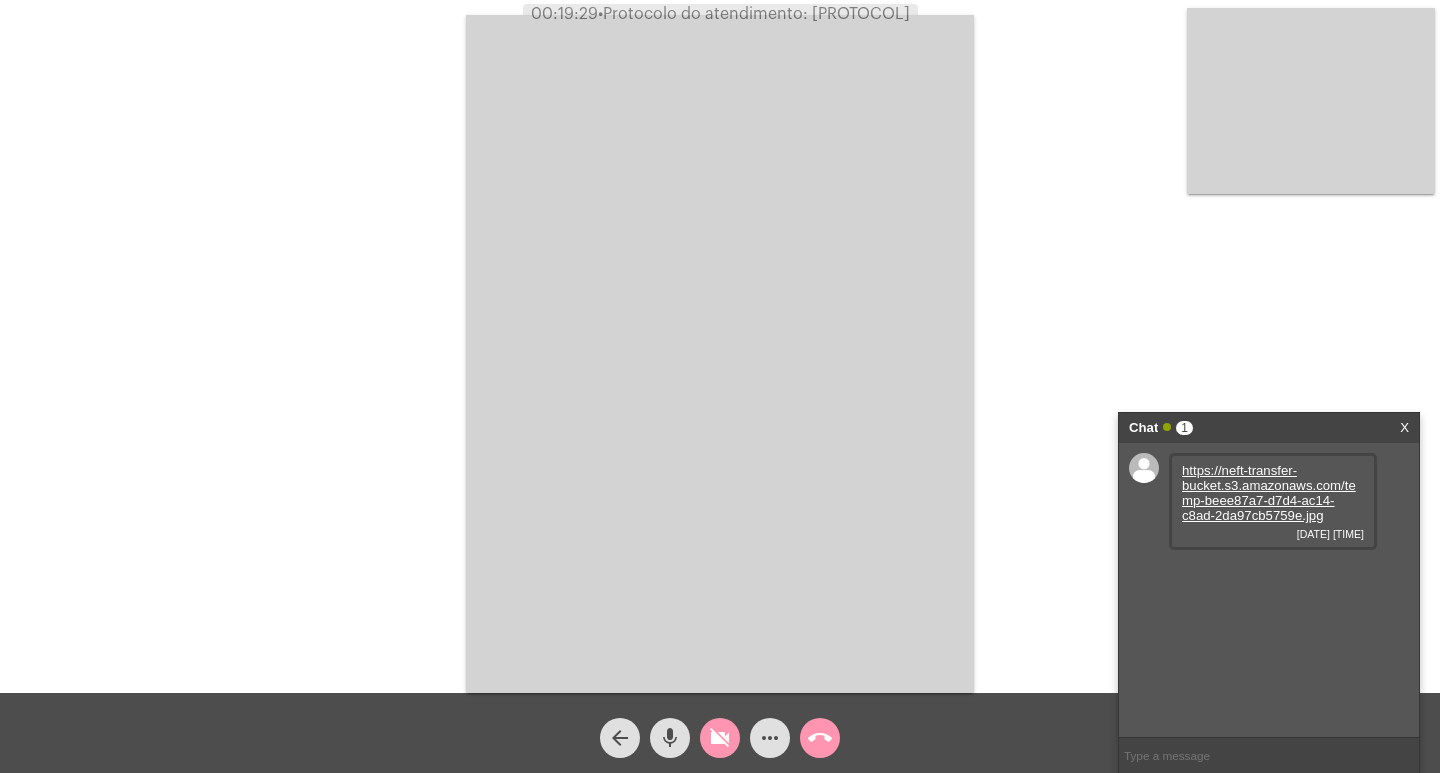 click on "videocam_off" 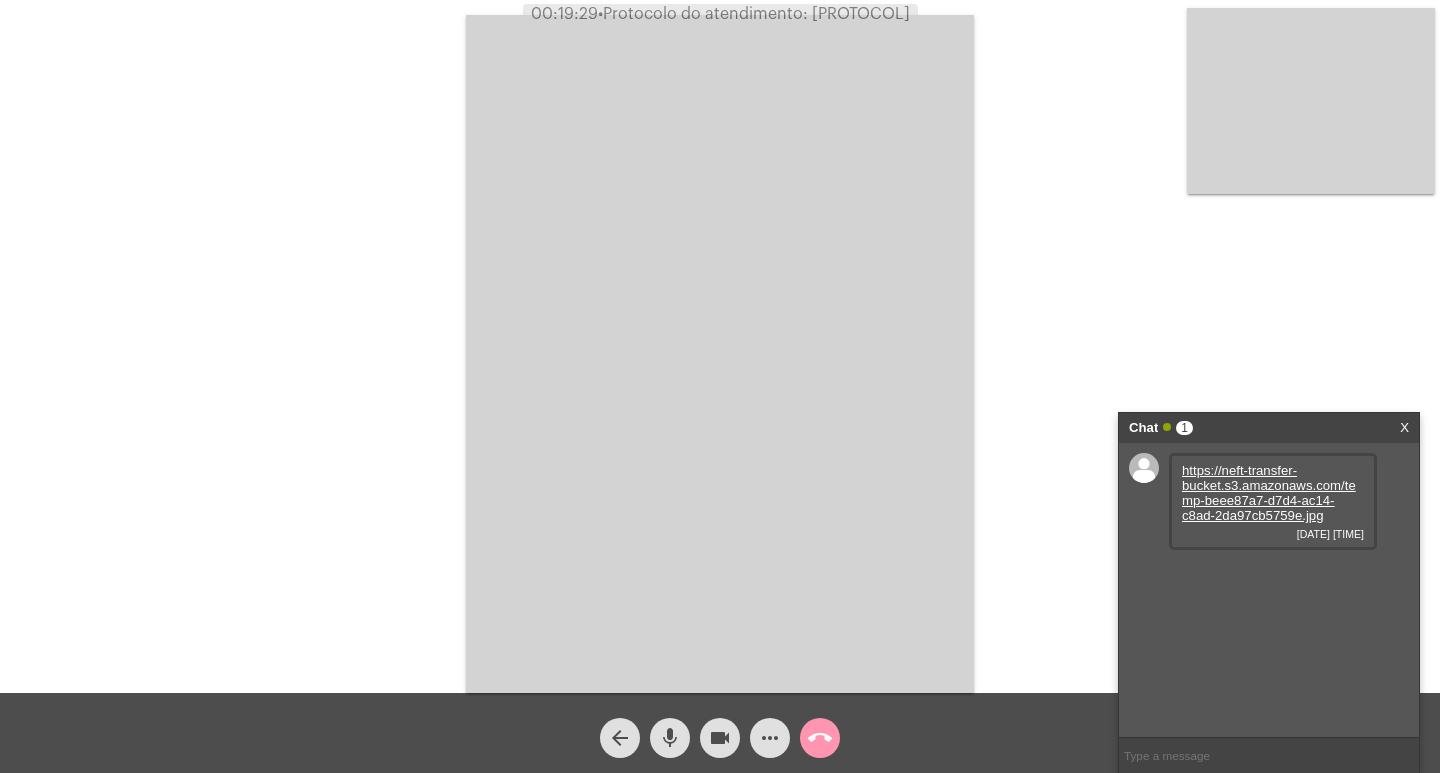 click on "https://neft-transfer-bucket.s3.amazonaws.com/temp-beee87a7-d7d4-ac14-c8ad-2da97cb5759e.jpg" at bounding box center [1269, 493] 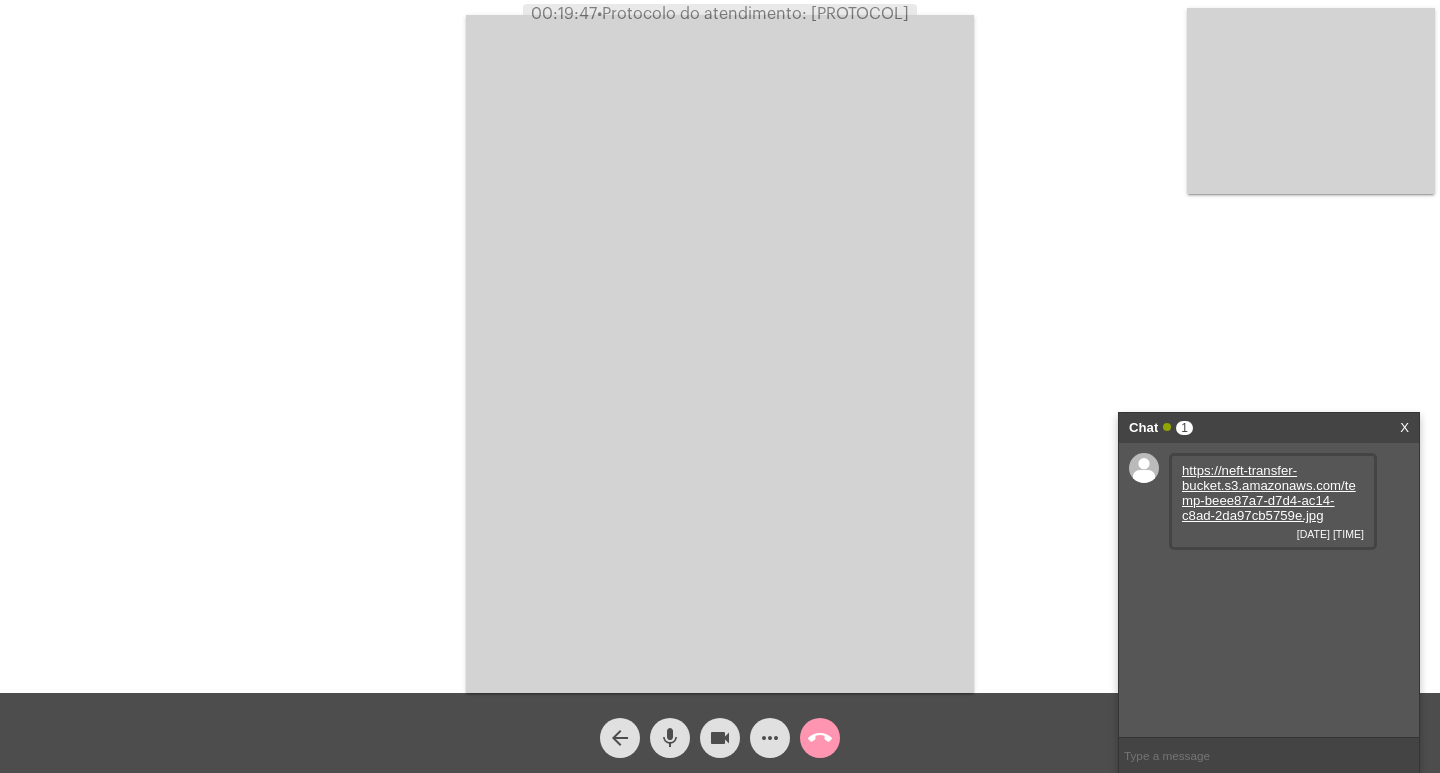 click on "• Protocolo do atendimento: [PROTOCOL]" 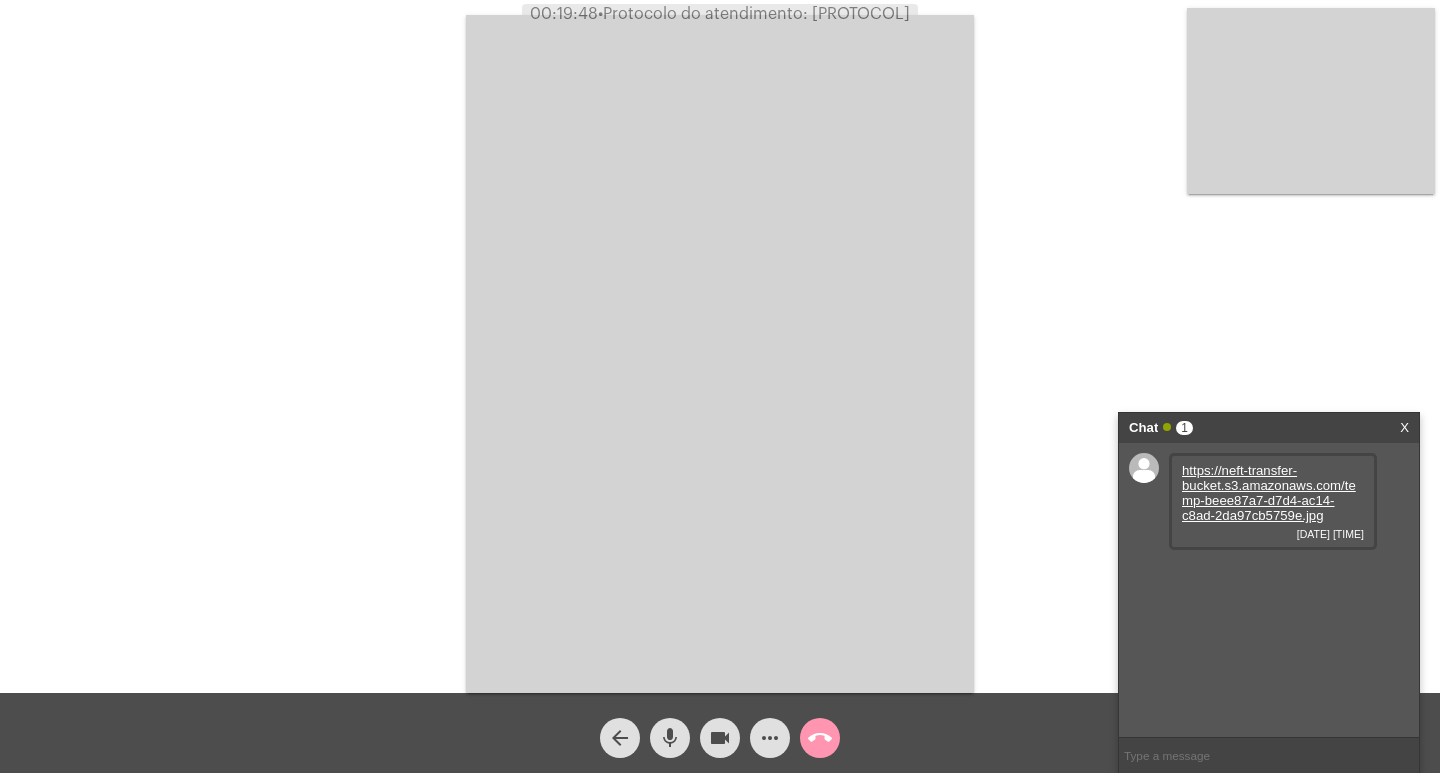 copy on "[PROTOCOL]" 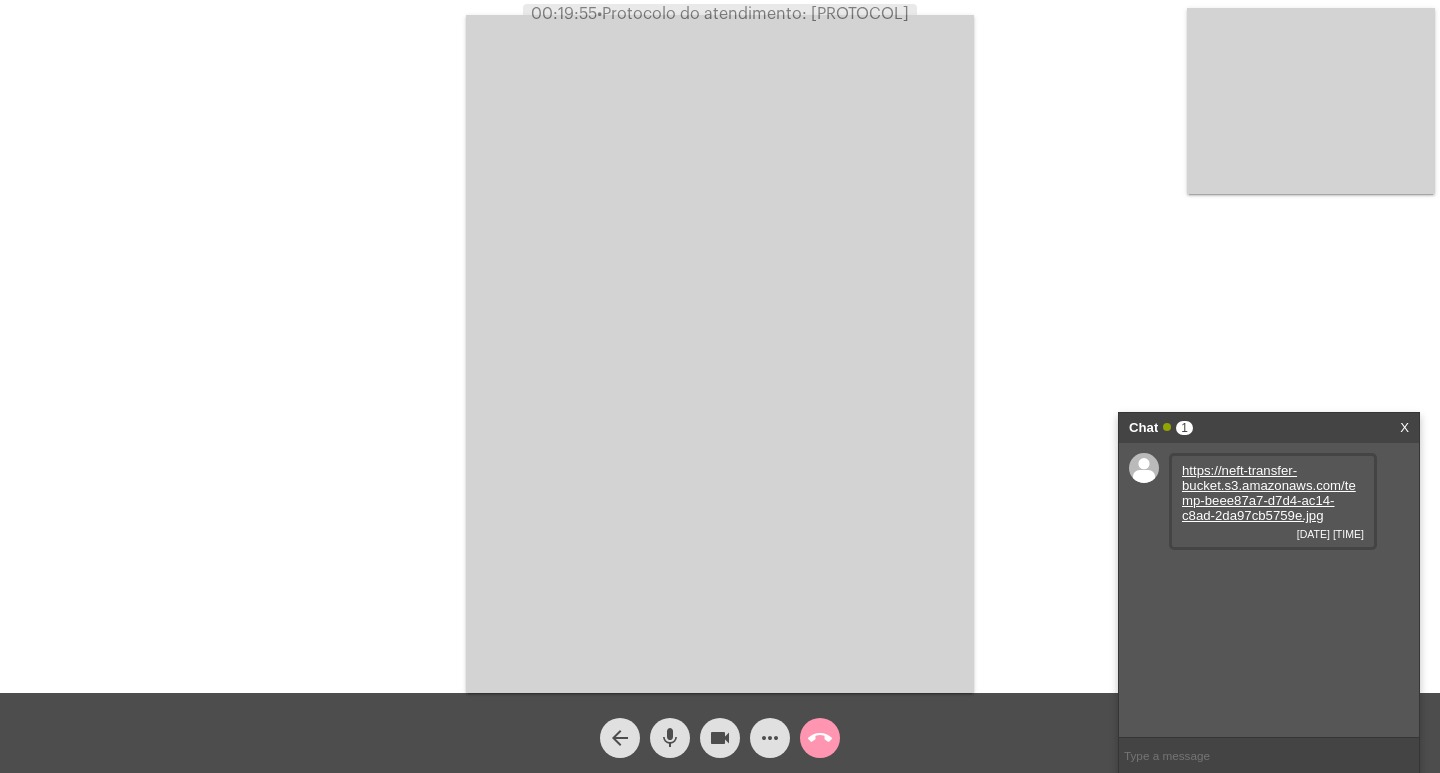 click on "Acessando Câmera e Microfone..." 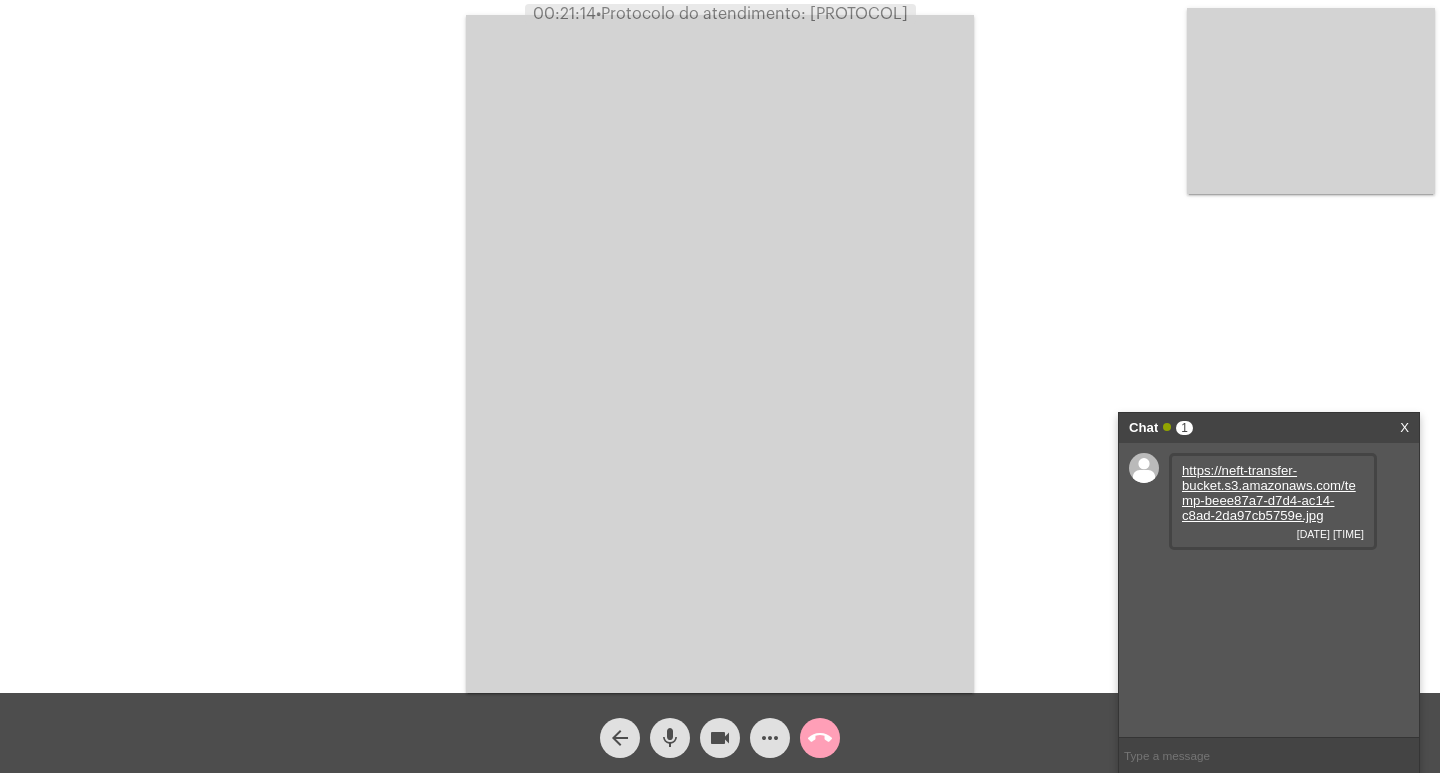 click on "call_end" 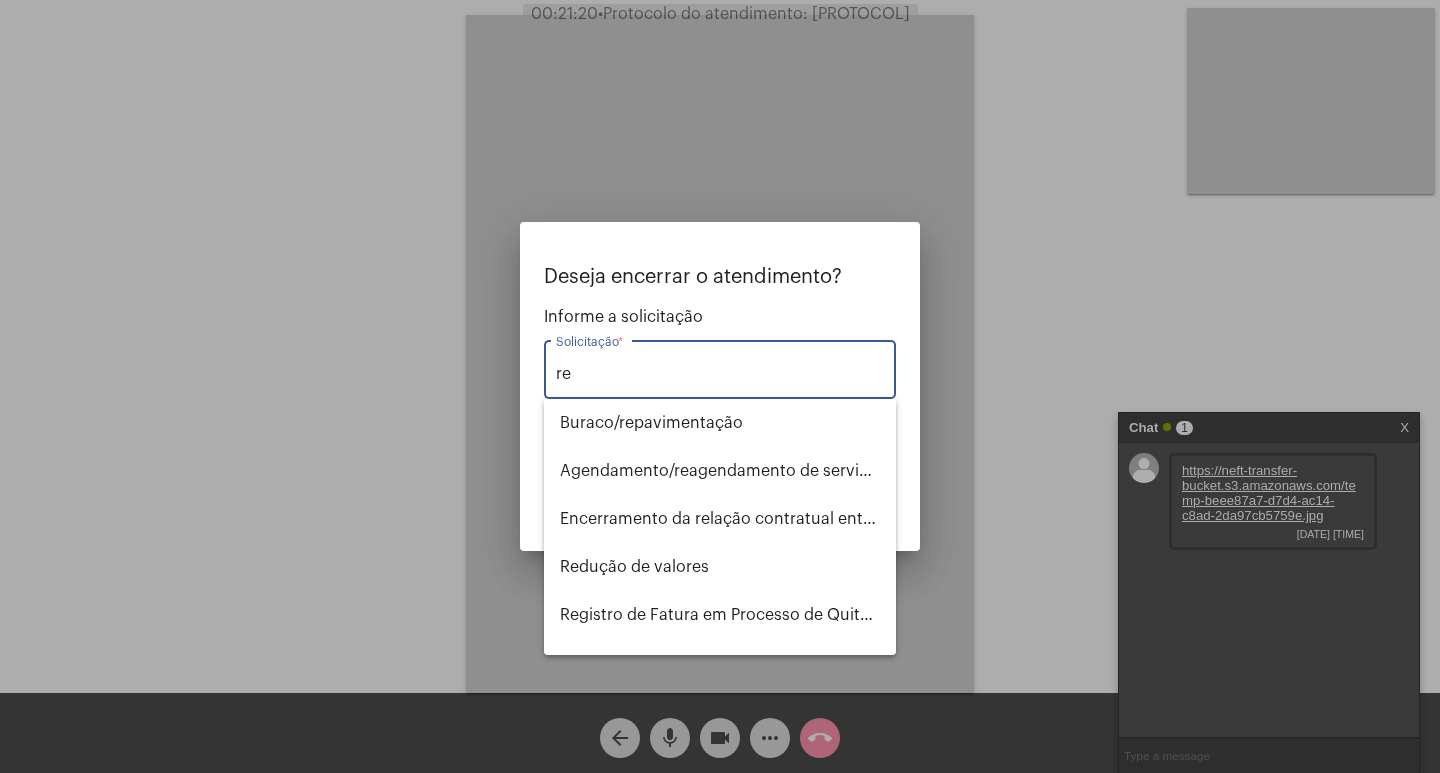 type on "r" 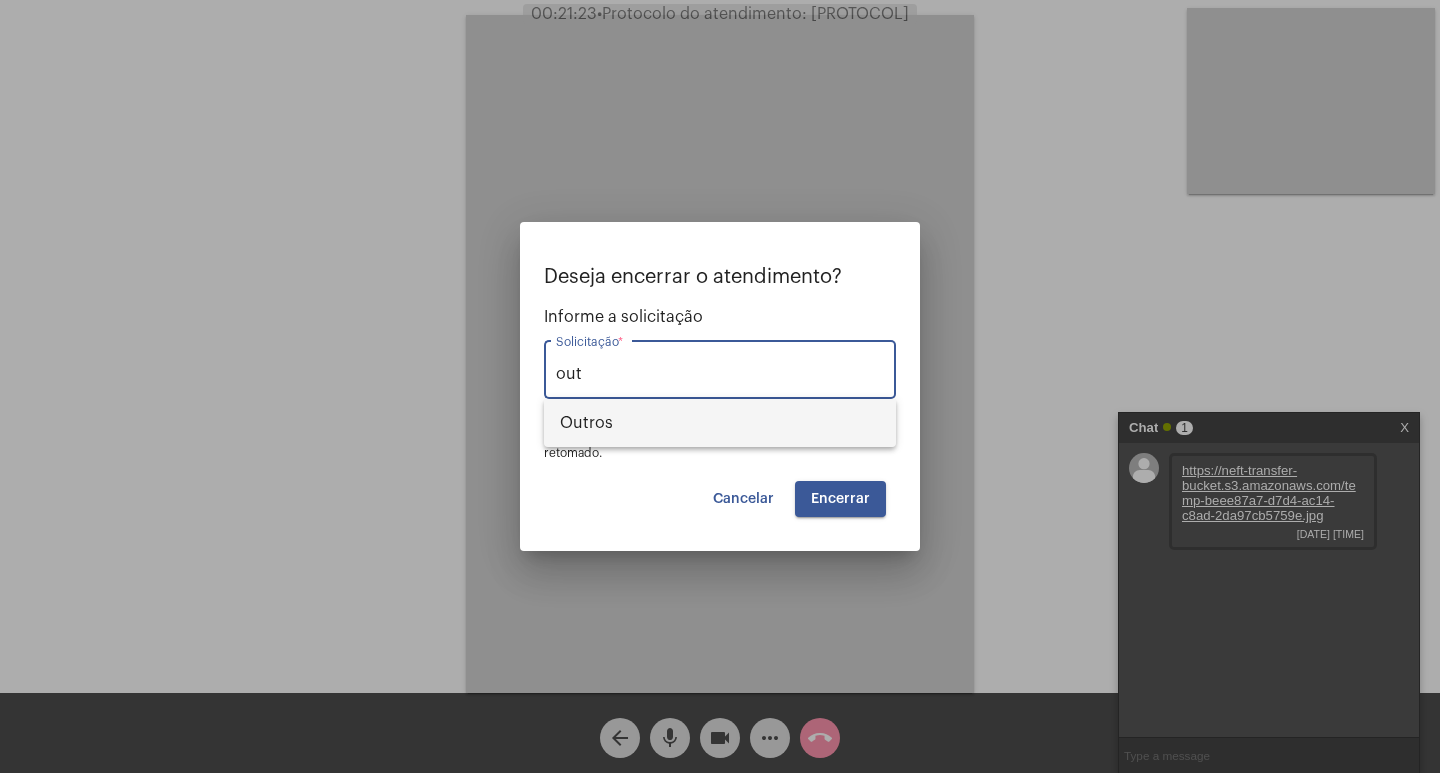click on "Outros" at bounding box center [720, 423] 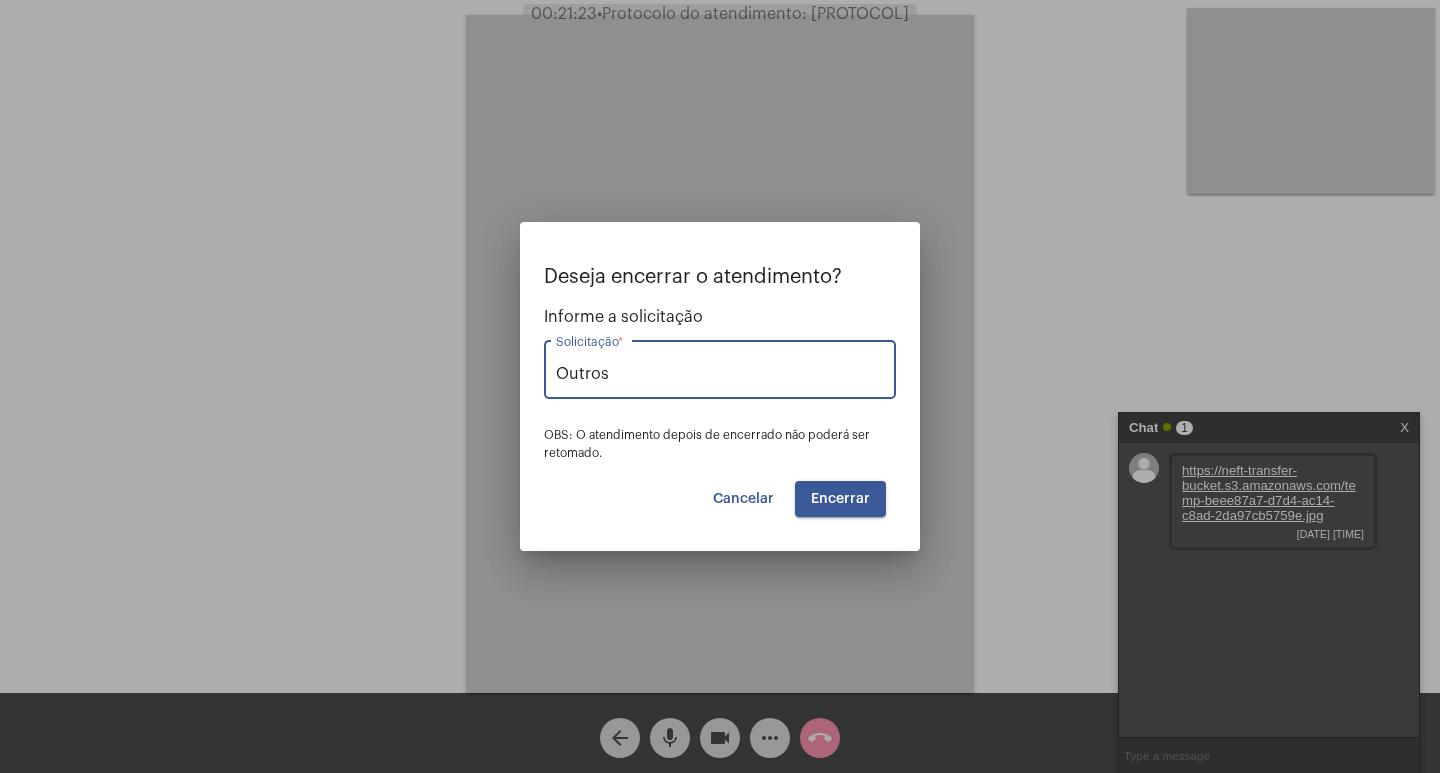 click on "Encerrar" at bounding box center (840, 499) 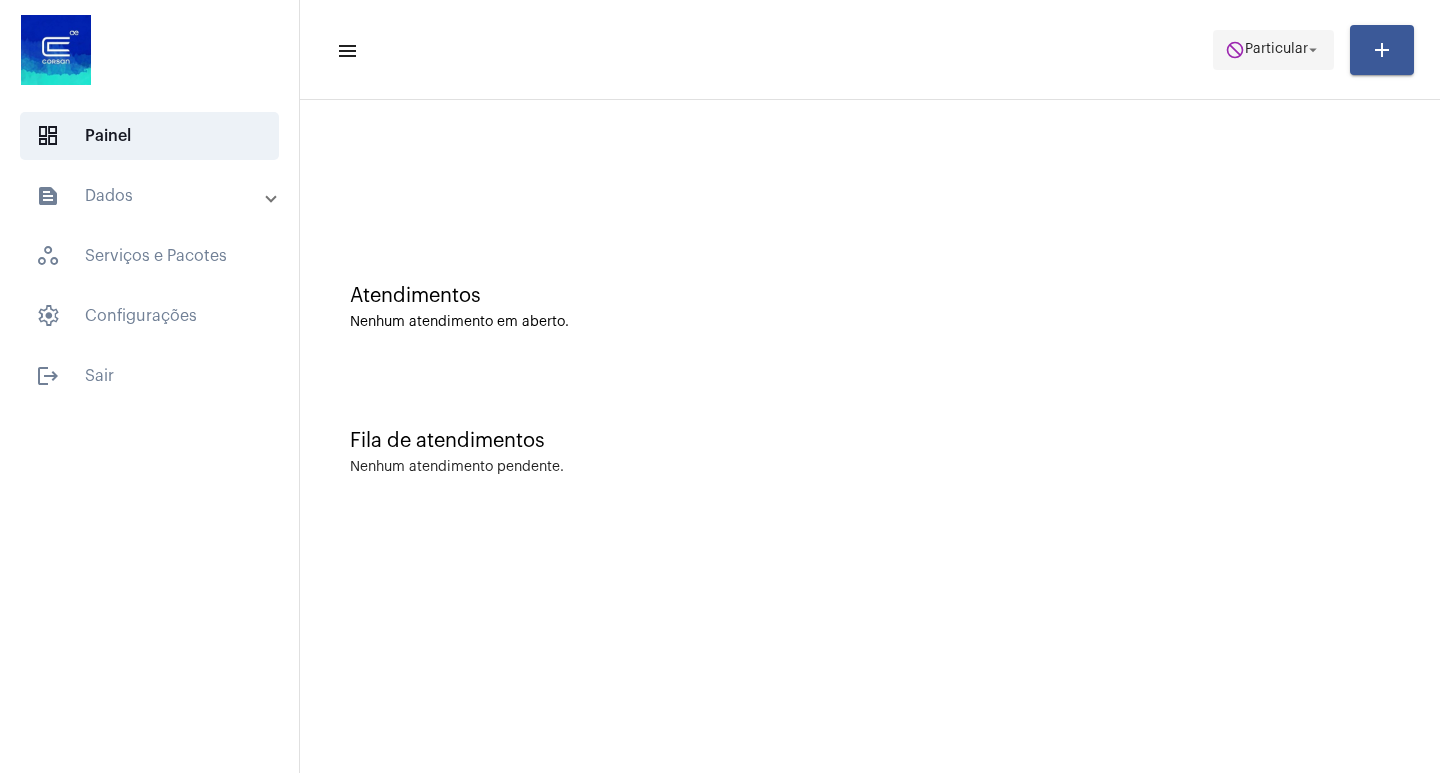 click on "arrow_drop_down" 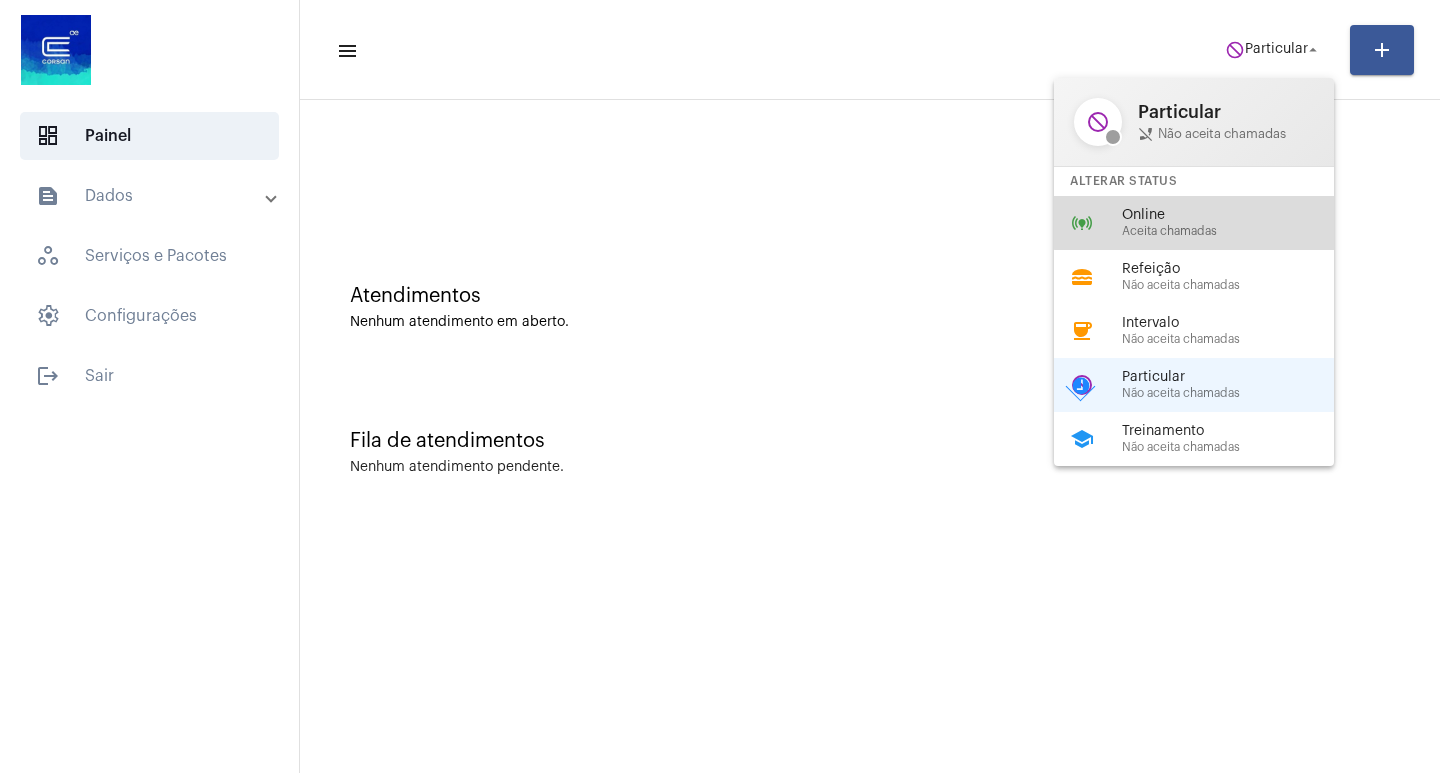 click on "Online" at bounding box center [1236, 215] 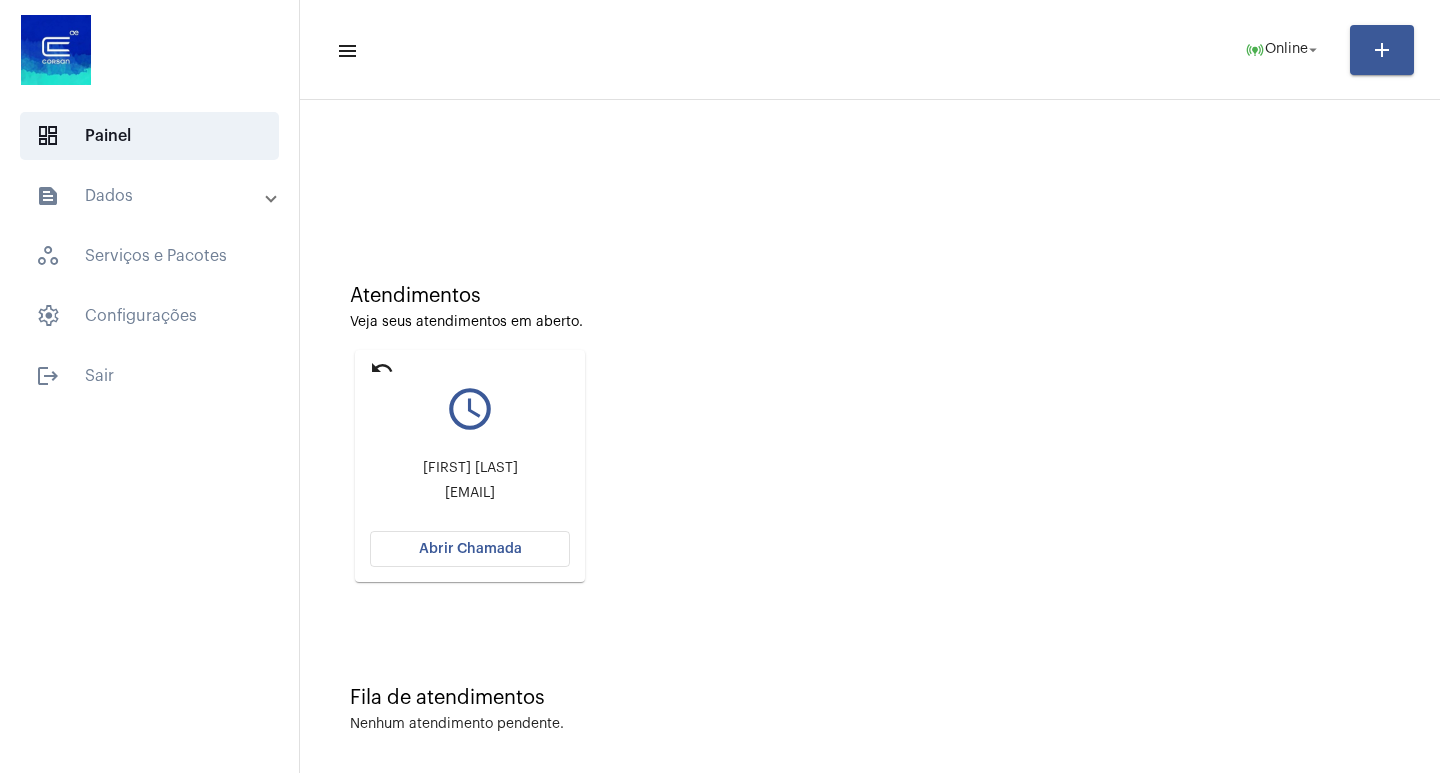 click on "Abrir Chamada" 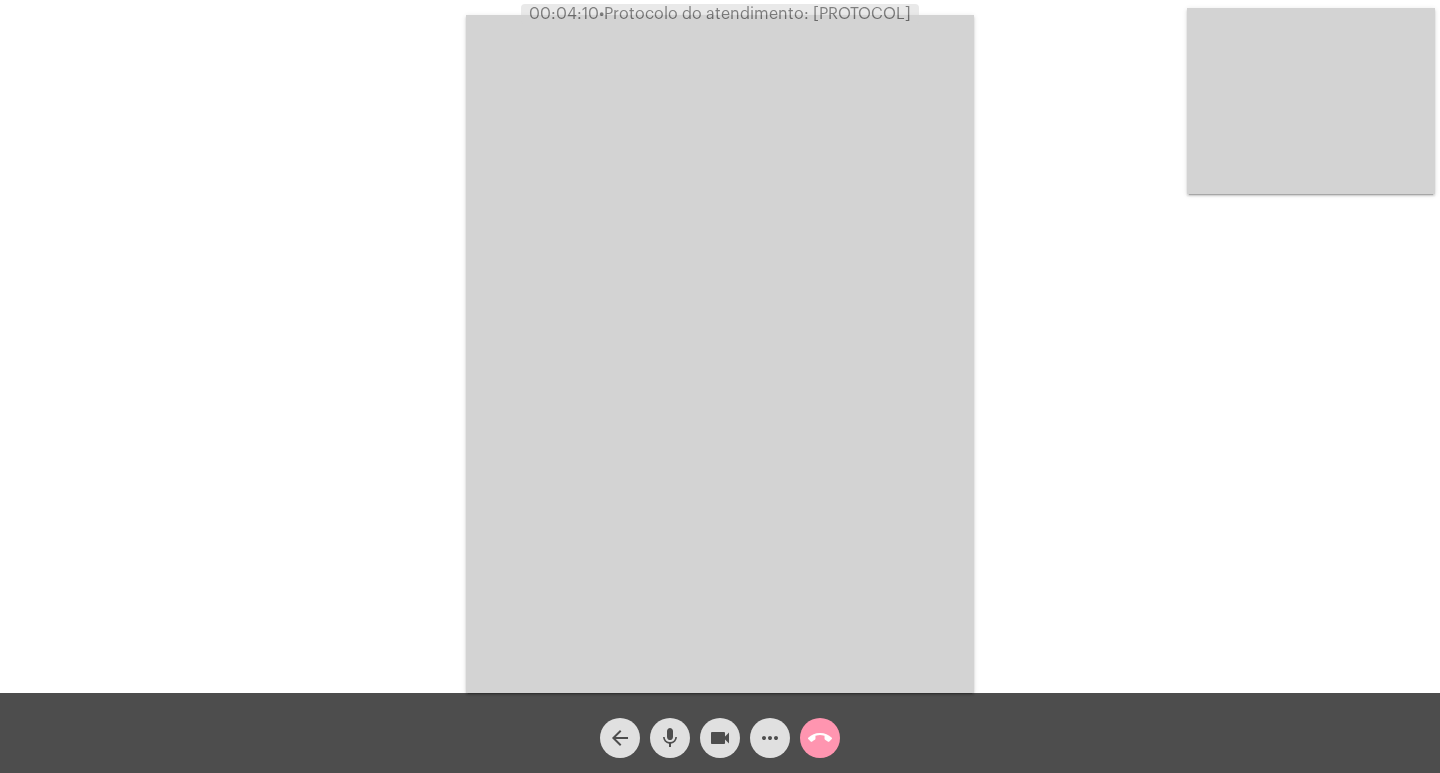 click on "• Protocolo do atendimento: [PROTOCOL]" 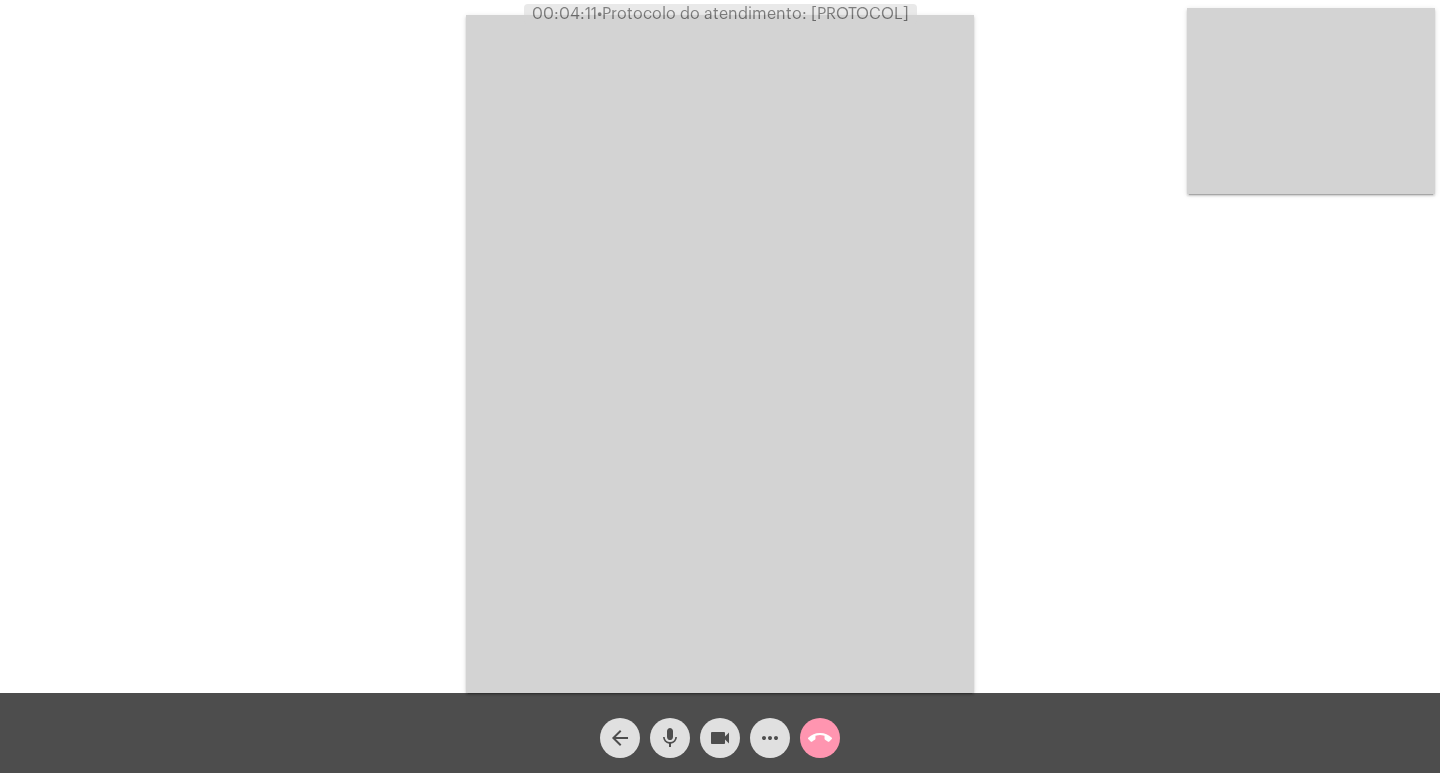 copy on "[PROTOCOL]" 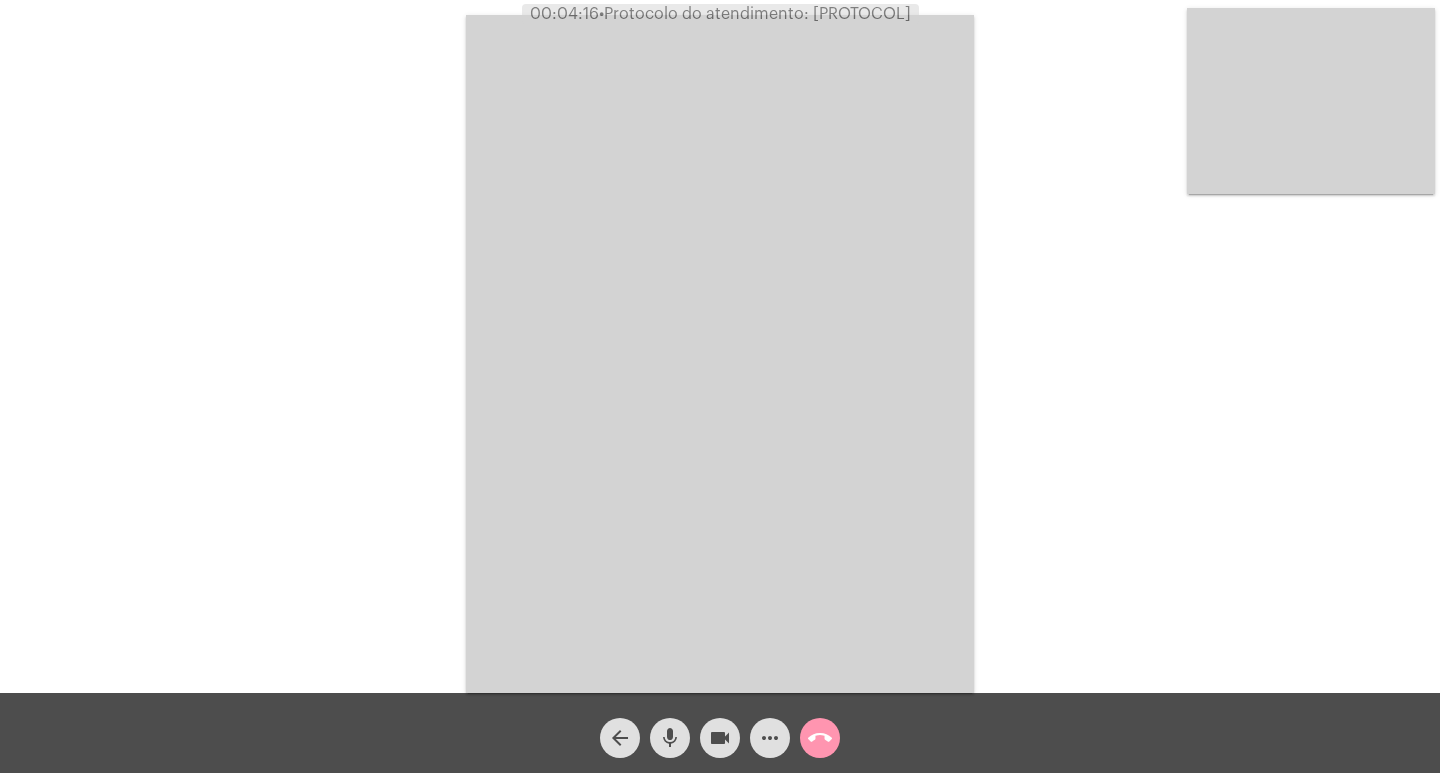 click on "Acessando Câmera e Microfone..." 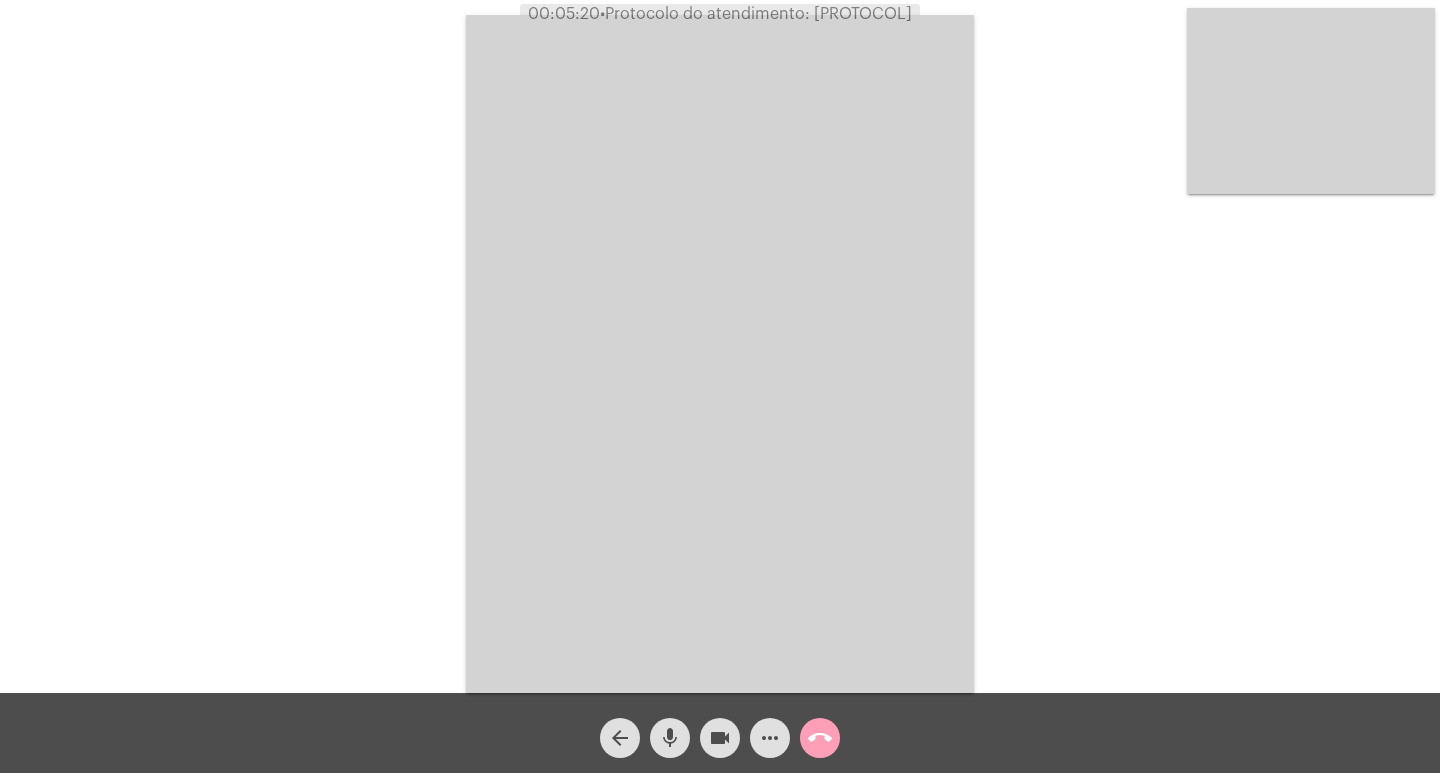 click on "call_end" 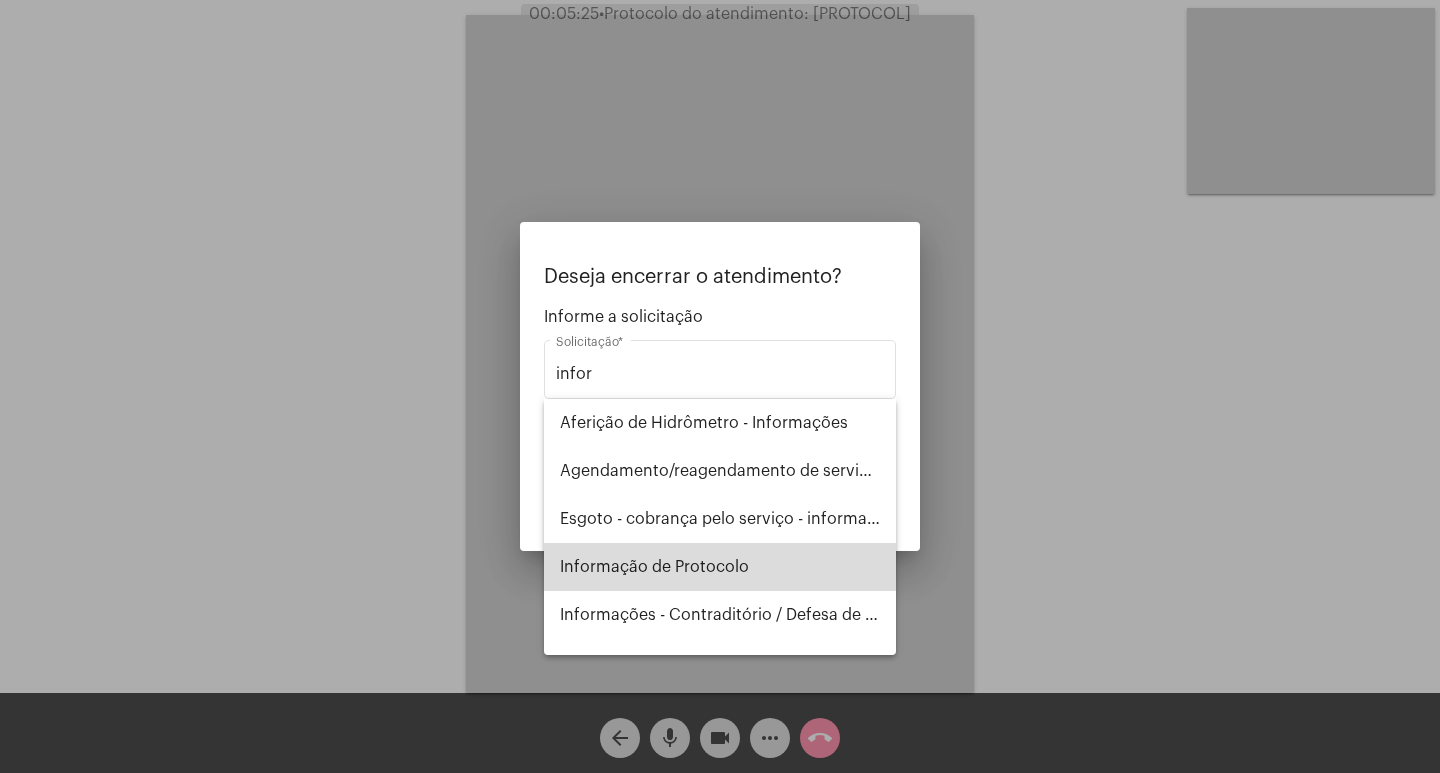 click on "Informação de Protocolo" at bounding box center (720, 567) 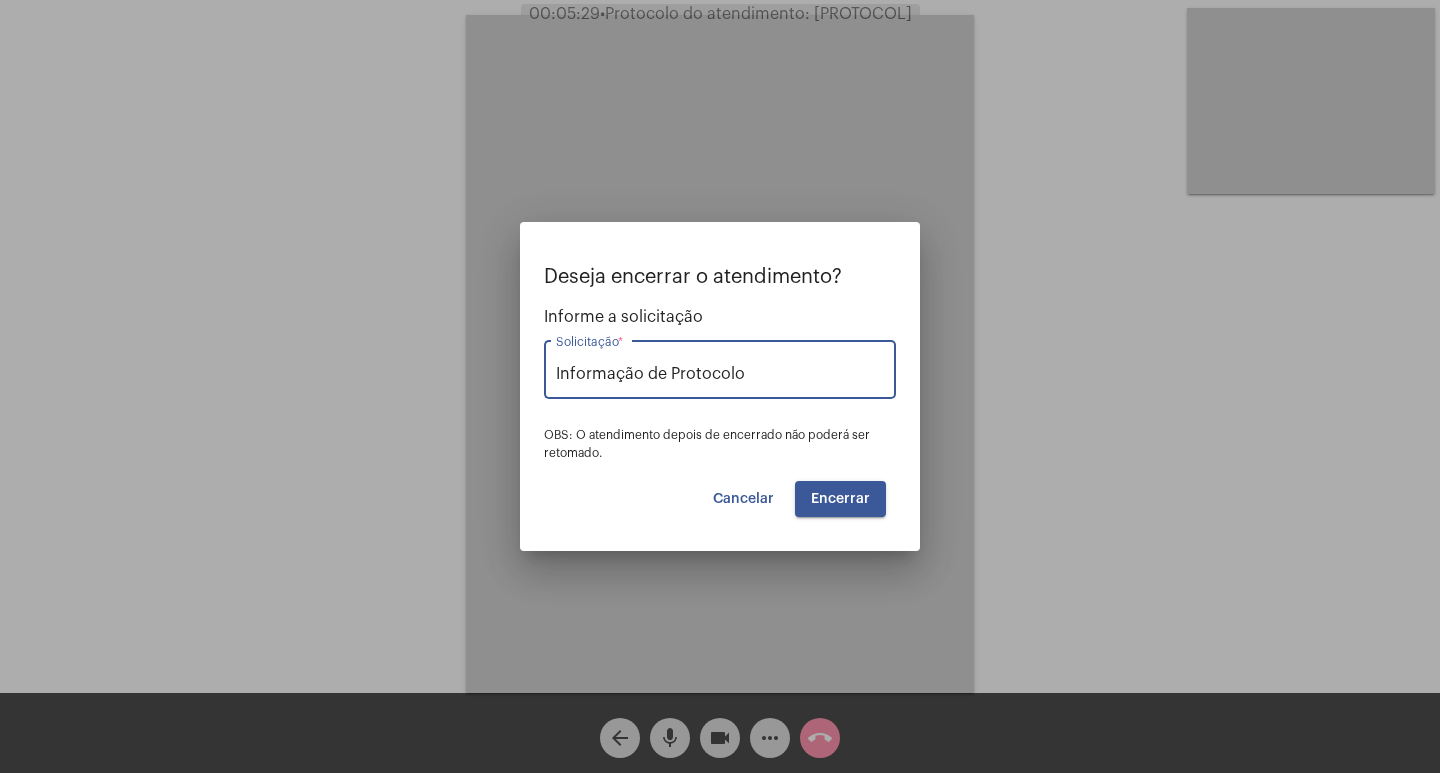 click on "Encerrar" at bounding box center [840, 499] 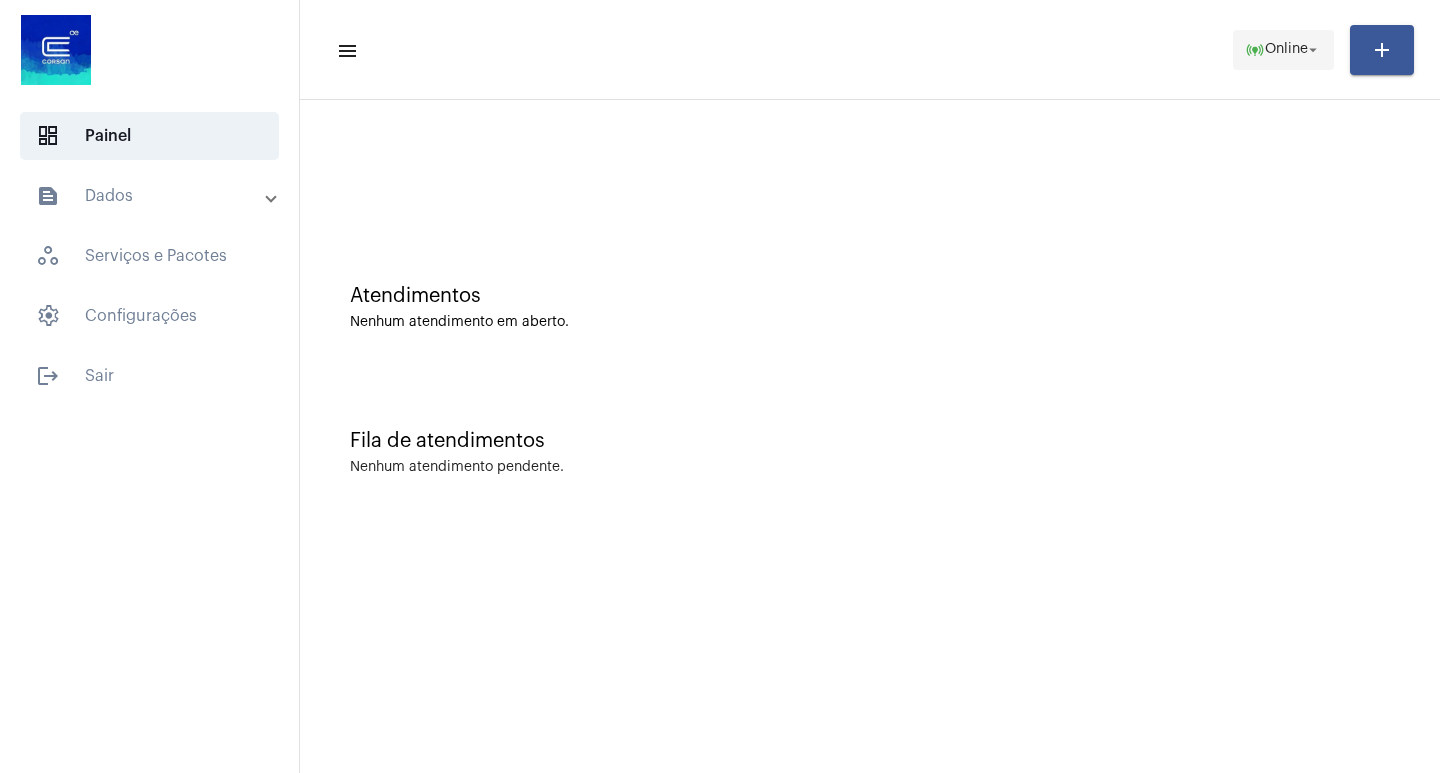 click on "Online" 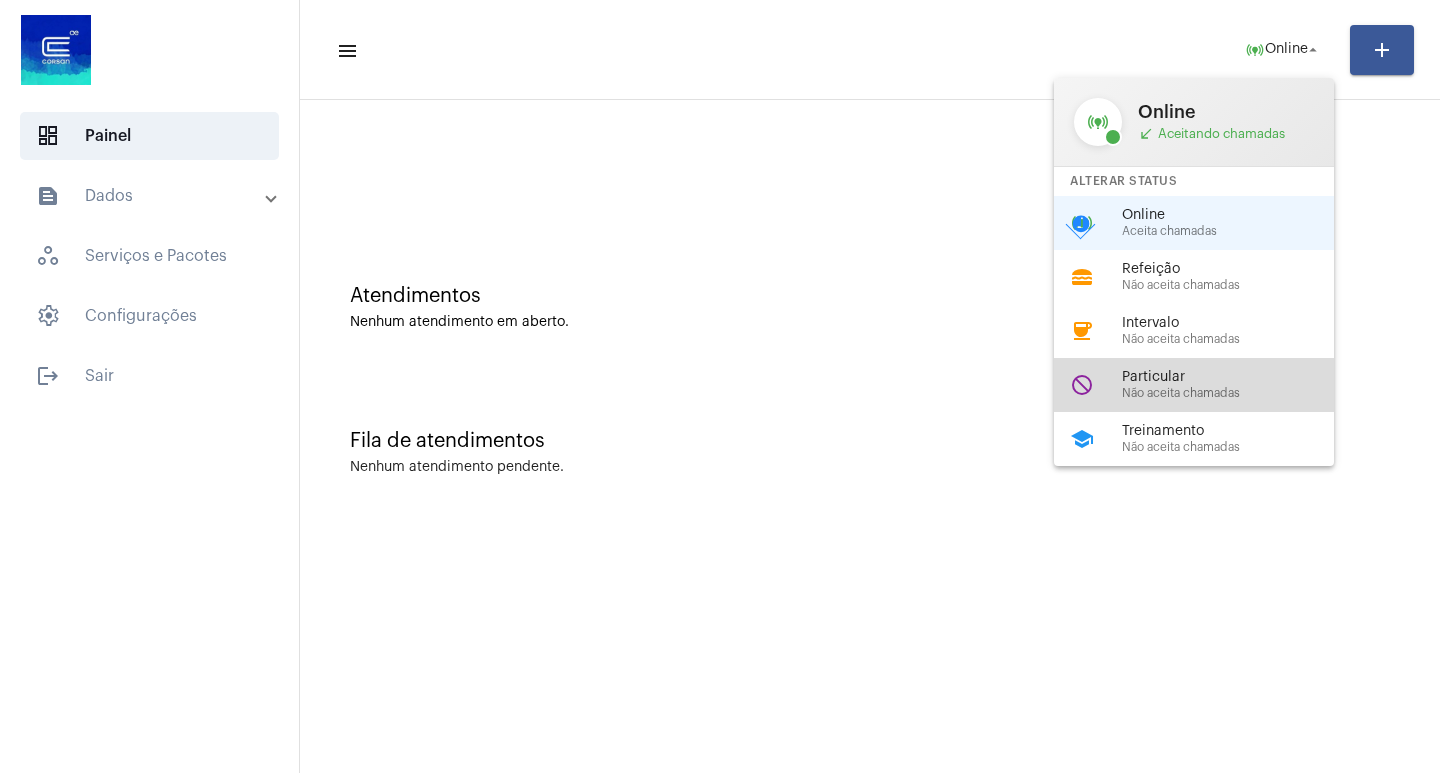 click on "Particular" at bounding box center [1236, 377] 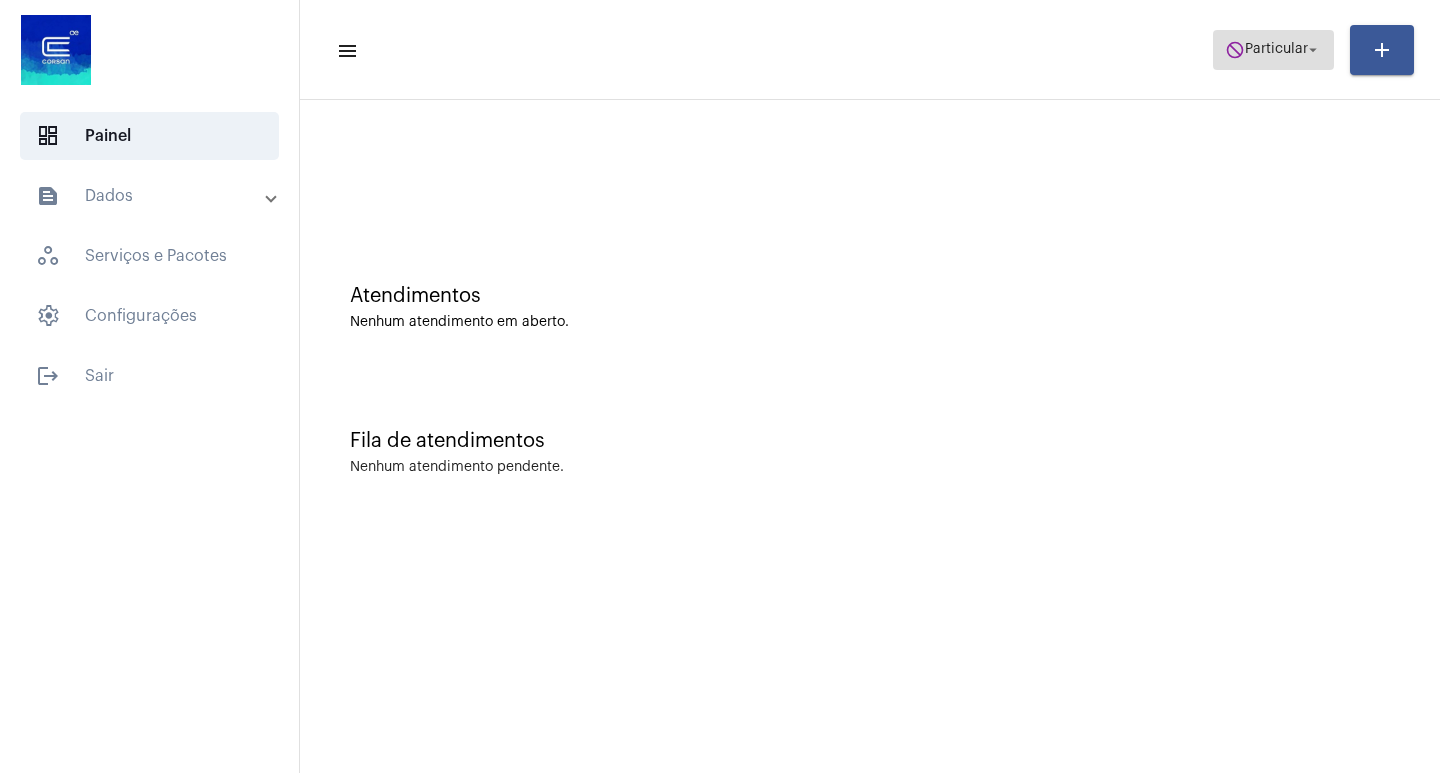 click on "do_not_disturb" 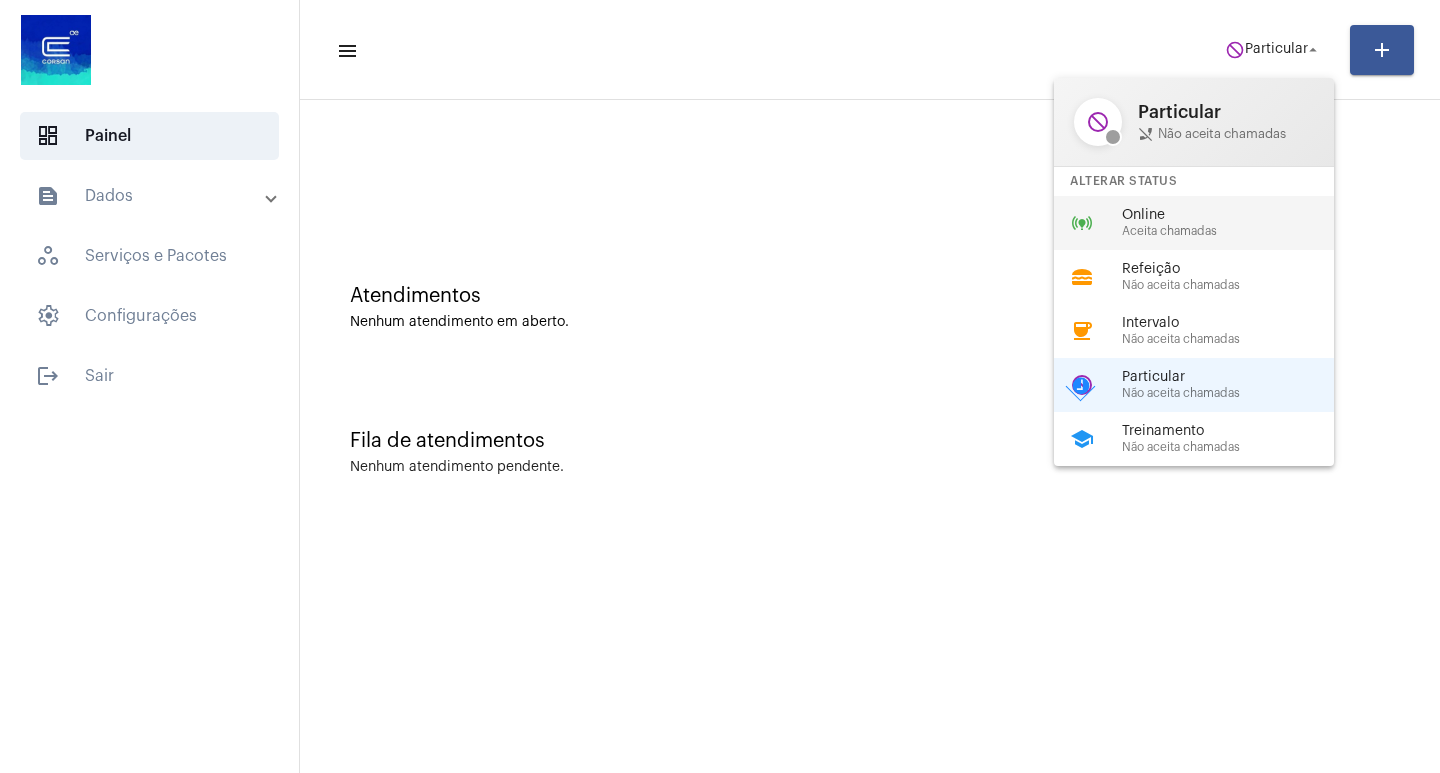 click on "Aceita chamadas" at bounding box center (1236, 231) 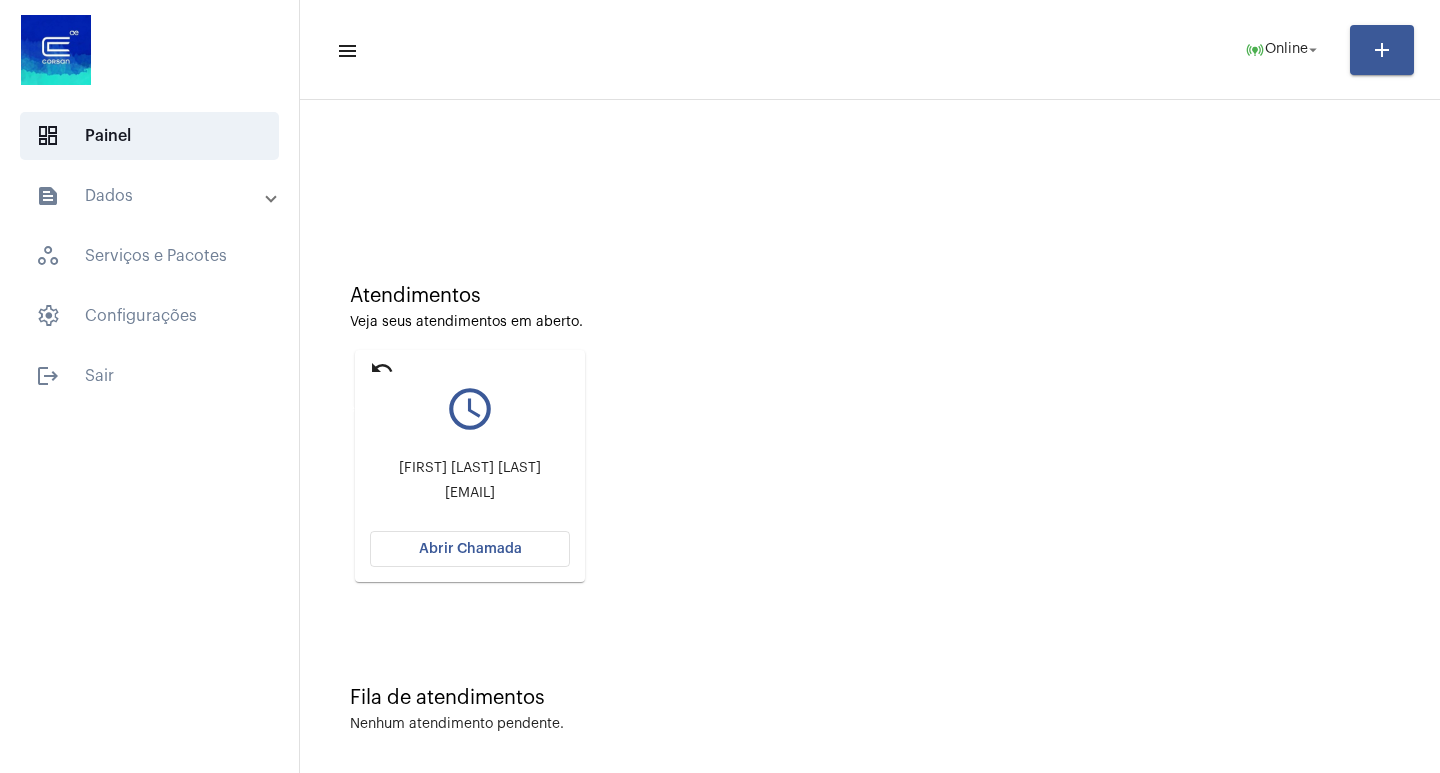 click on "undo" 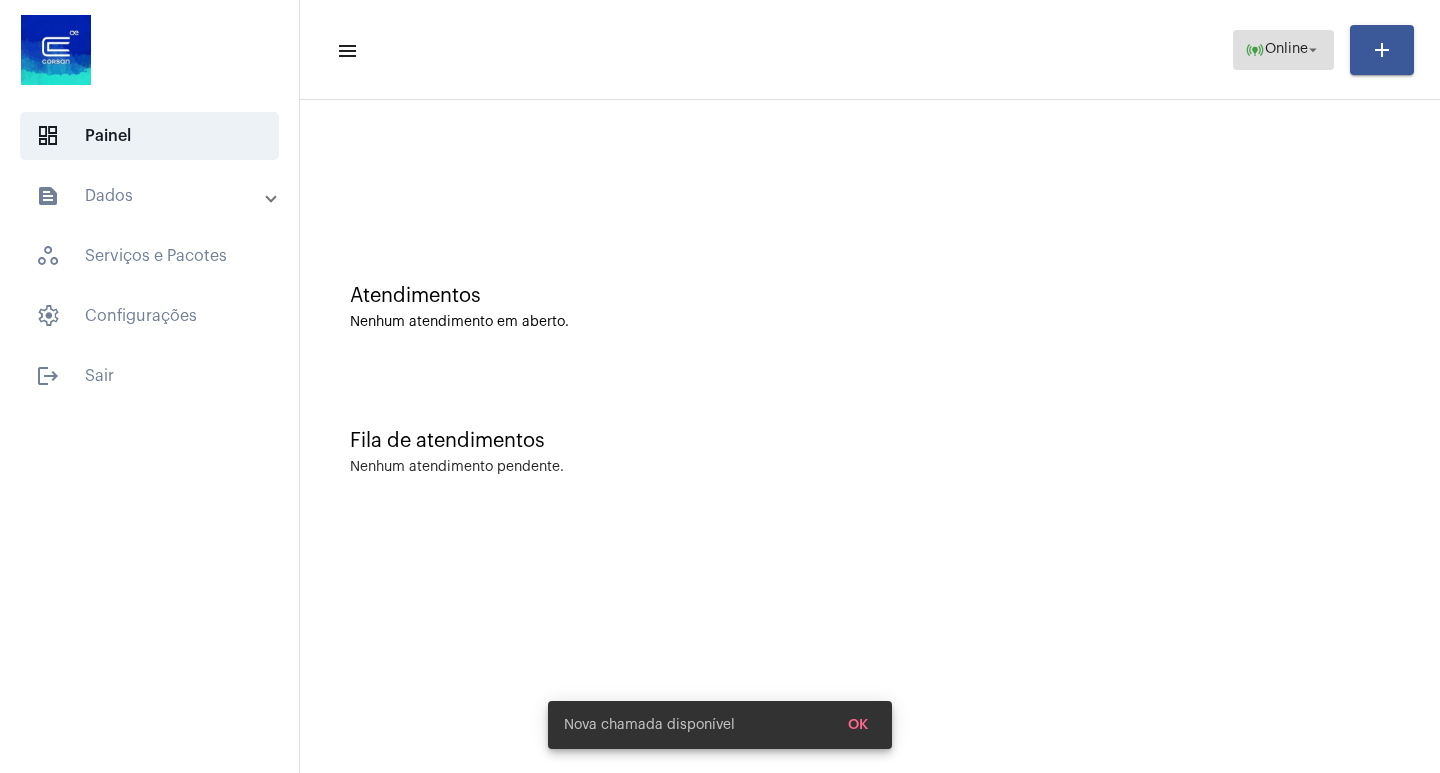 click on "online_prediction" 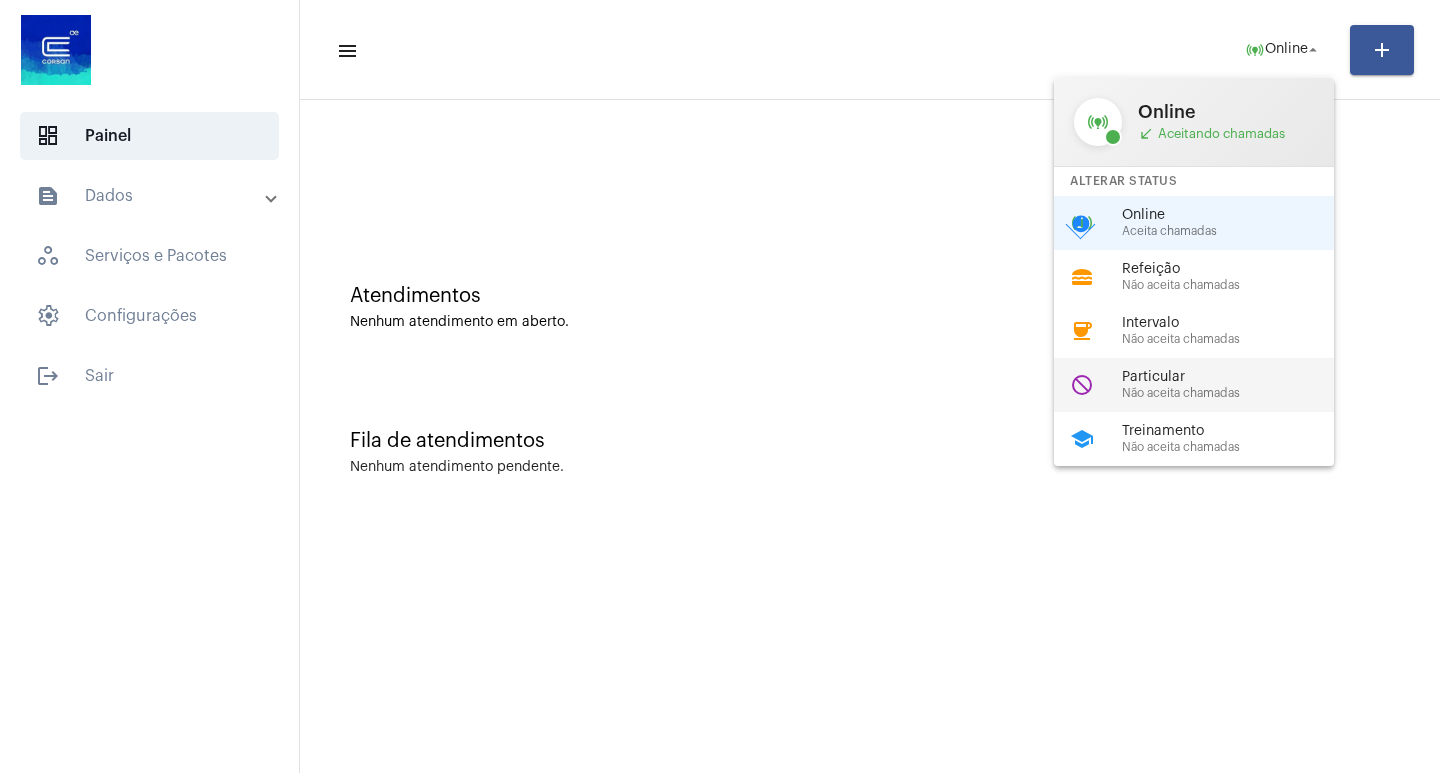 click on "Particular" at bounding box center [1236, 377] 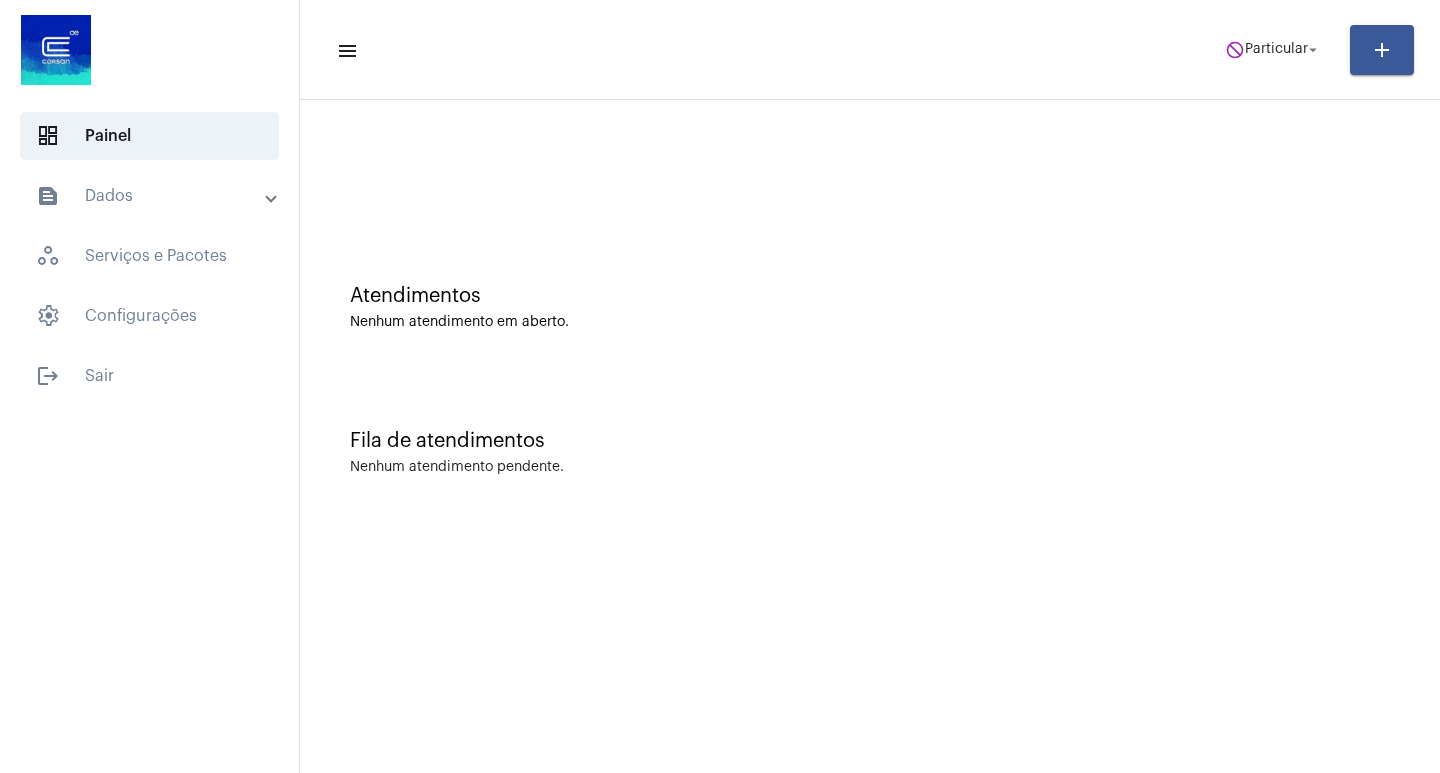 click on "menu  do_not_disturb  Particular arrow_drop_down add" 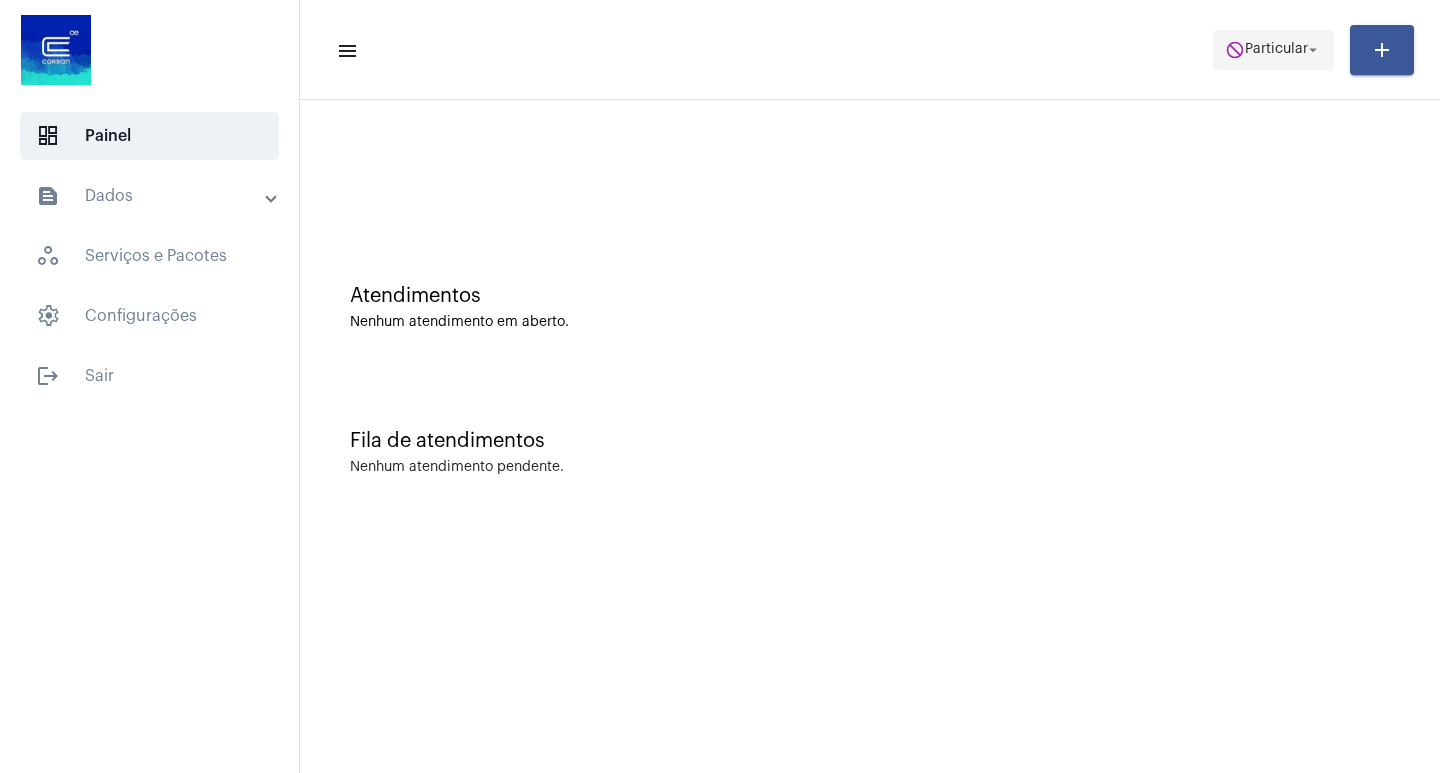 click on "do_not_disturb  Particular arrow_drop_down" 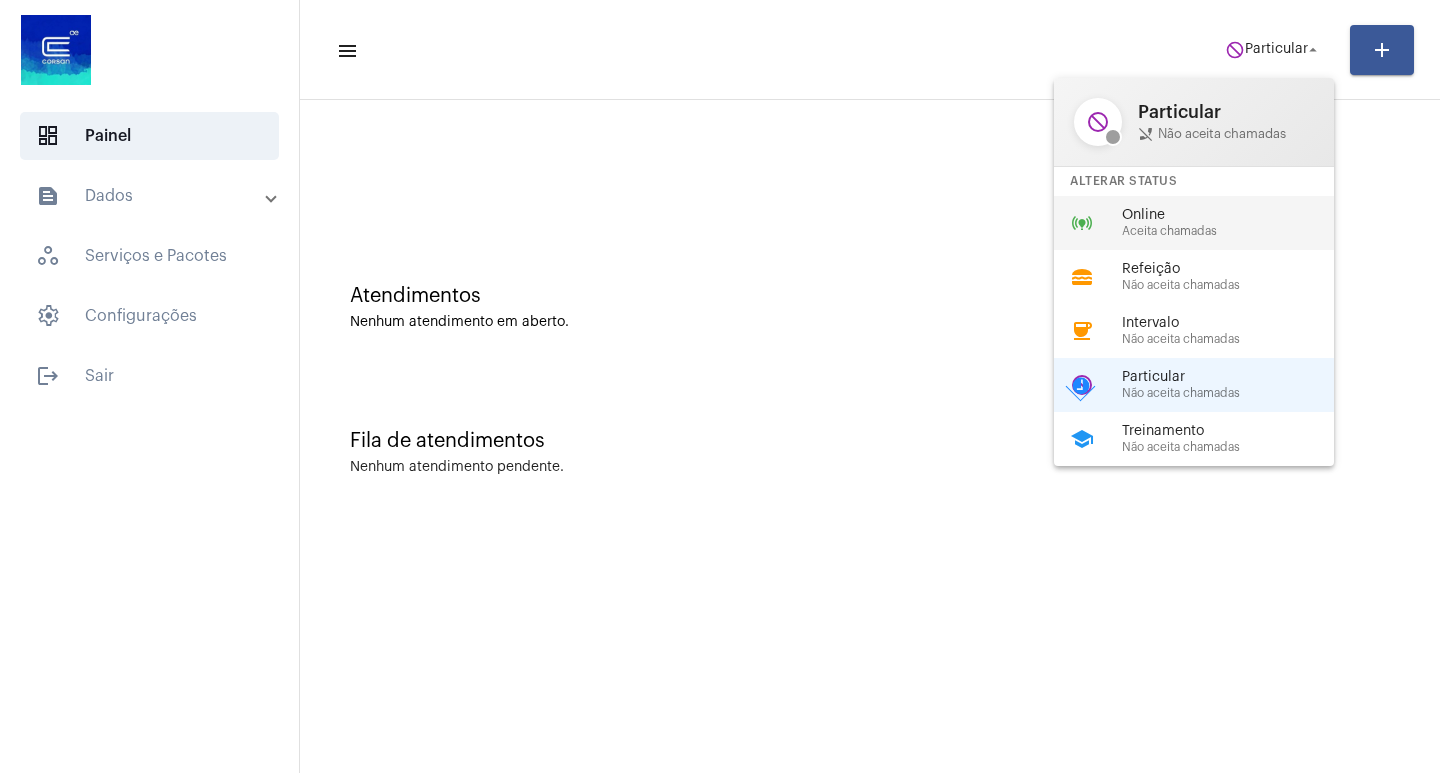 click on "Online" at bounding box center (1236, 215) 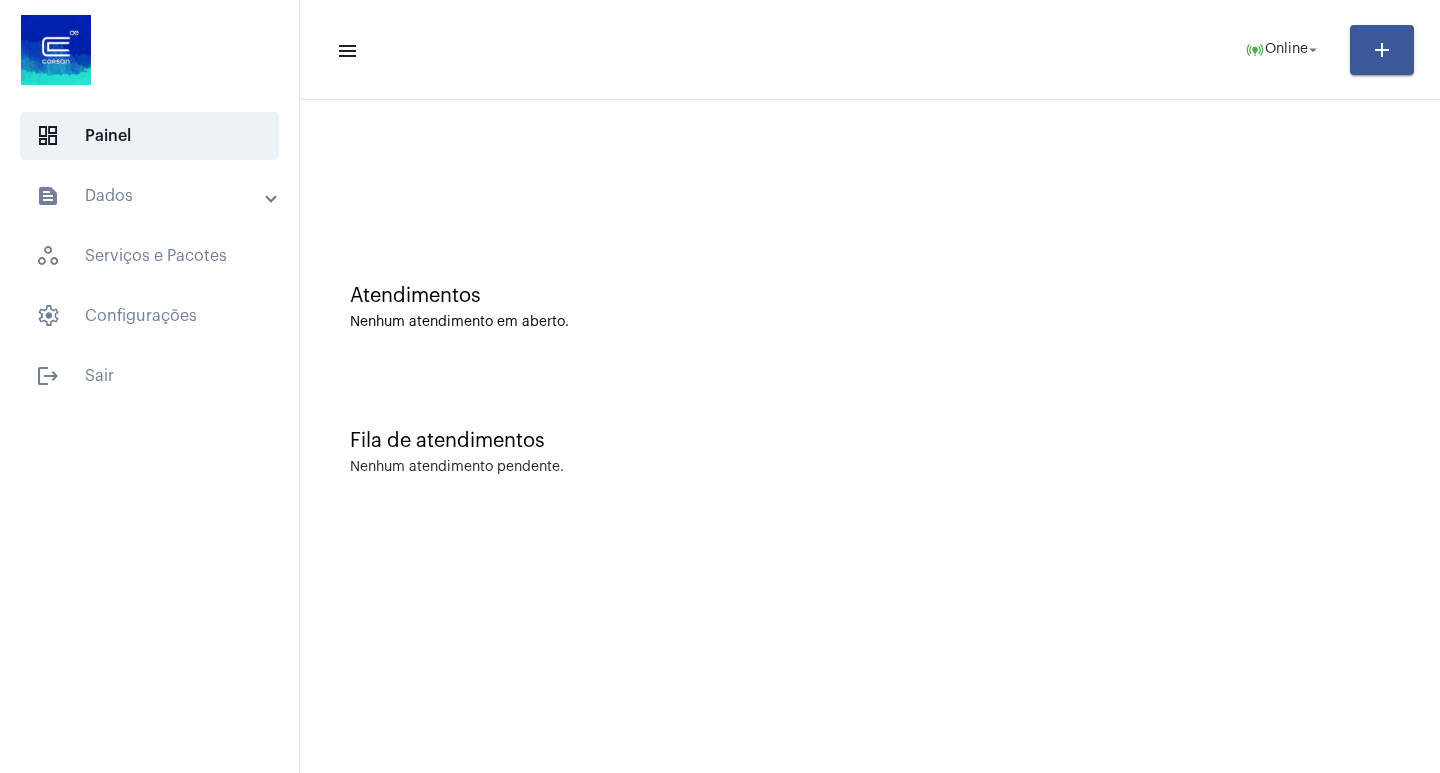 click on "menu  online_prediction  Online arrow_drop_down add Atendimentos Nenhum atendimento em aberto. Fila de atendimentos Nenhum atendimento pendente." 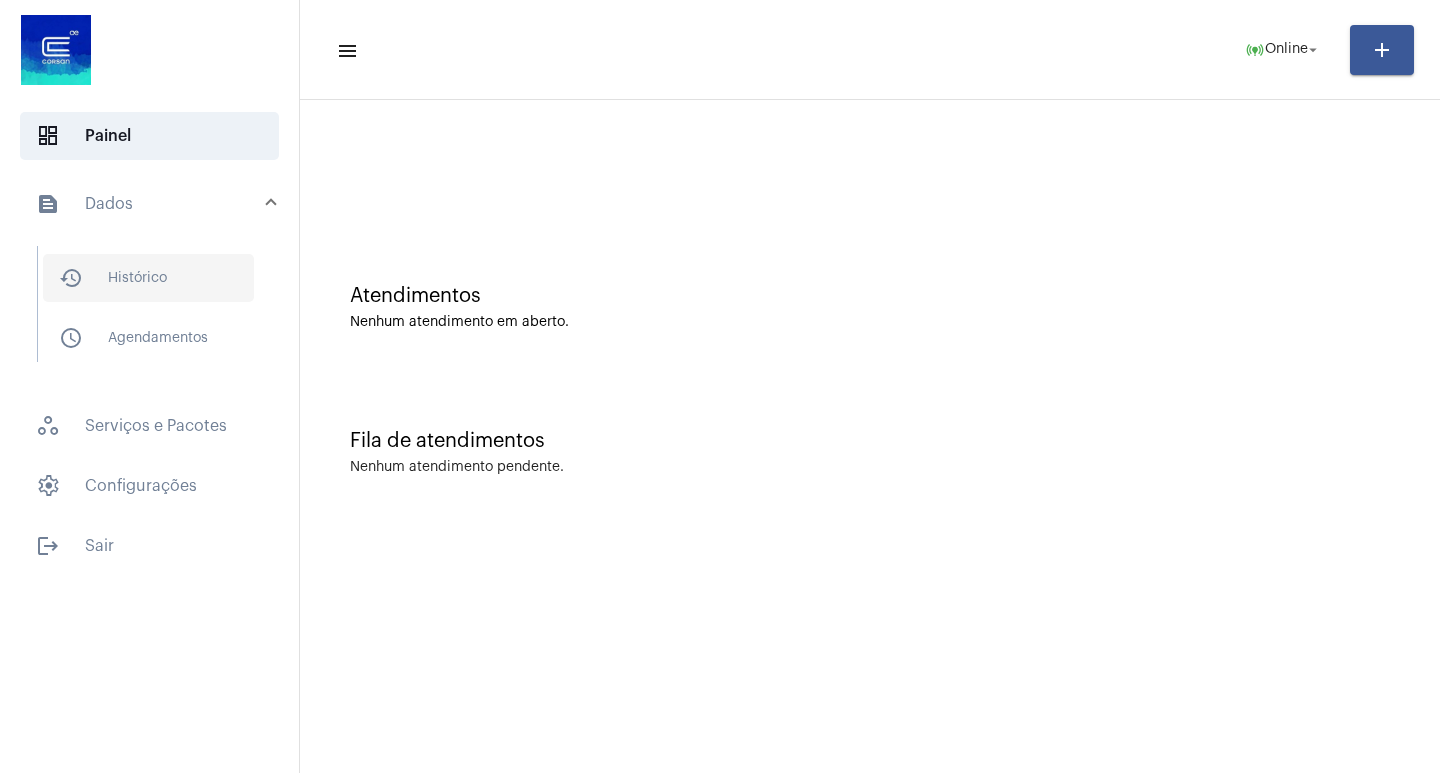 click on "history_outlined  Histórico" at bounding box center (148, 278) 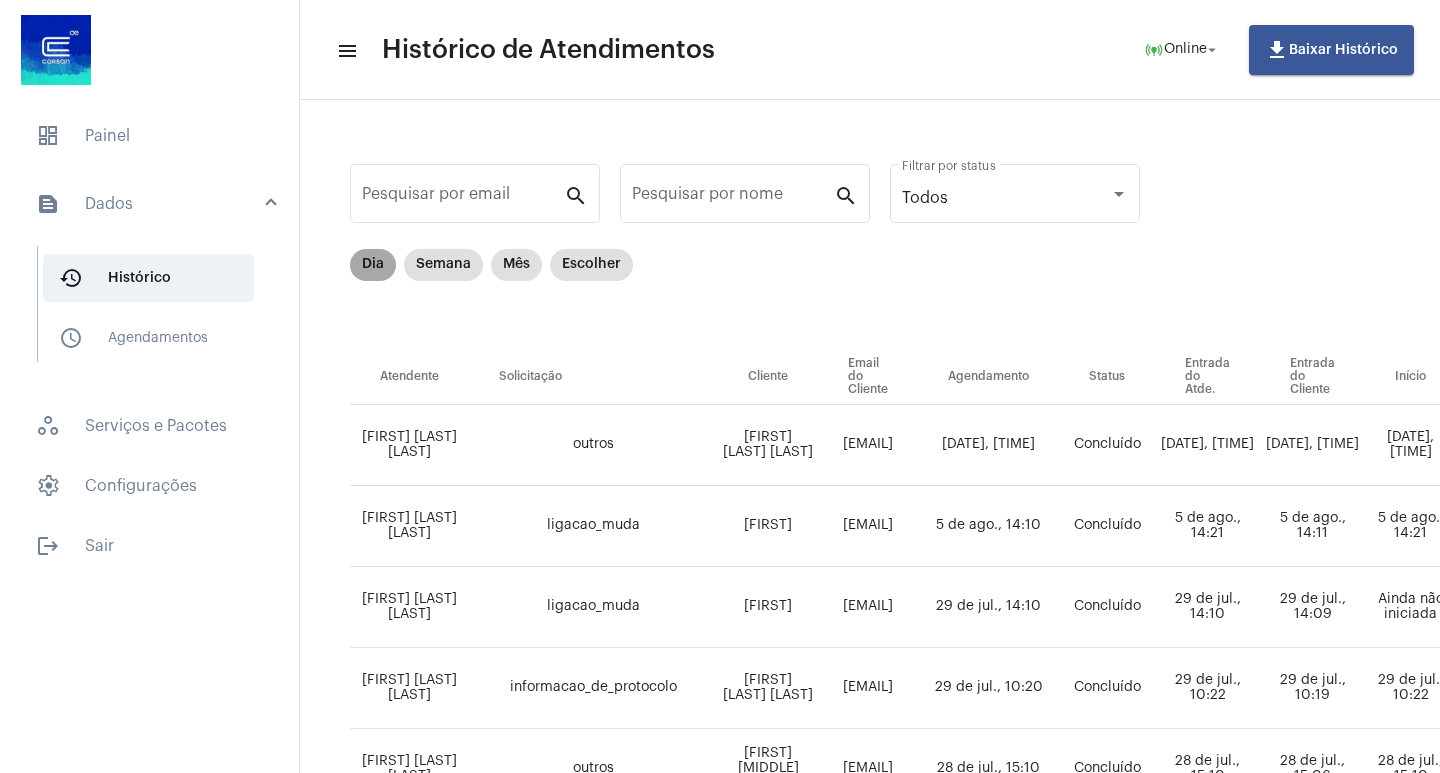 click on "Dia" at bounding box center [373, 265] 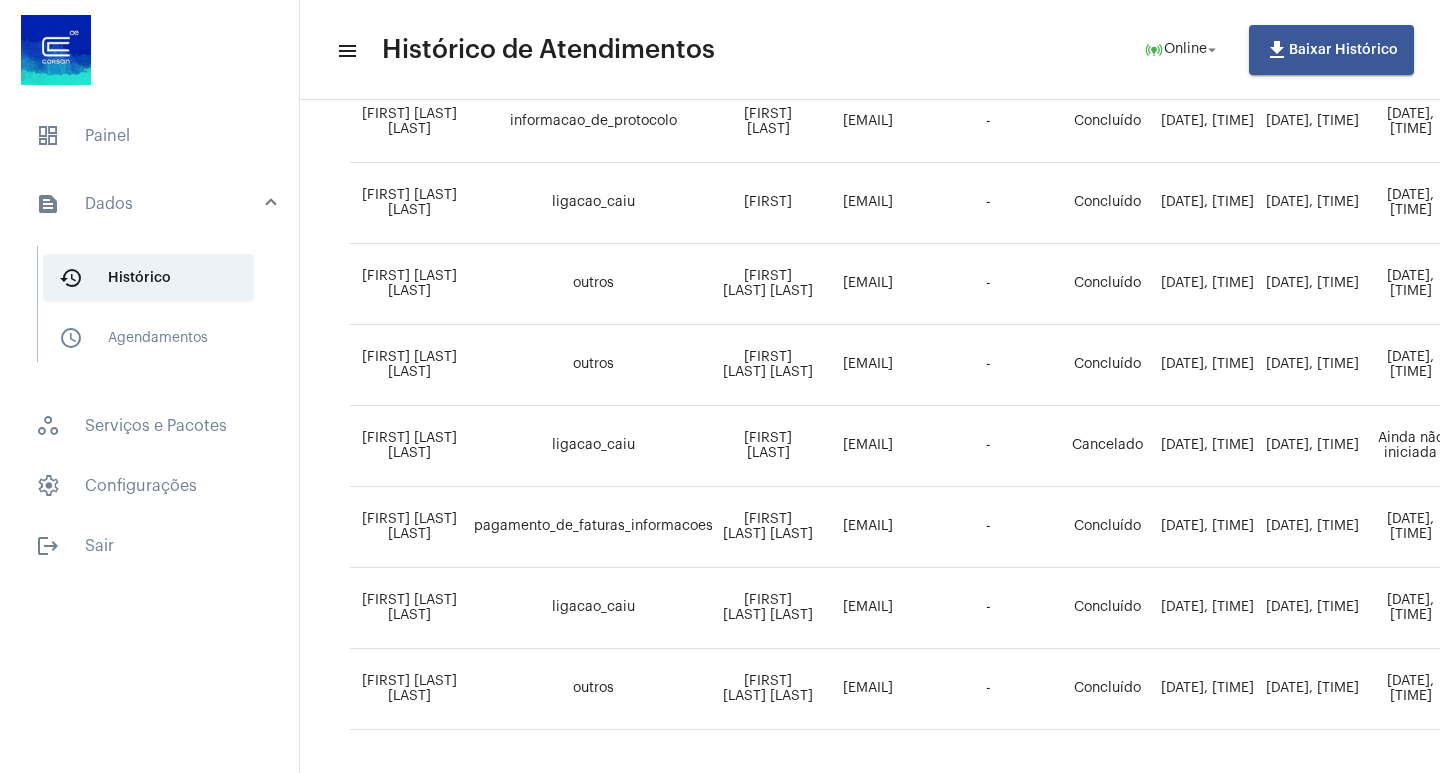 scroll, scrollTop: 482, scrollLeft: 0, axis: vertical 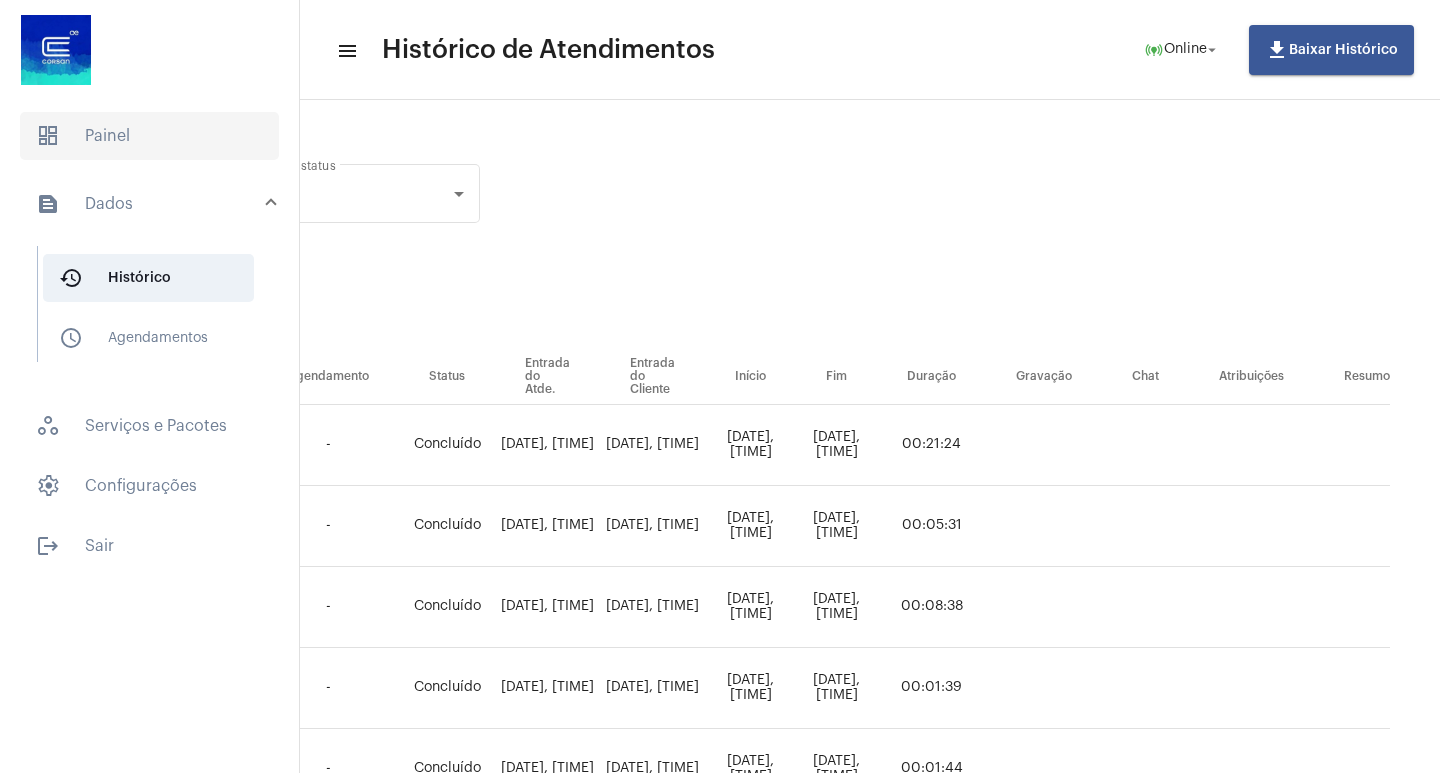click on "dashboard   Painel" 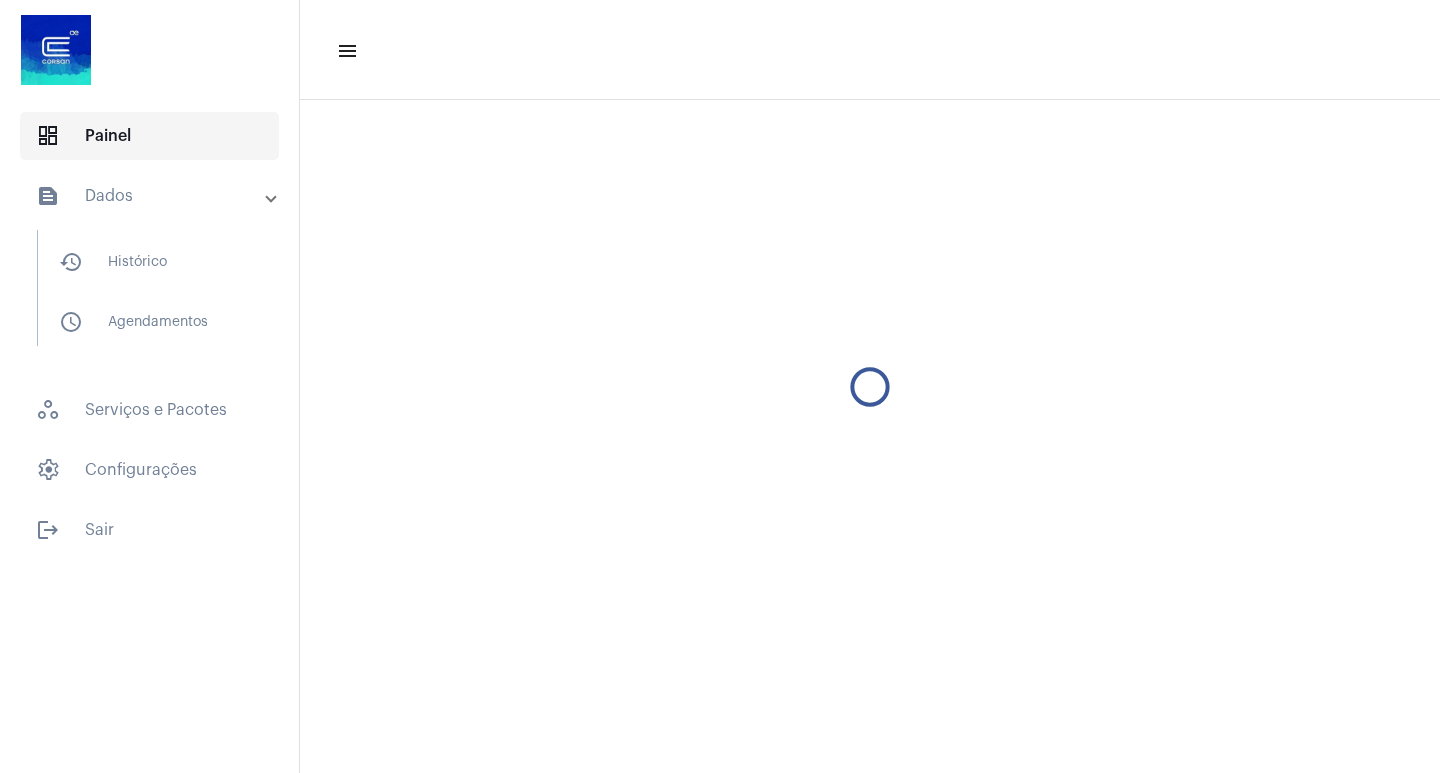 scroll, scrollTop: 0, scrollLeft: 0, axis: both 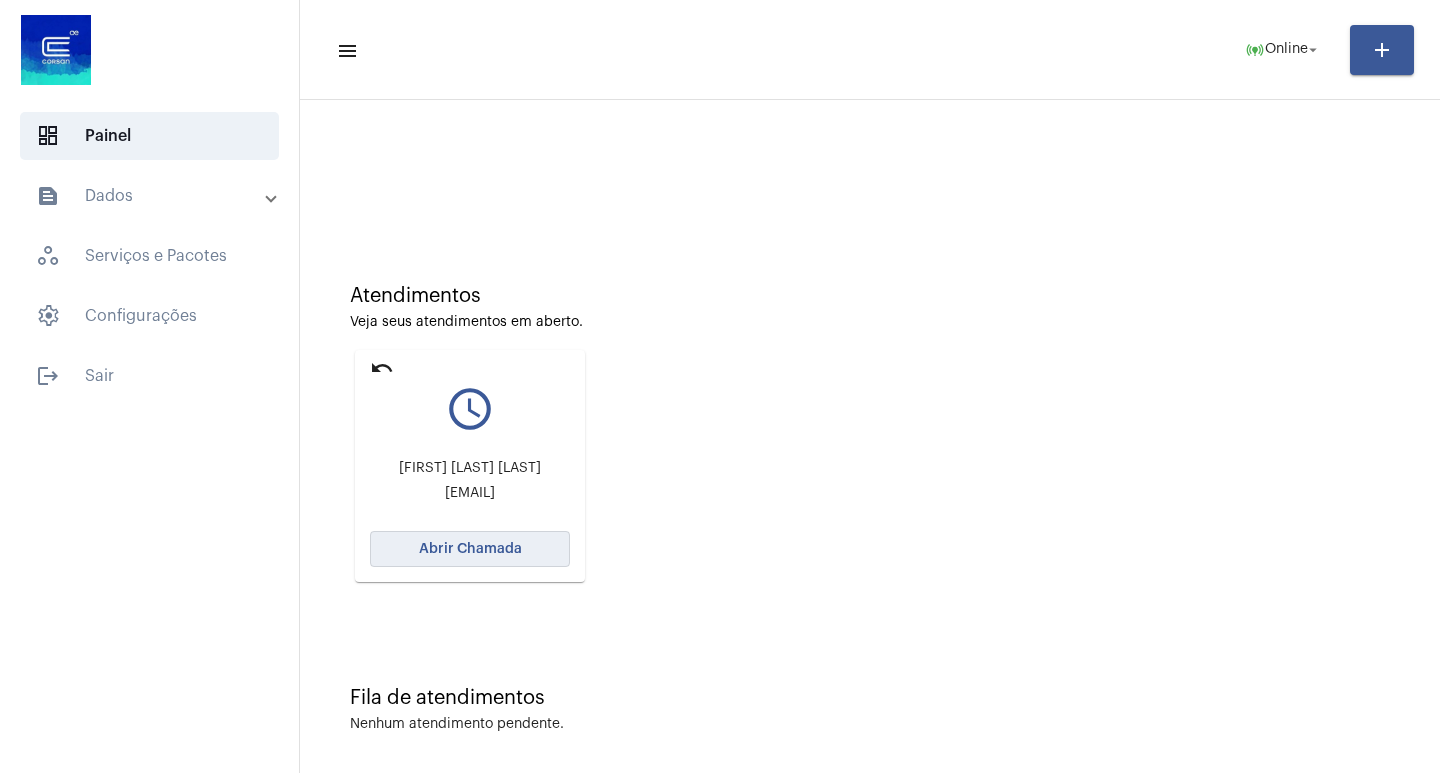 click on "Abrir Chamada" 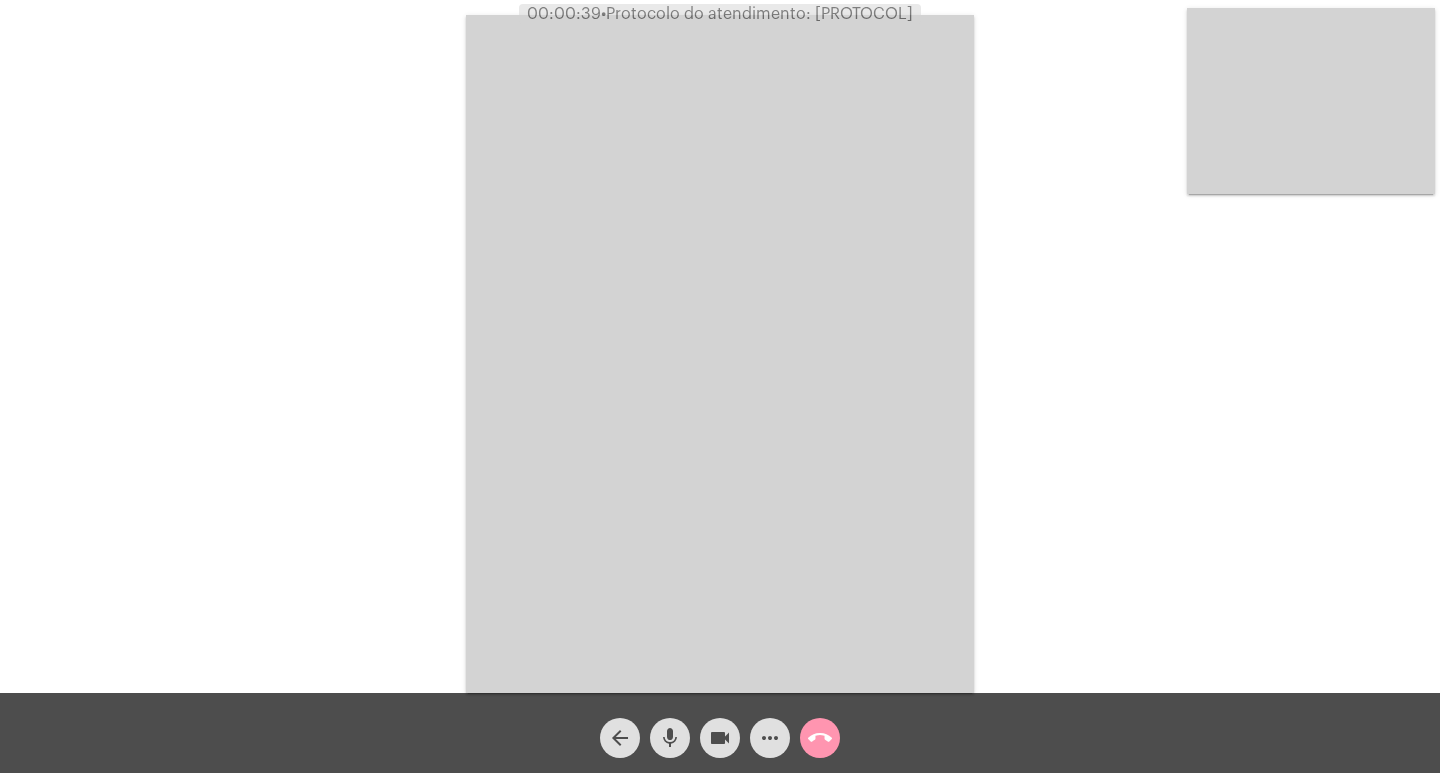 click on "mic" 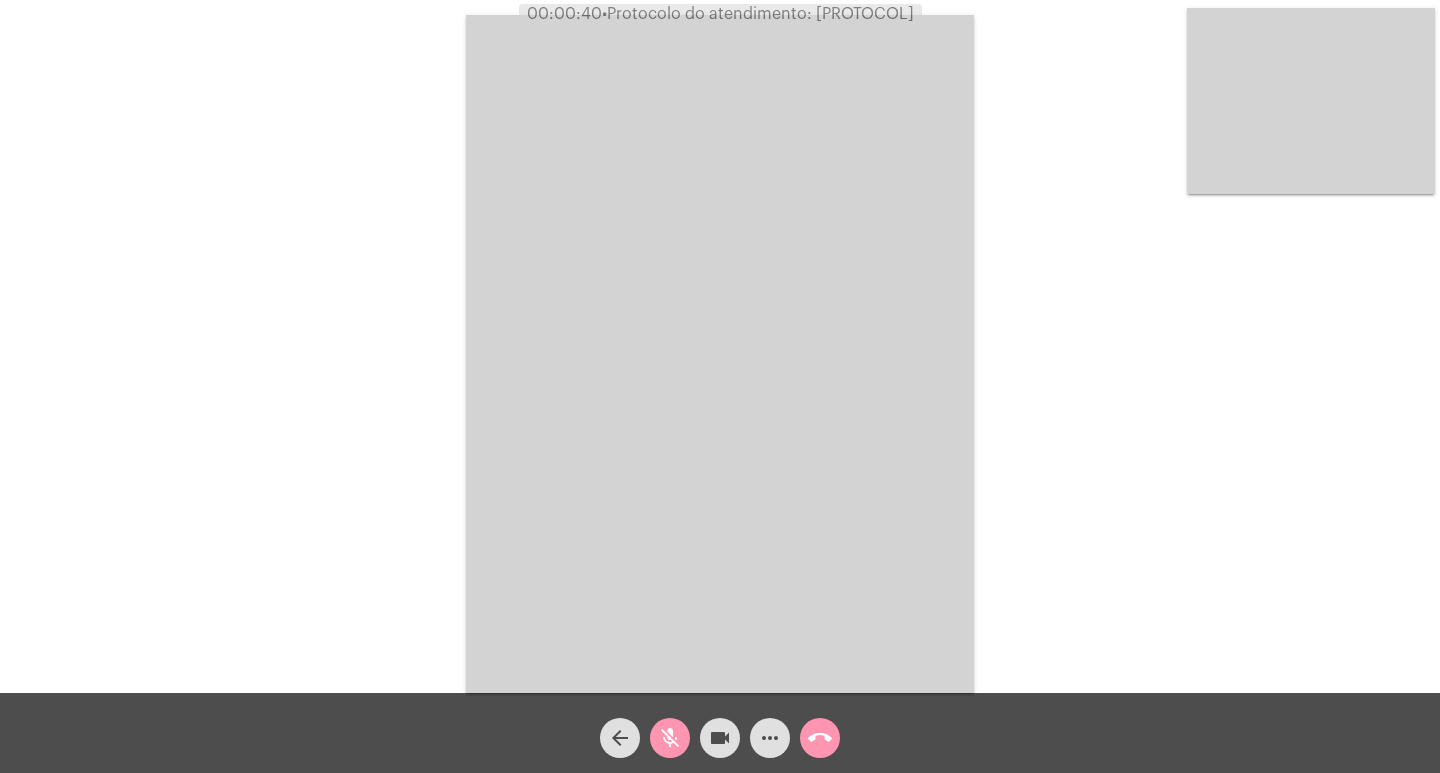 click on "videocam" 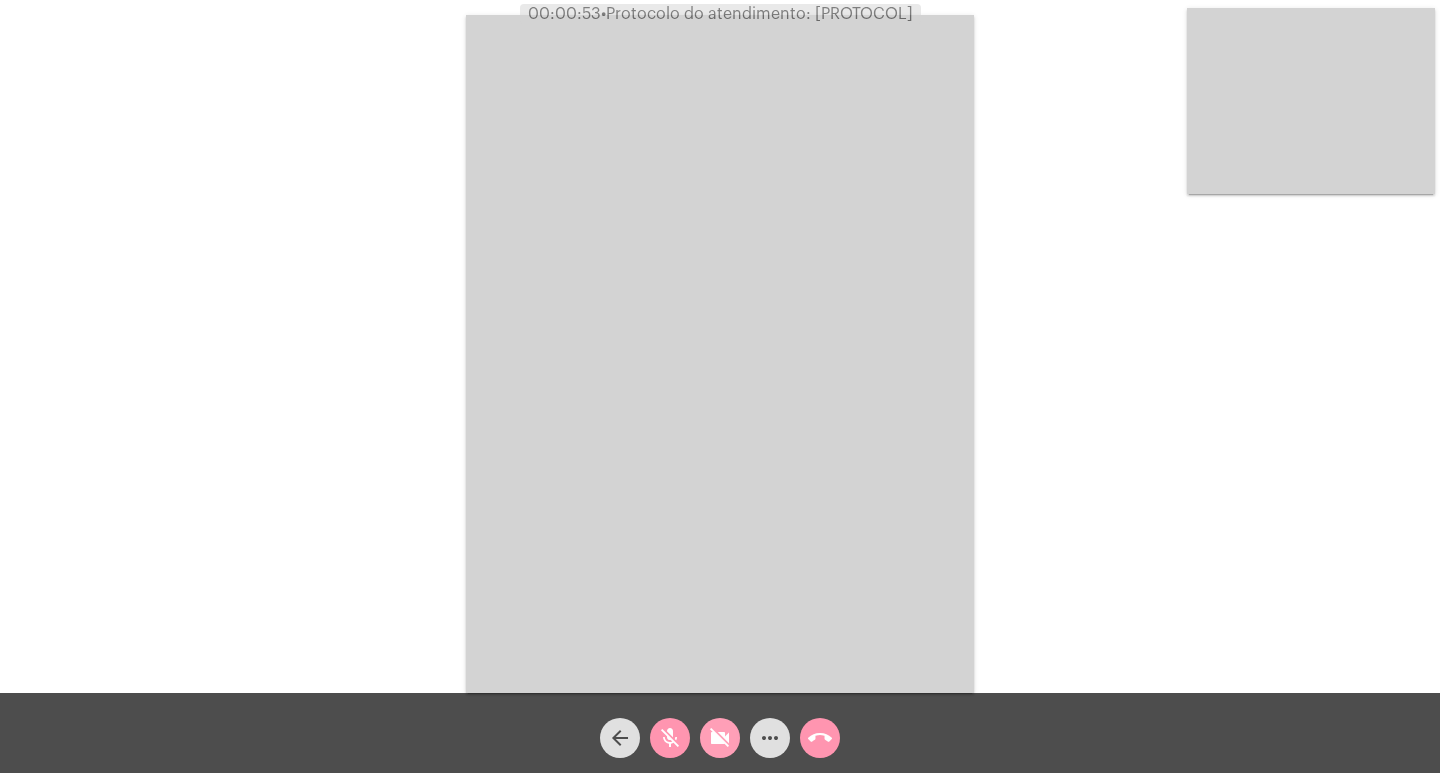 click on "videocam_off" 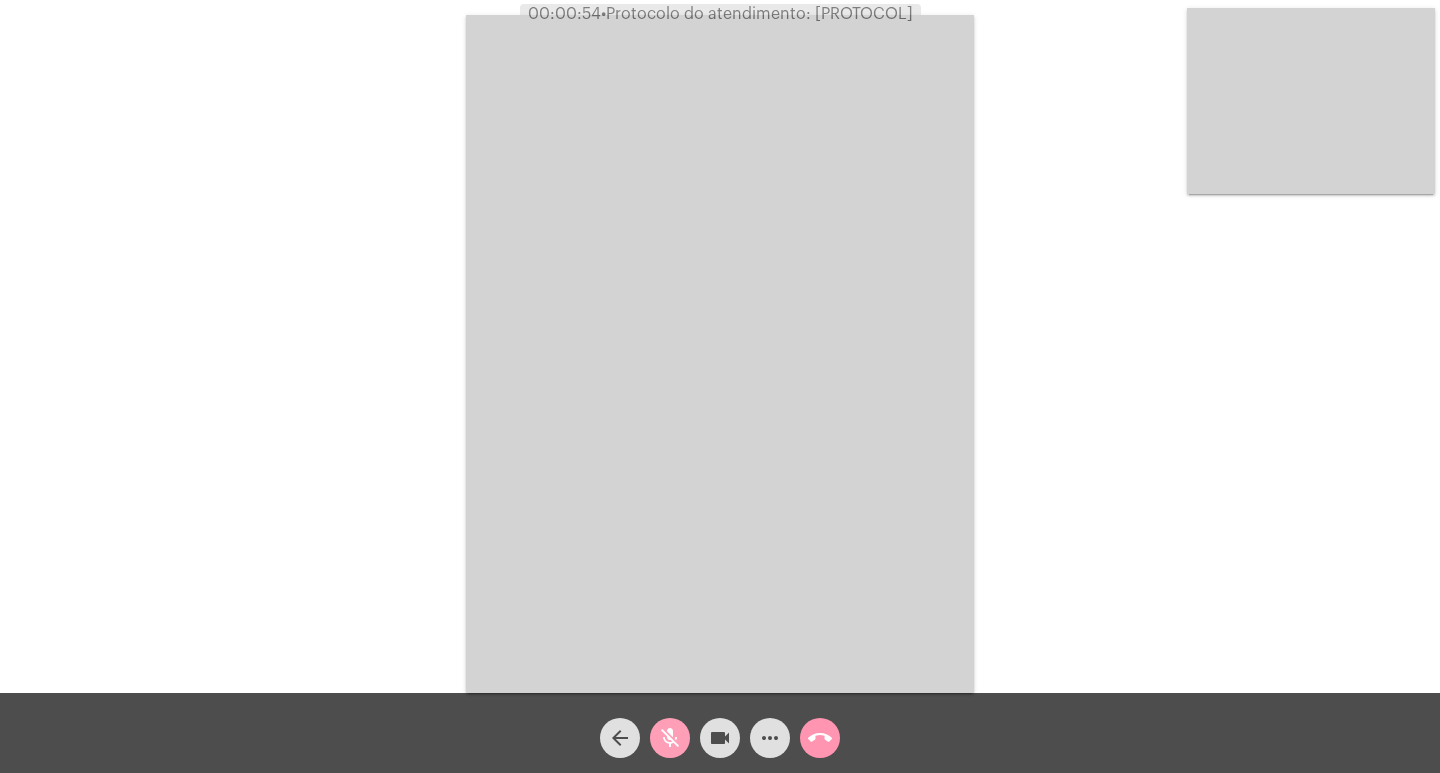 click on "mic_off" 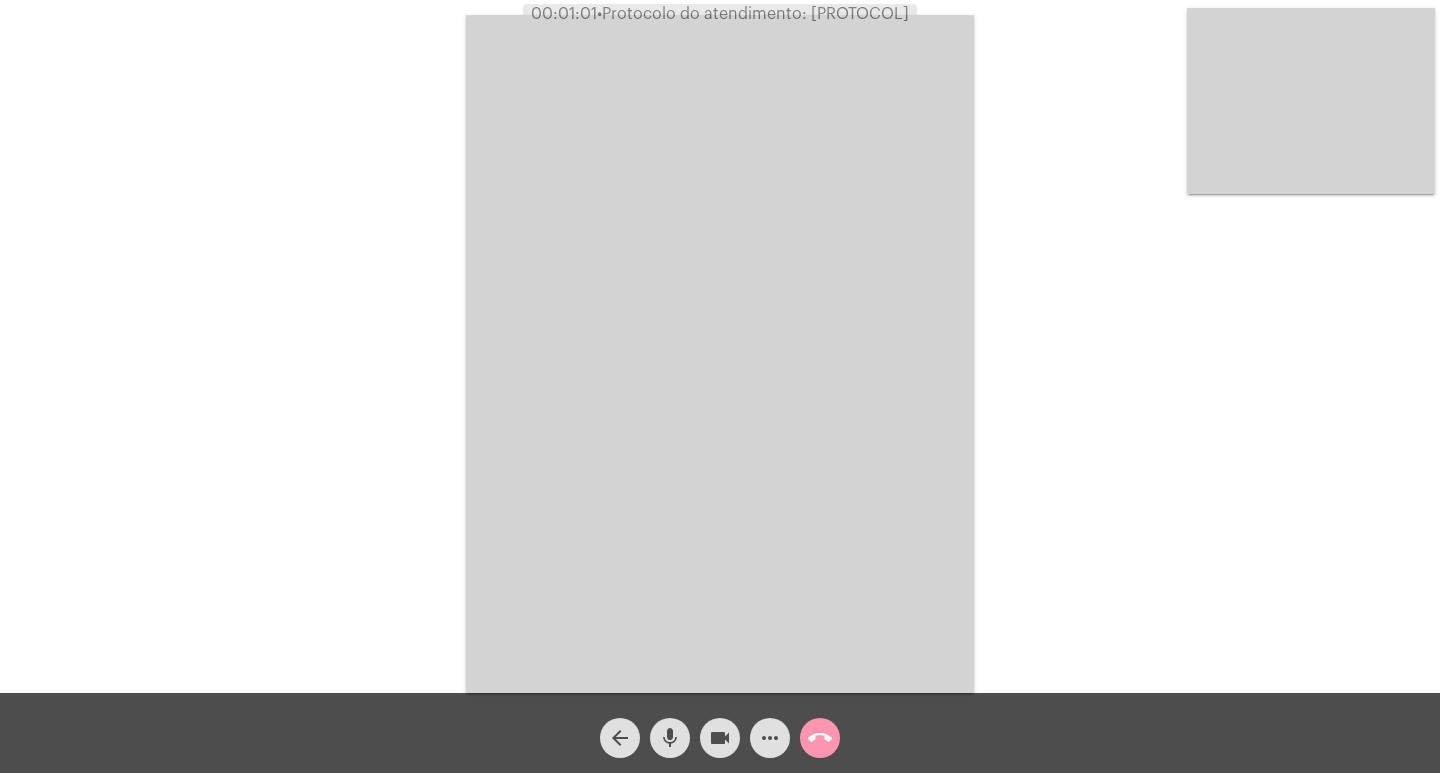 click on "more_horiz" 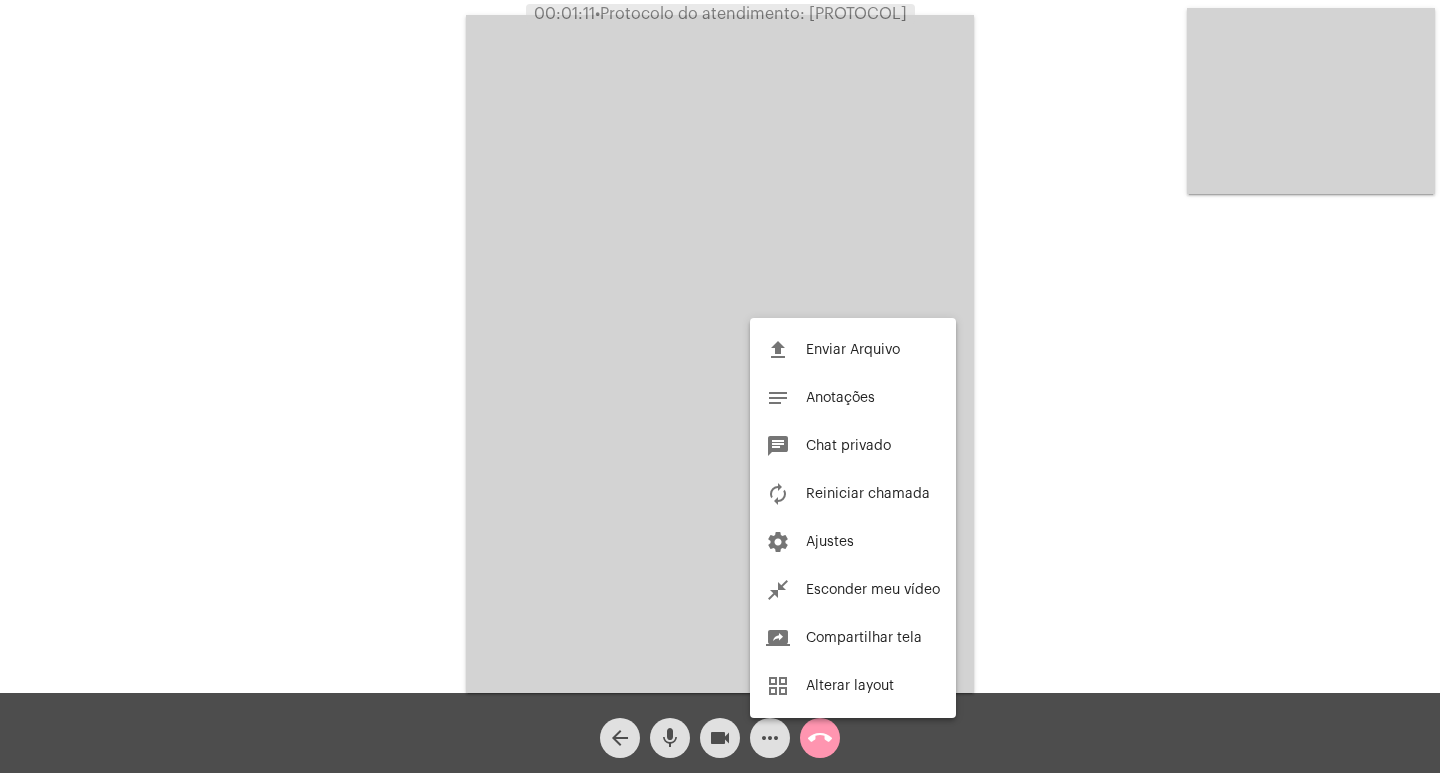 click at bounding box center (720, 386) 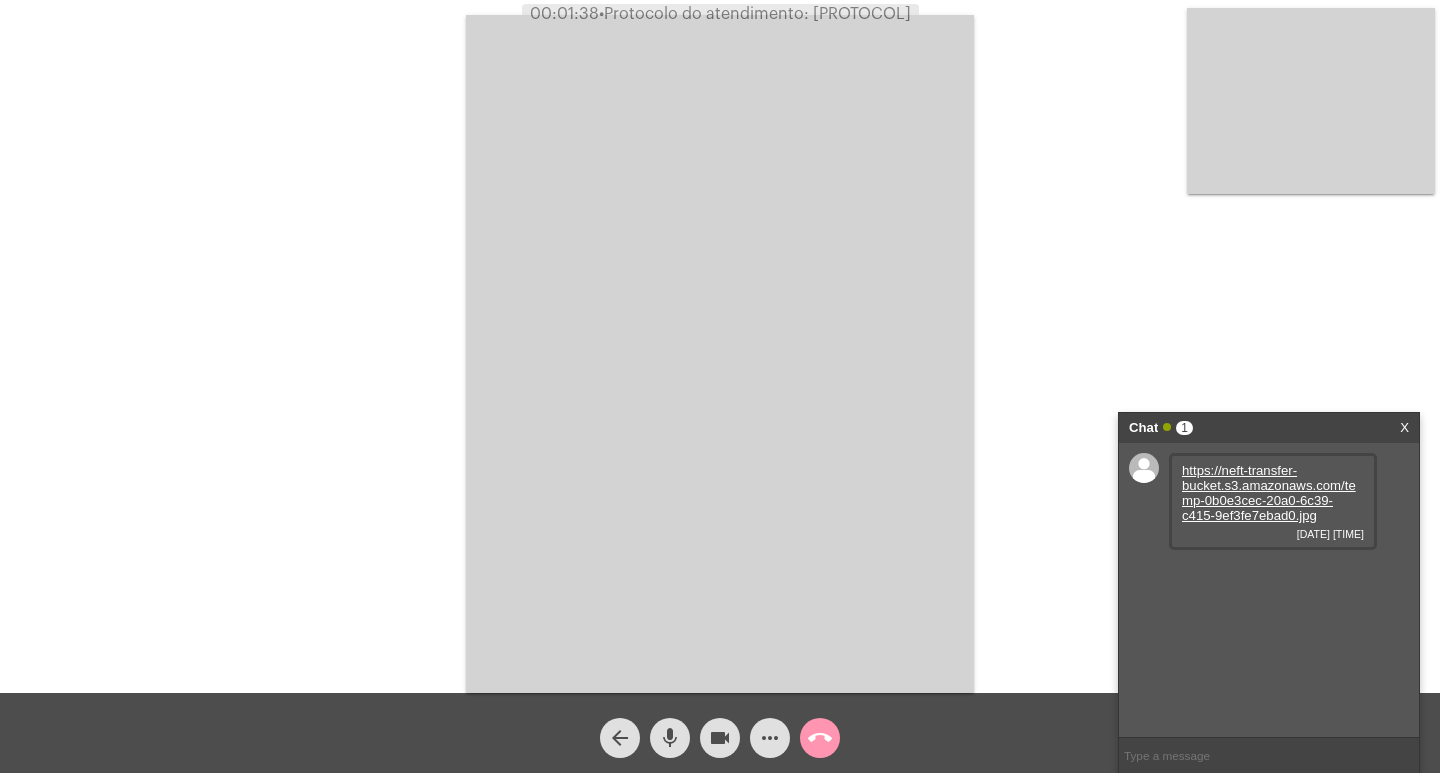 click on "https://neft-transfer-bucket.s3.amazonaws.com/temp-0b0e3cec-20a0-6c39-c415-9ef3fe7ebad0.jpg" at bounding box center (1269, 493) 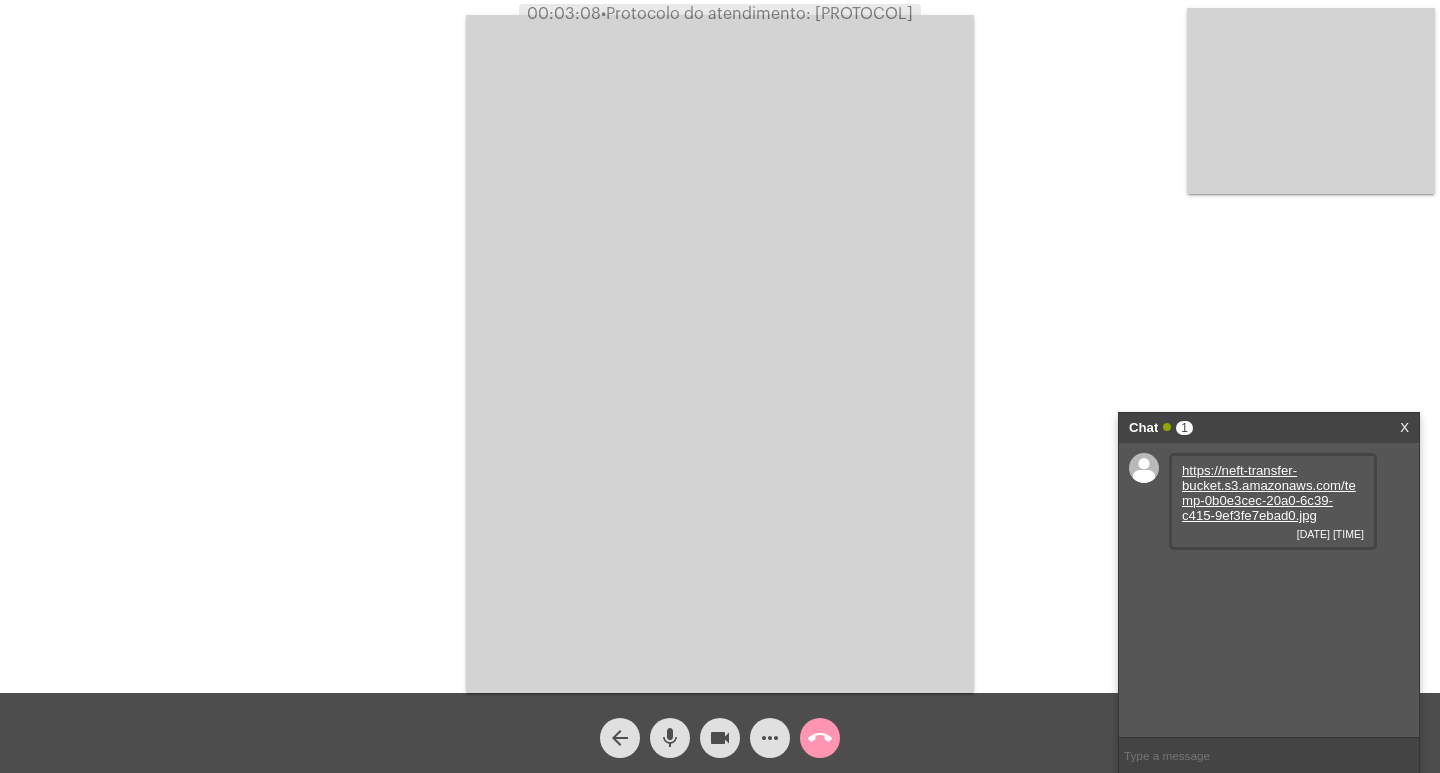 click on "• Protocolo do atendimento: [PROTOCOL]" 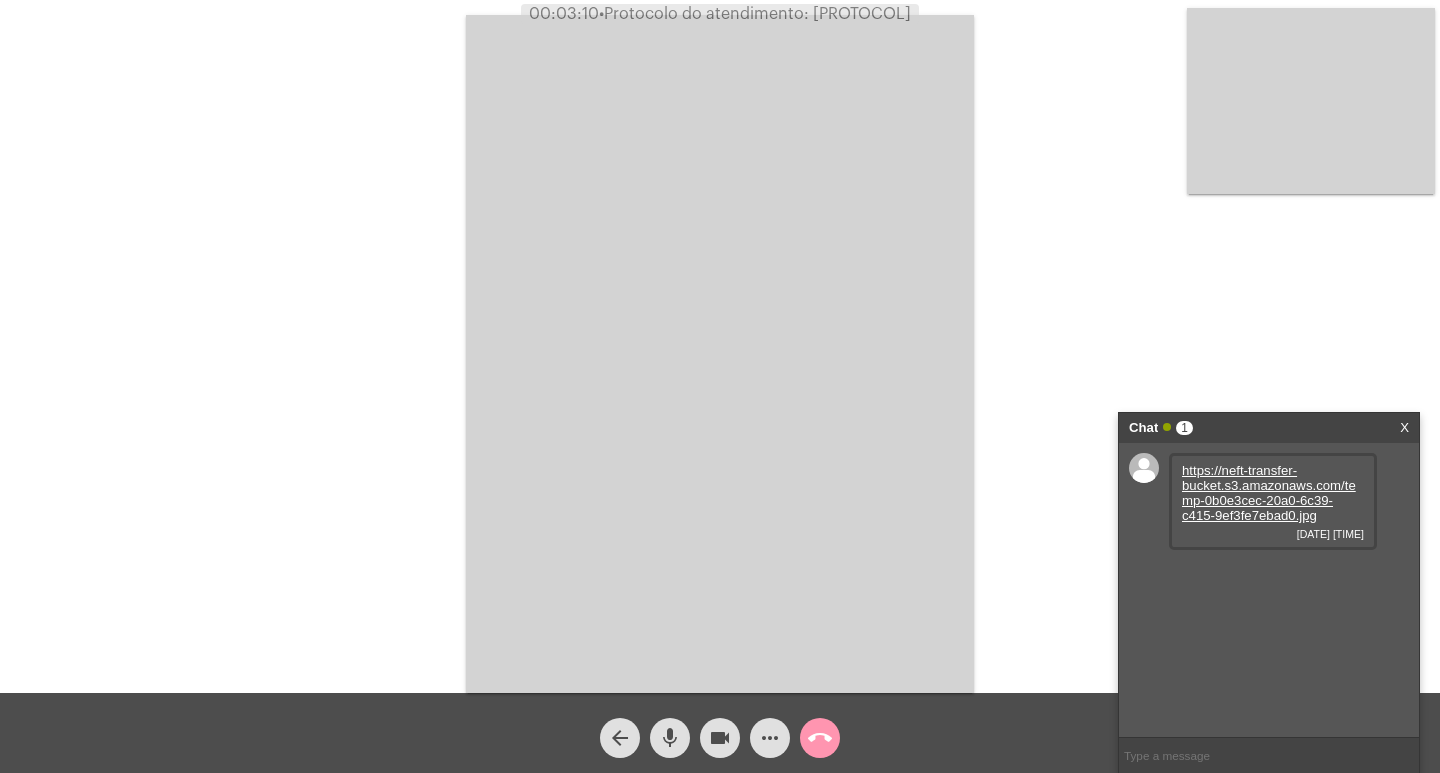 copy on "[PROTOCOL]" 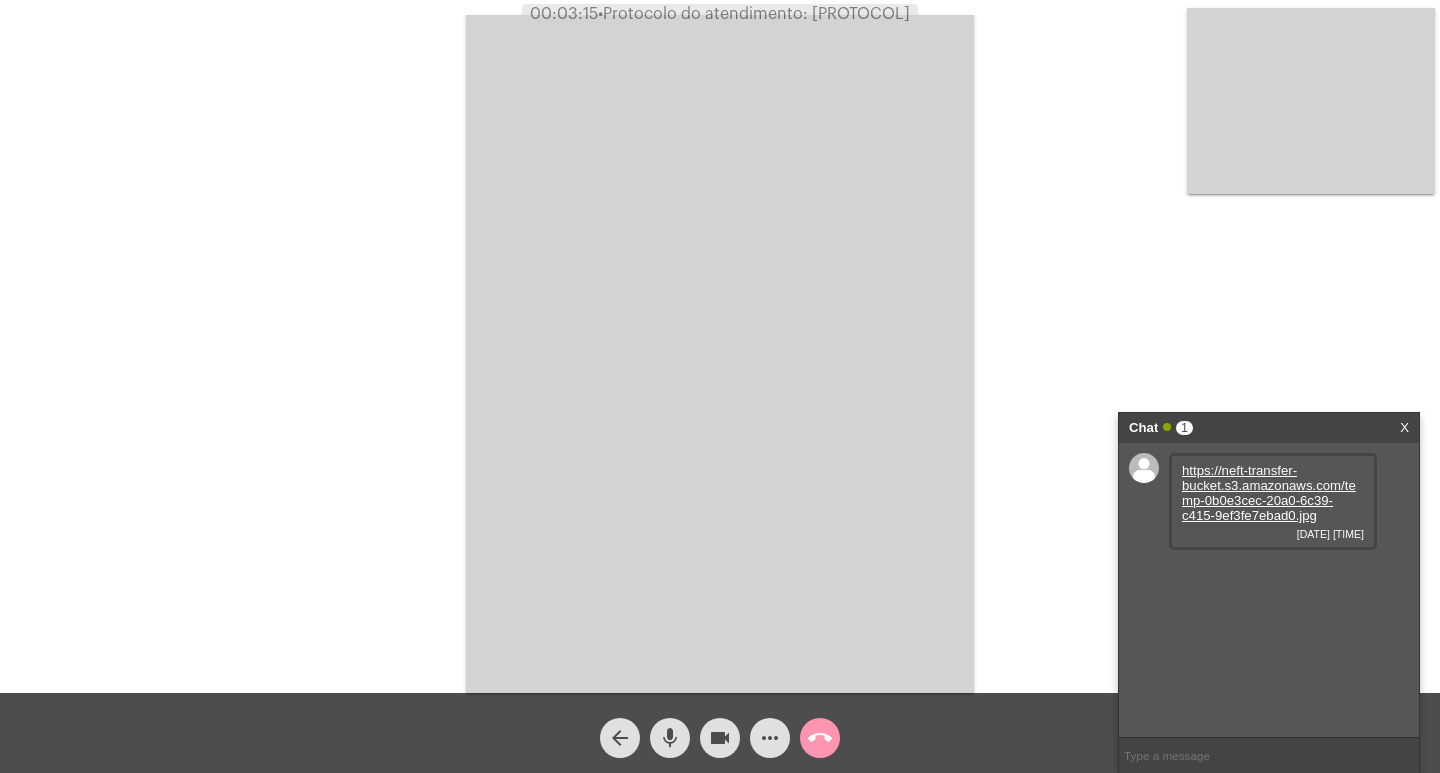 click at bounding box center (720, 354) 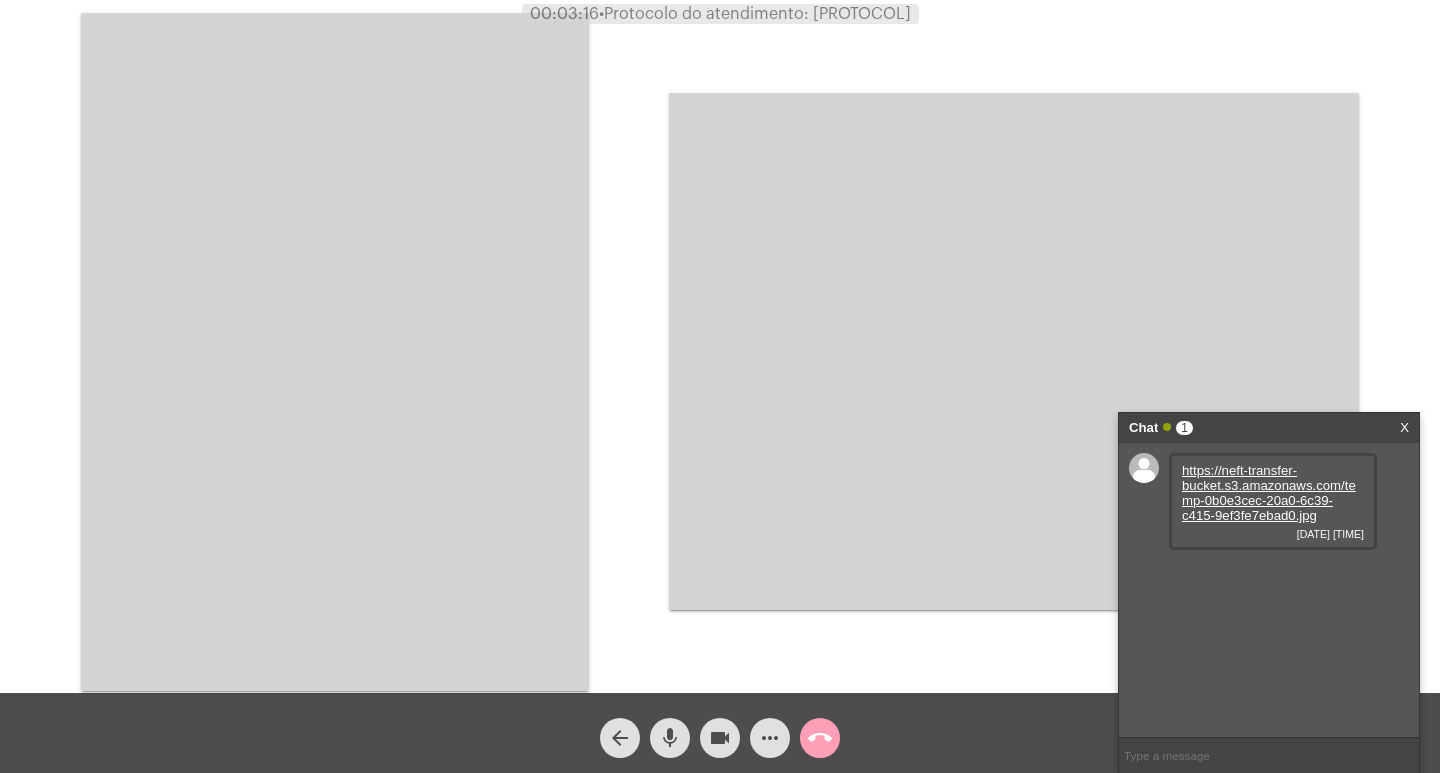 click on "call_end" 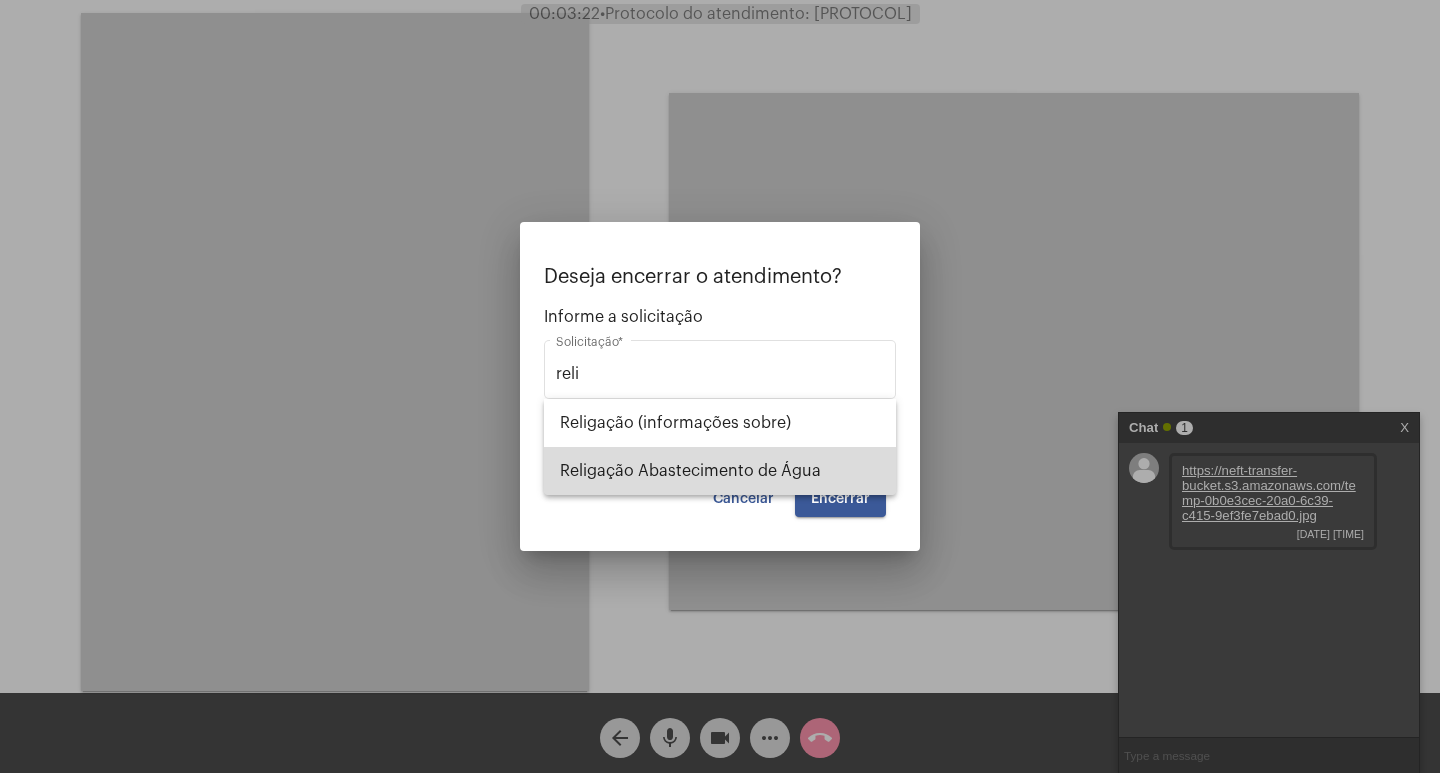 click on "Religação Abastecimento de Água" at bounding box center (720, 471) 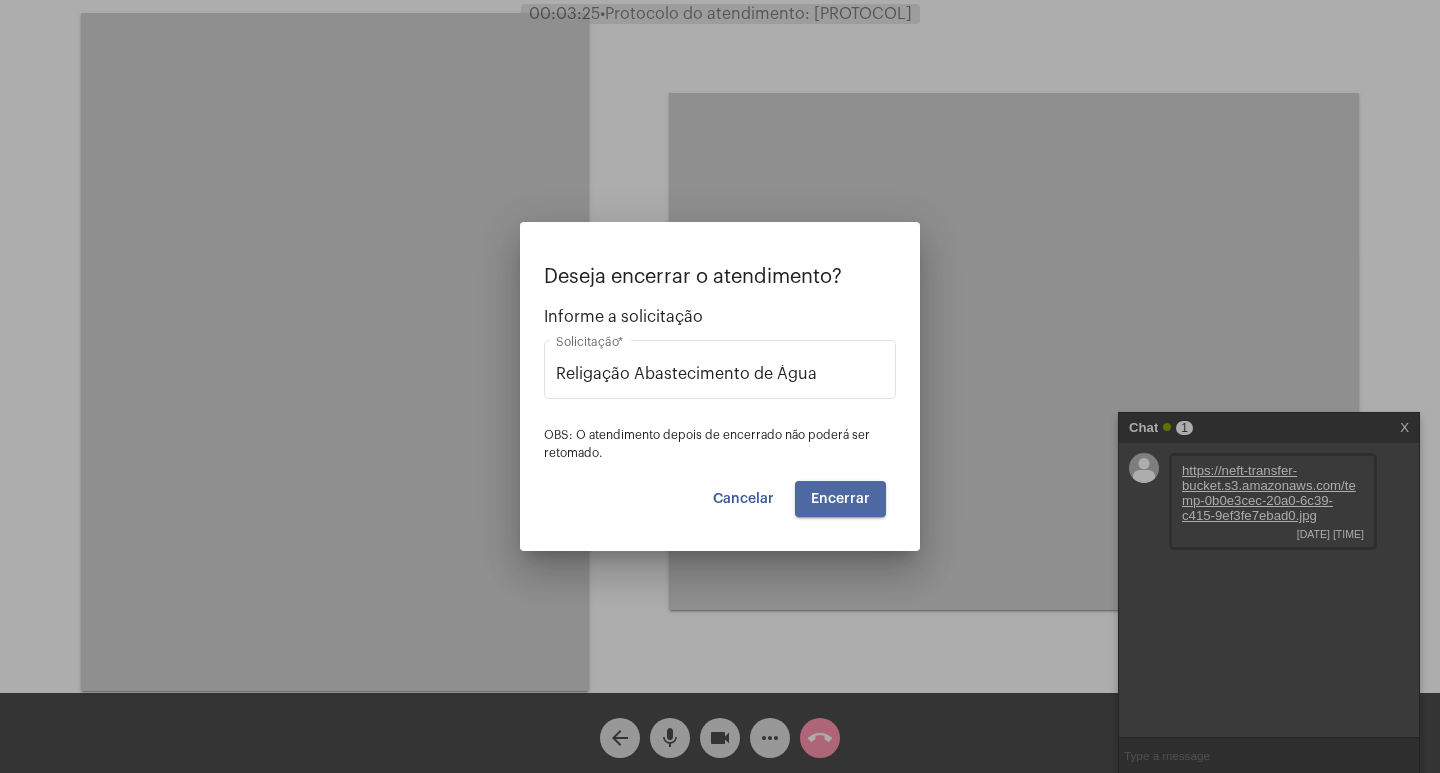 click on "Encerrar" at bounding box center [840, 499] 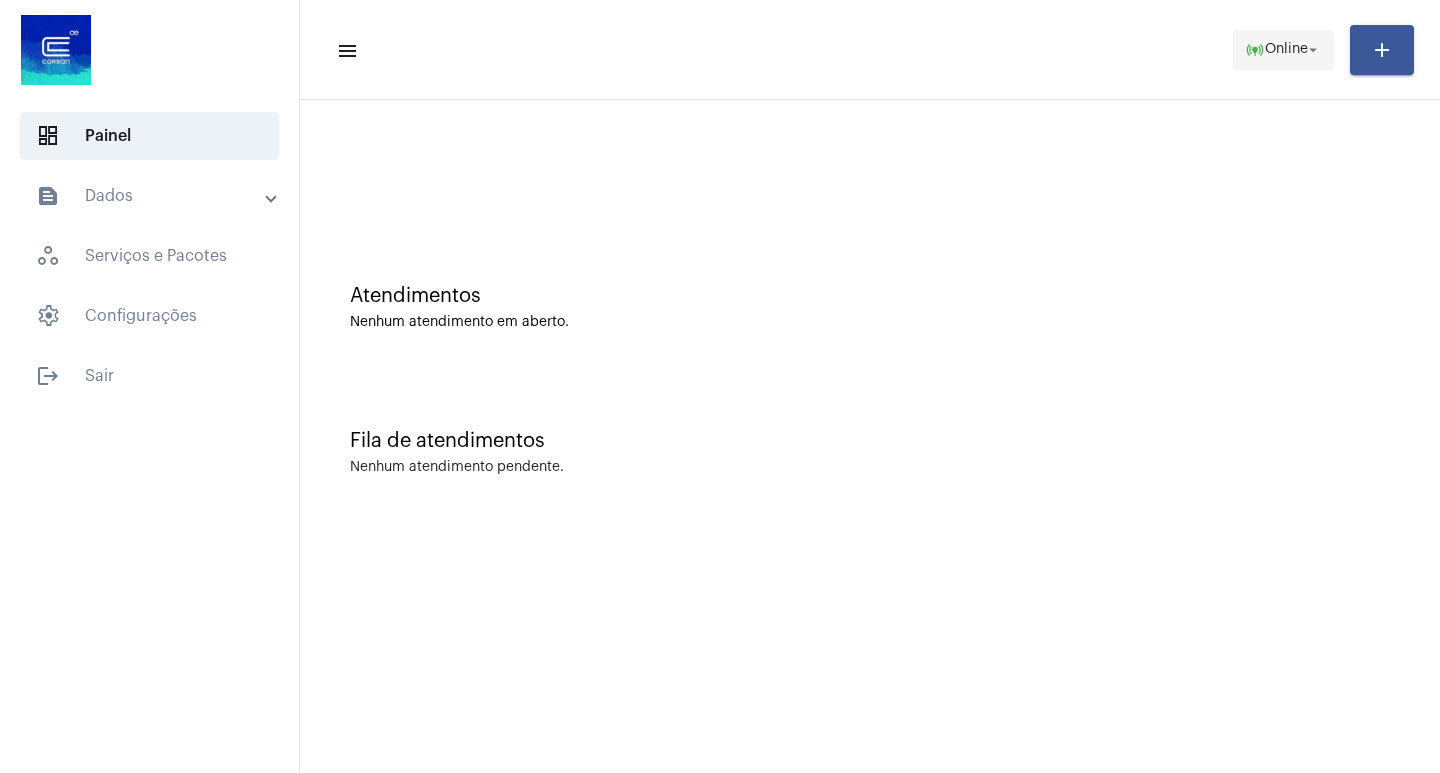 click on "Online" 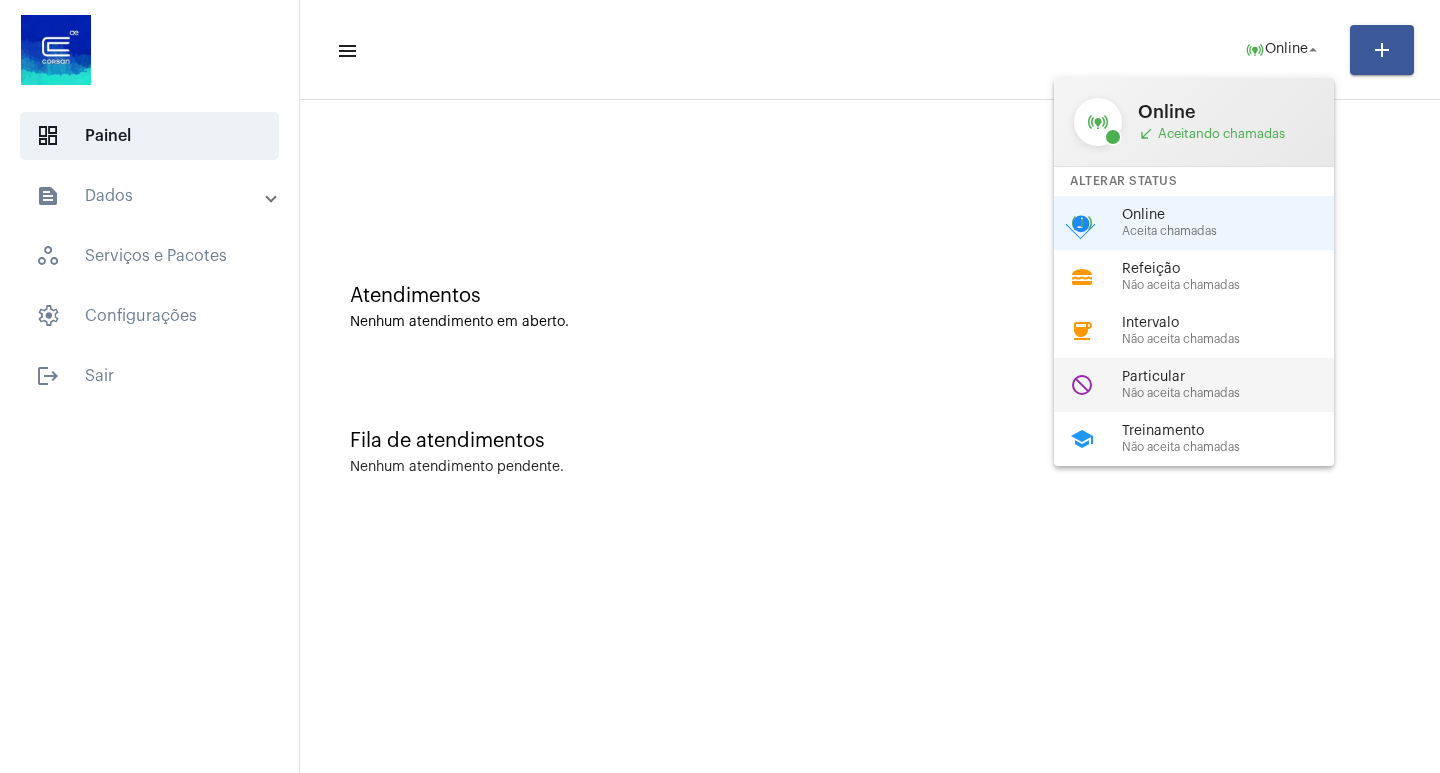 click on "Não aceita chamadas" at bounding box center [1236, 393] 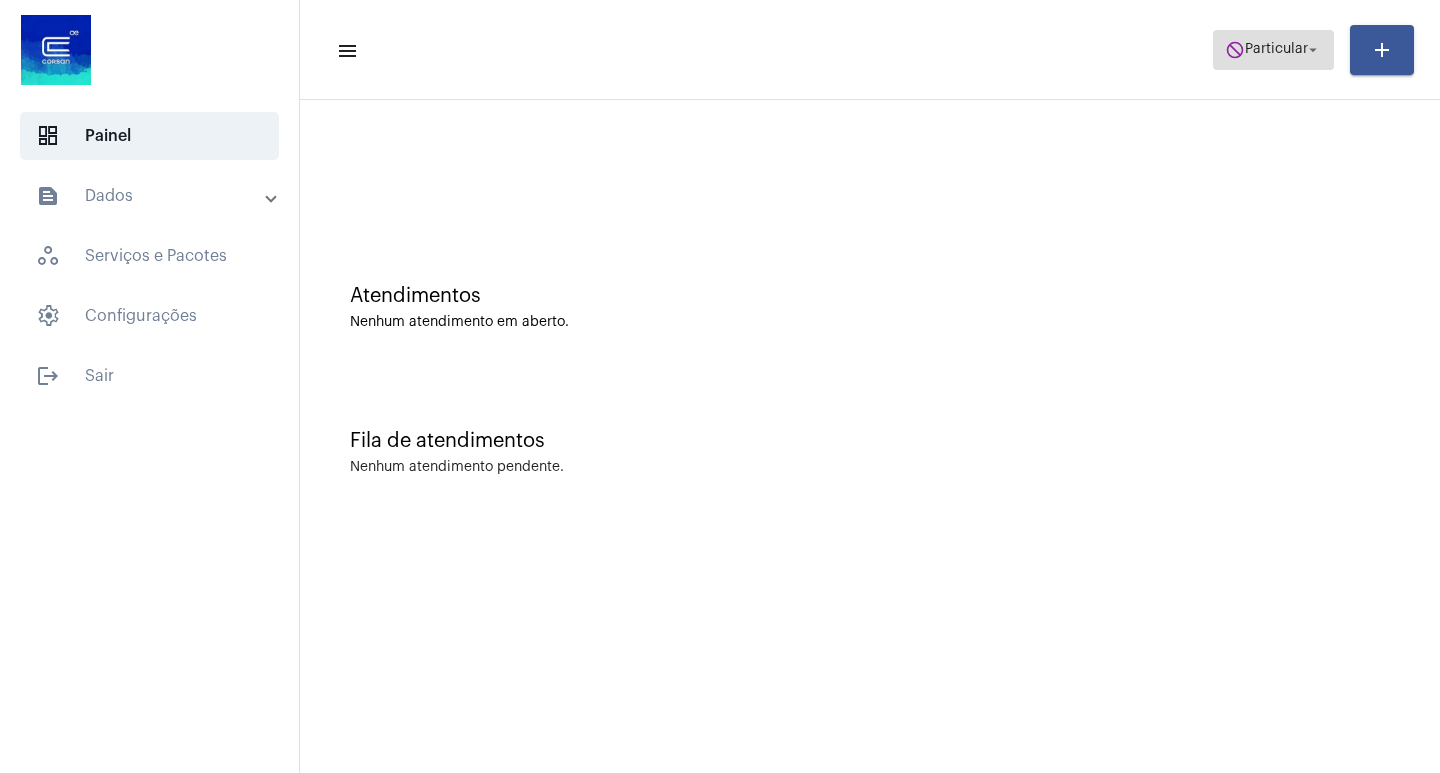 click on "do_not_disturb  Particular arrow_drop_down" 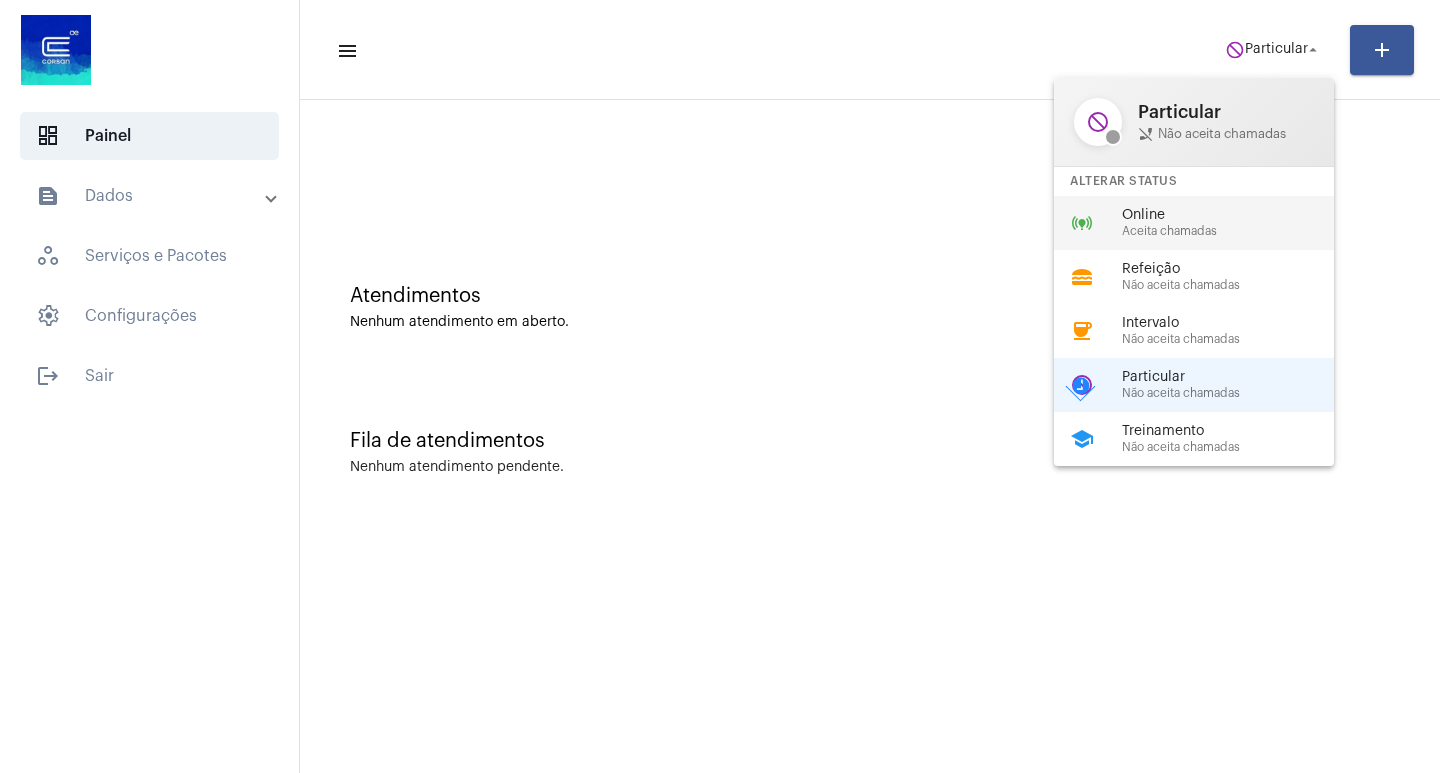 click on "online_prediction  Online Aceita chamadas" at bounding box center (1210, 223) 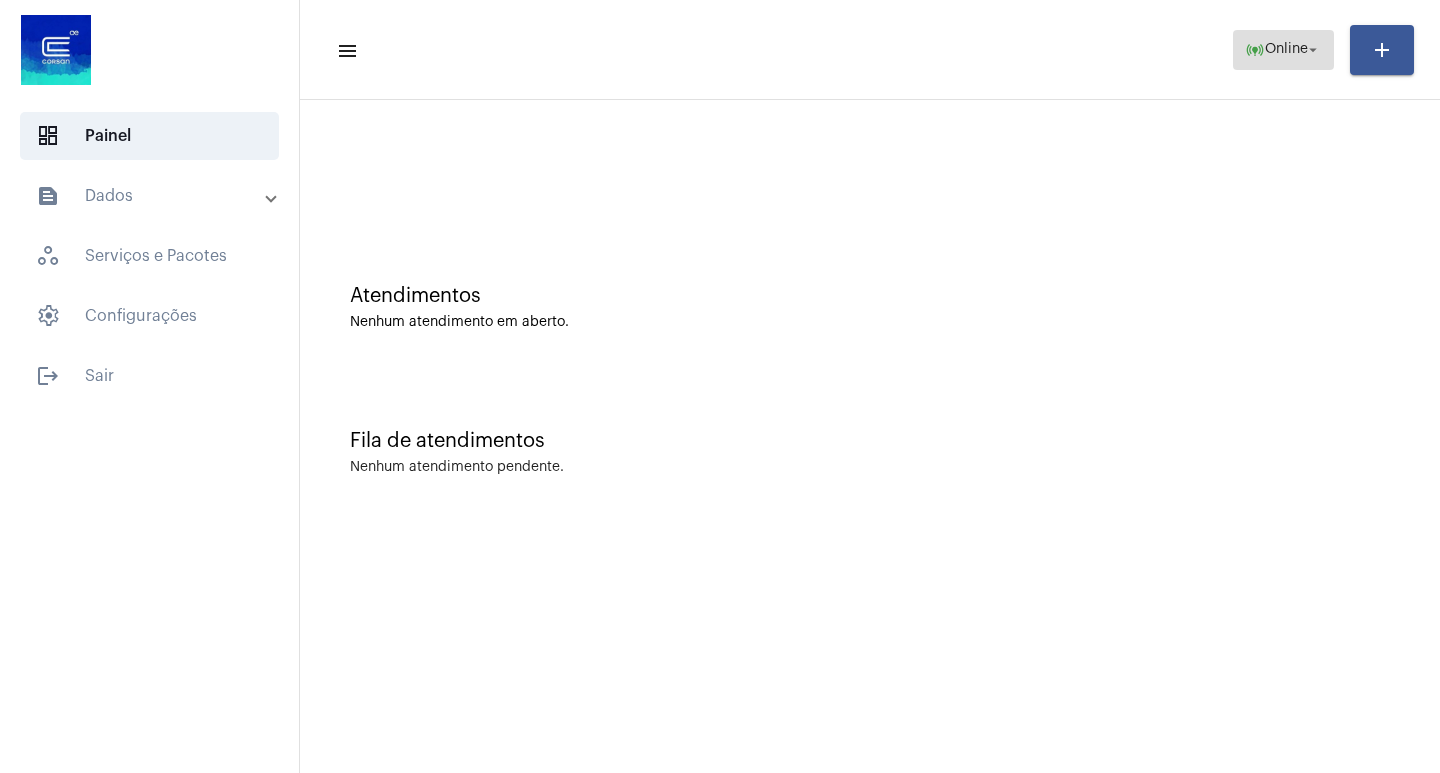 click on "Online" 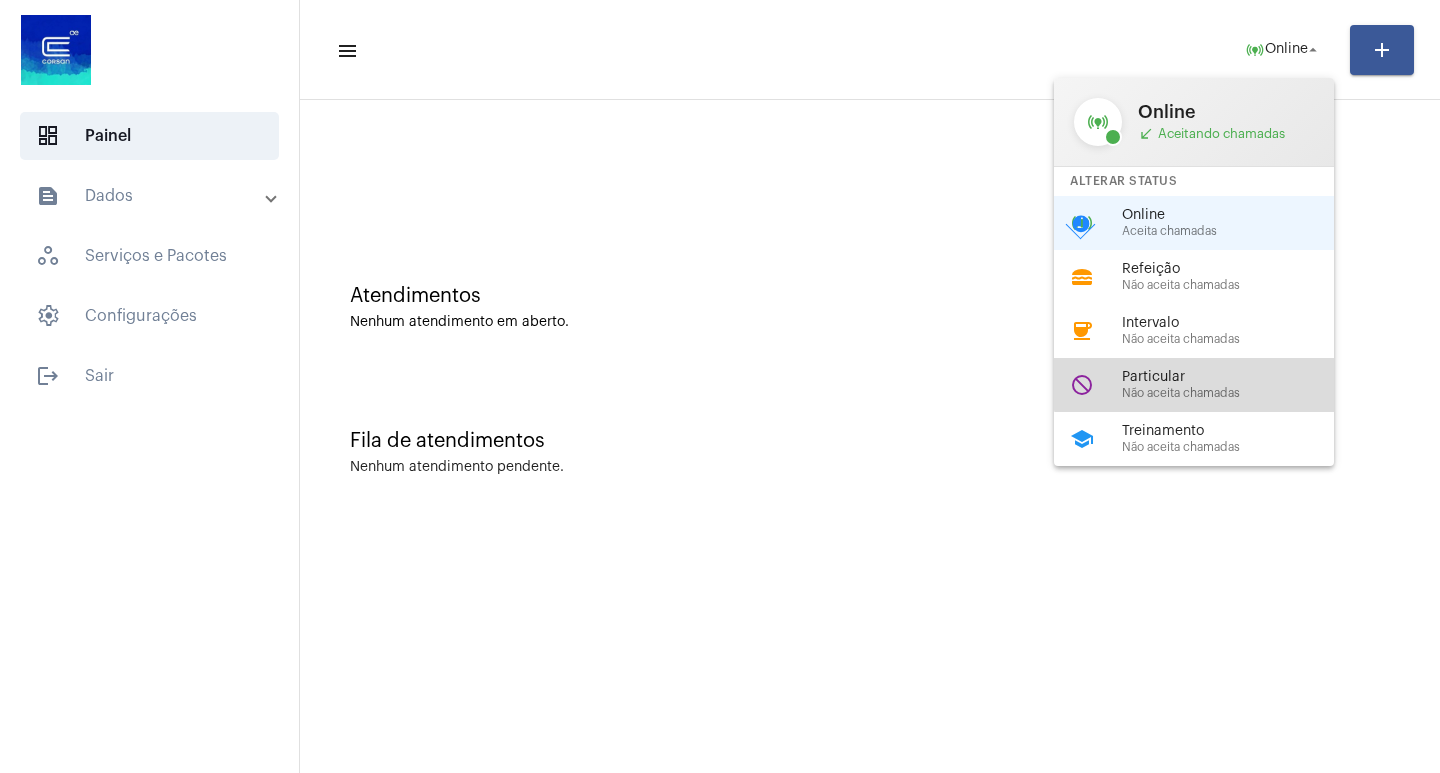 click on "do_not_disturb  Particular Não aceita chamadas" at bounding box center [1210, 385] 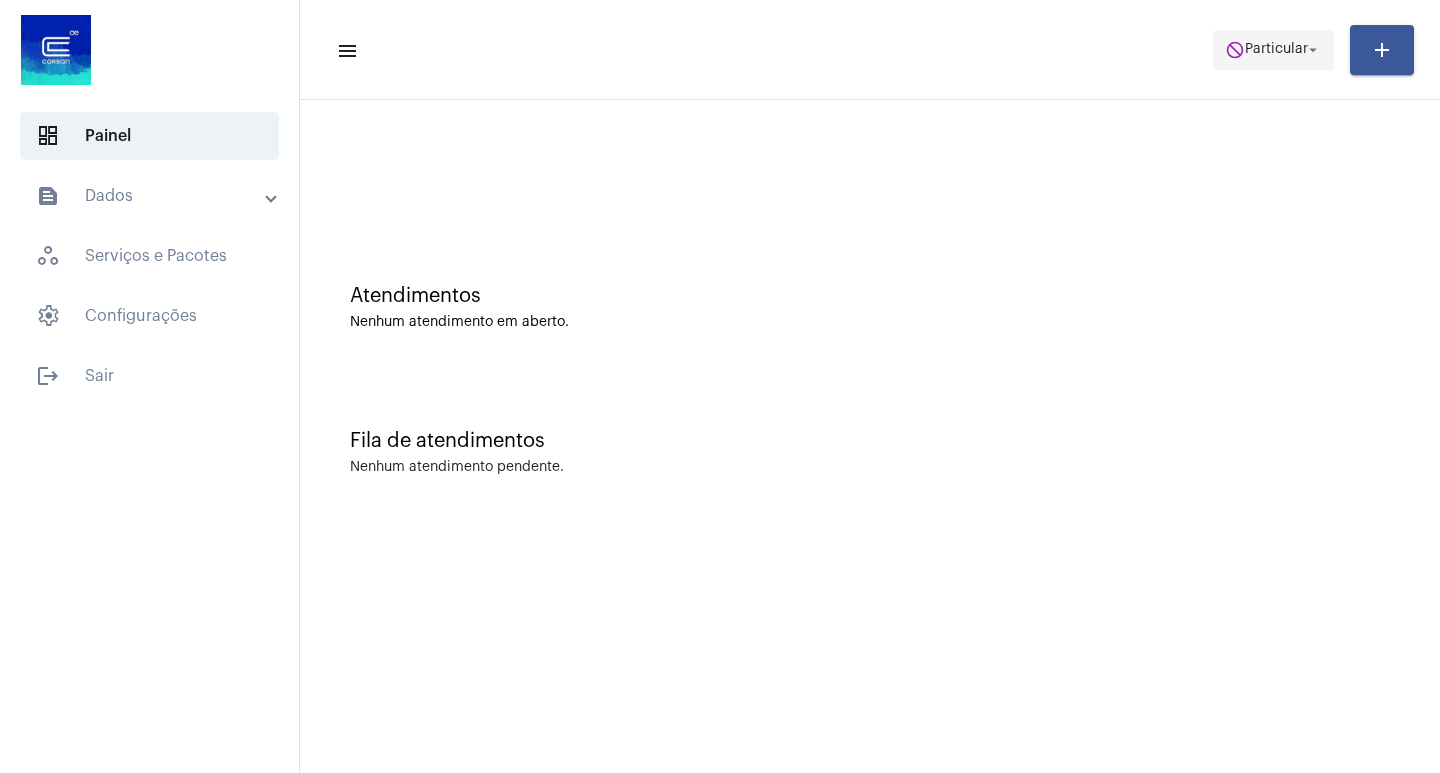 click on "do_not_disturb" 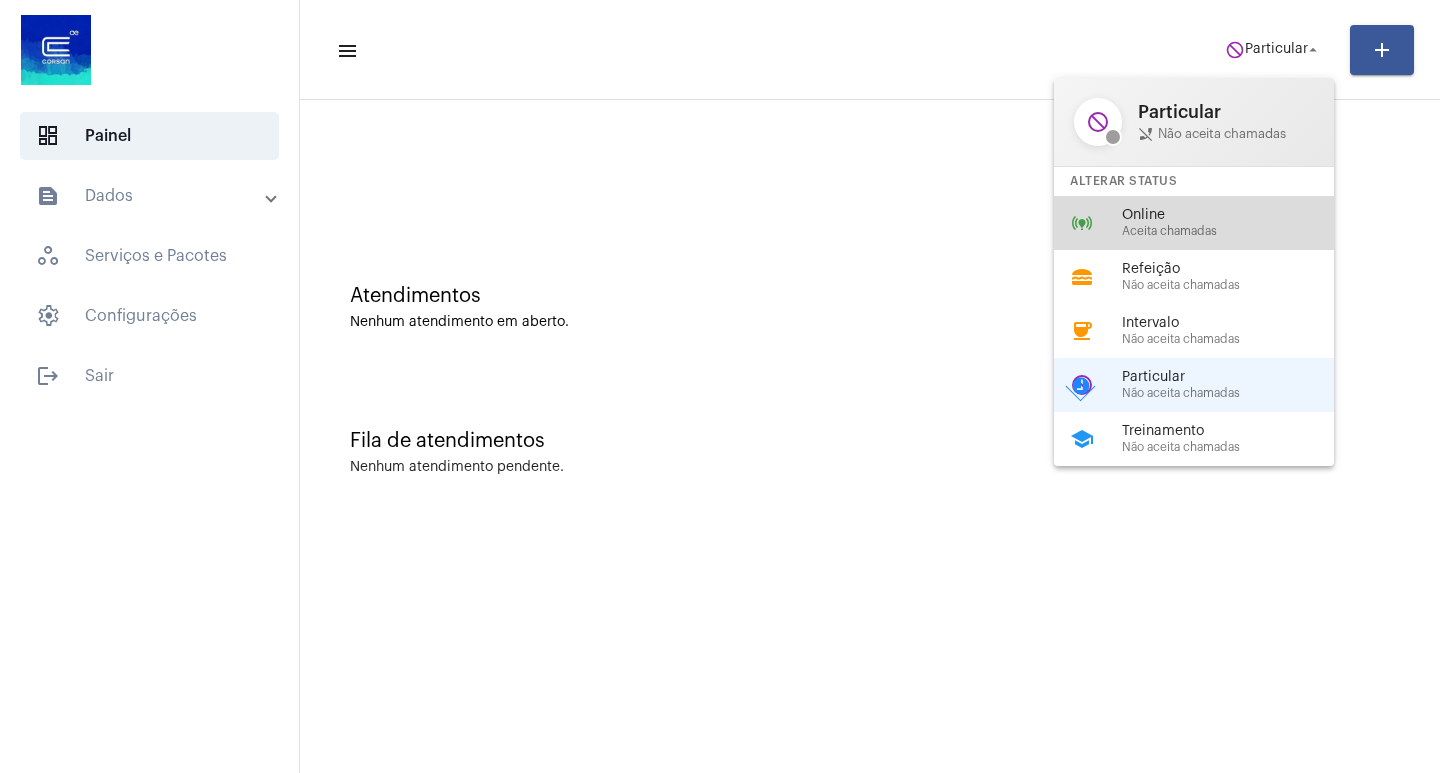 click on "Online" at bounding box center [1236, 215] 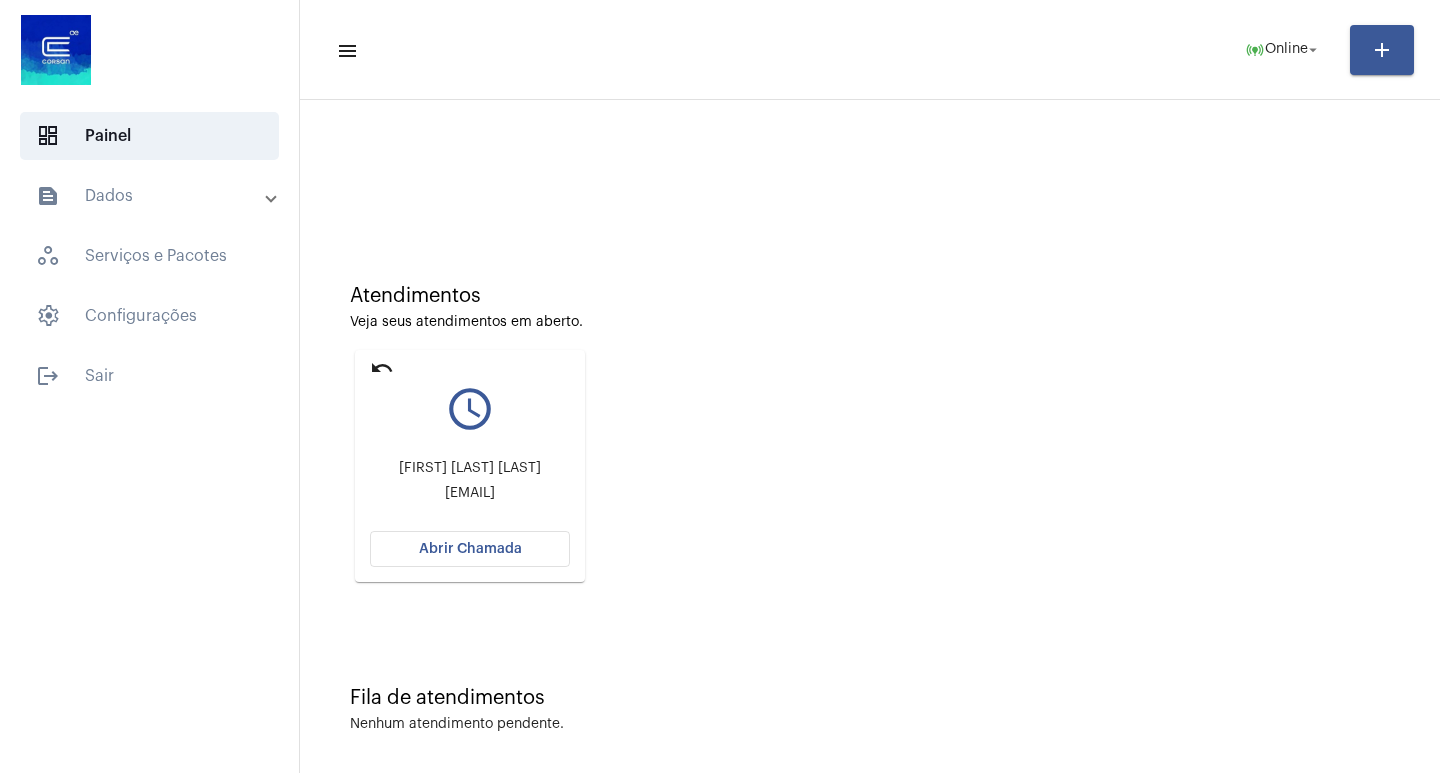 click on "Abrir Chamada" 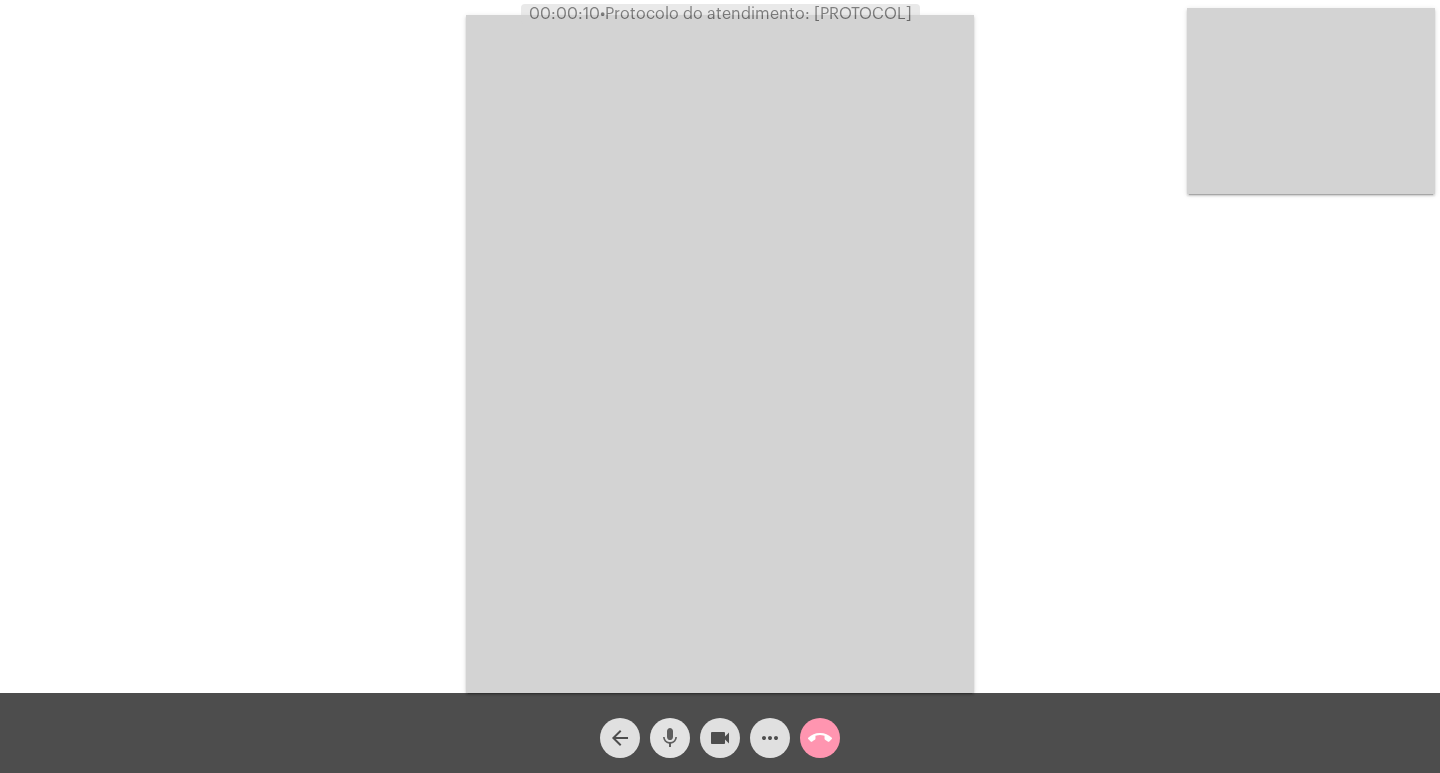 click on "mic" 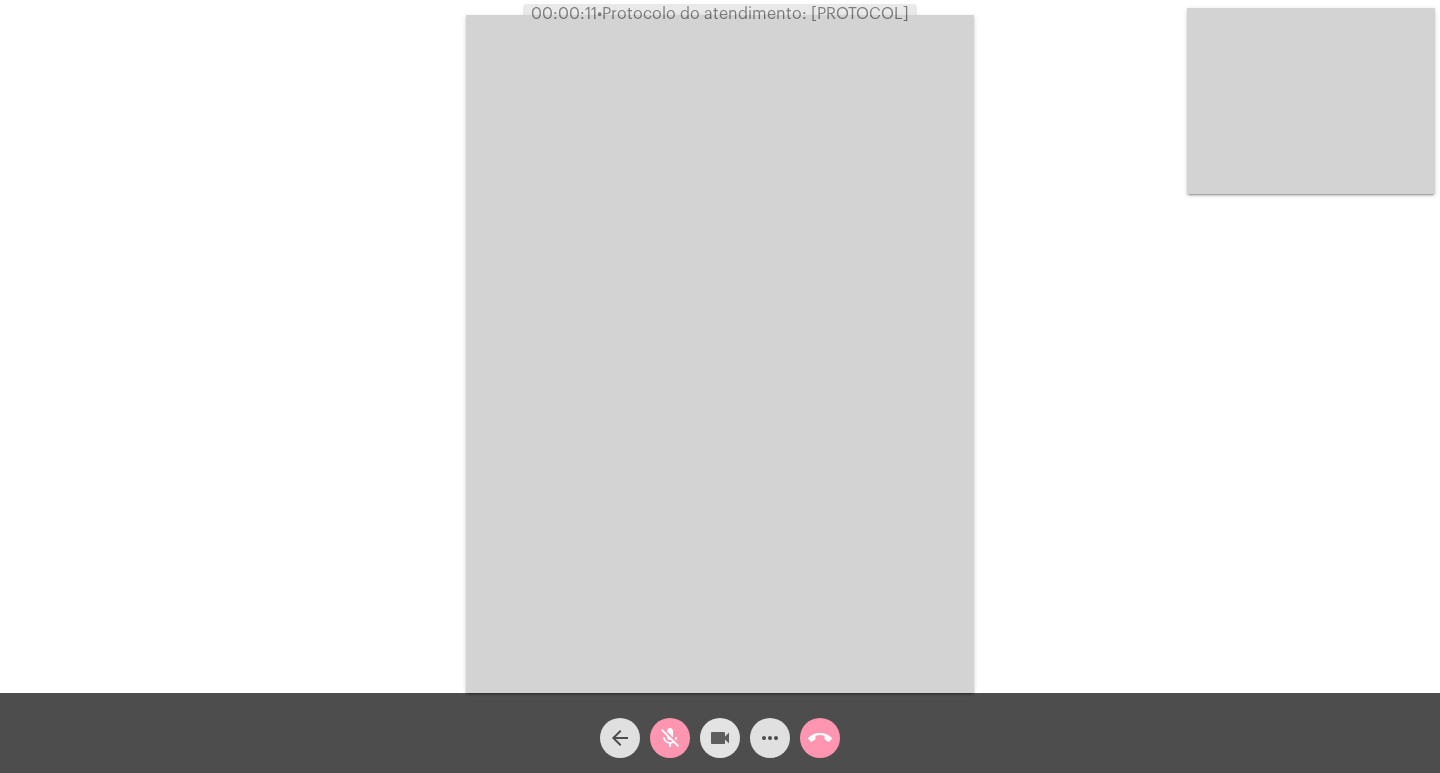 click on "videocam" 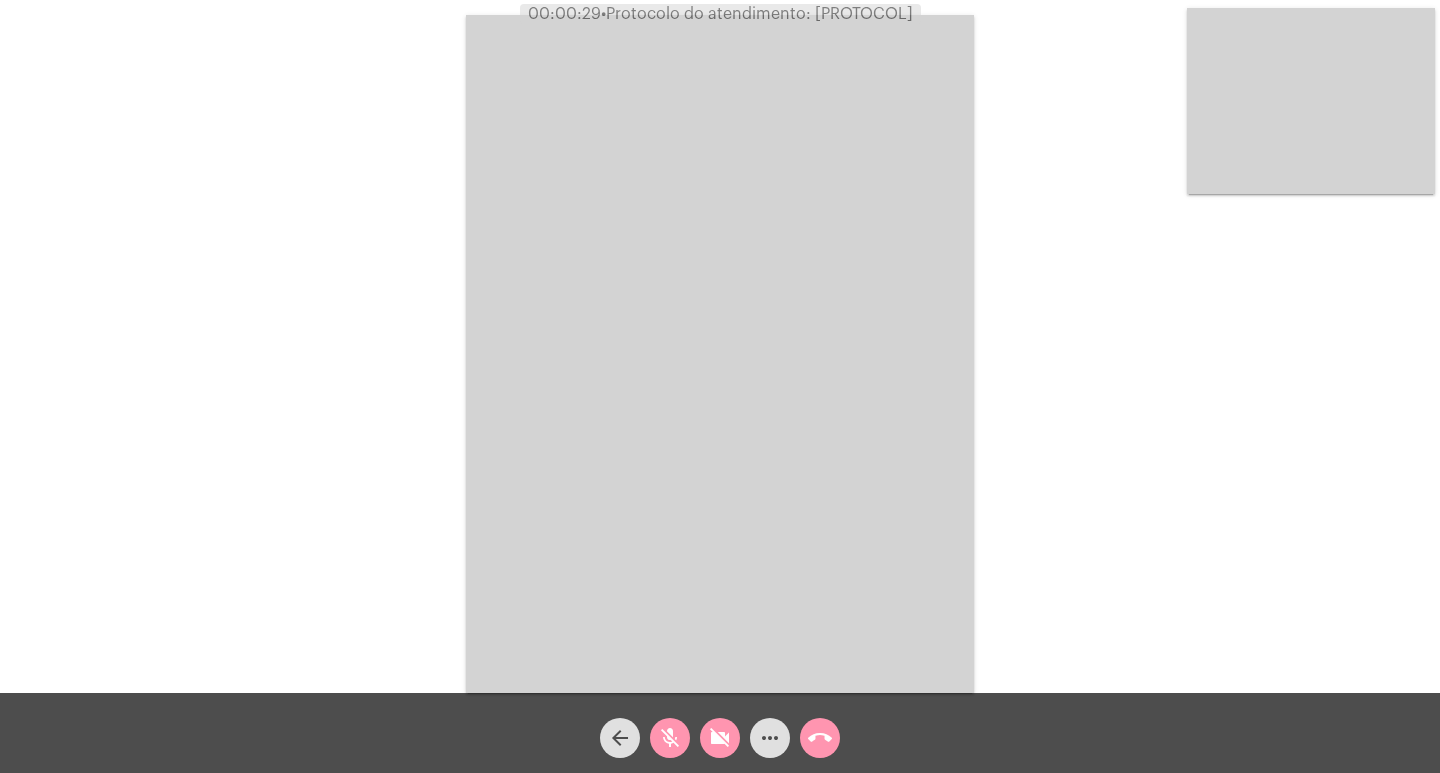 click on "arrow_back" 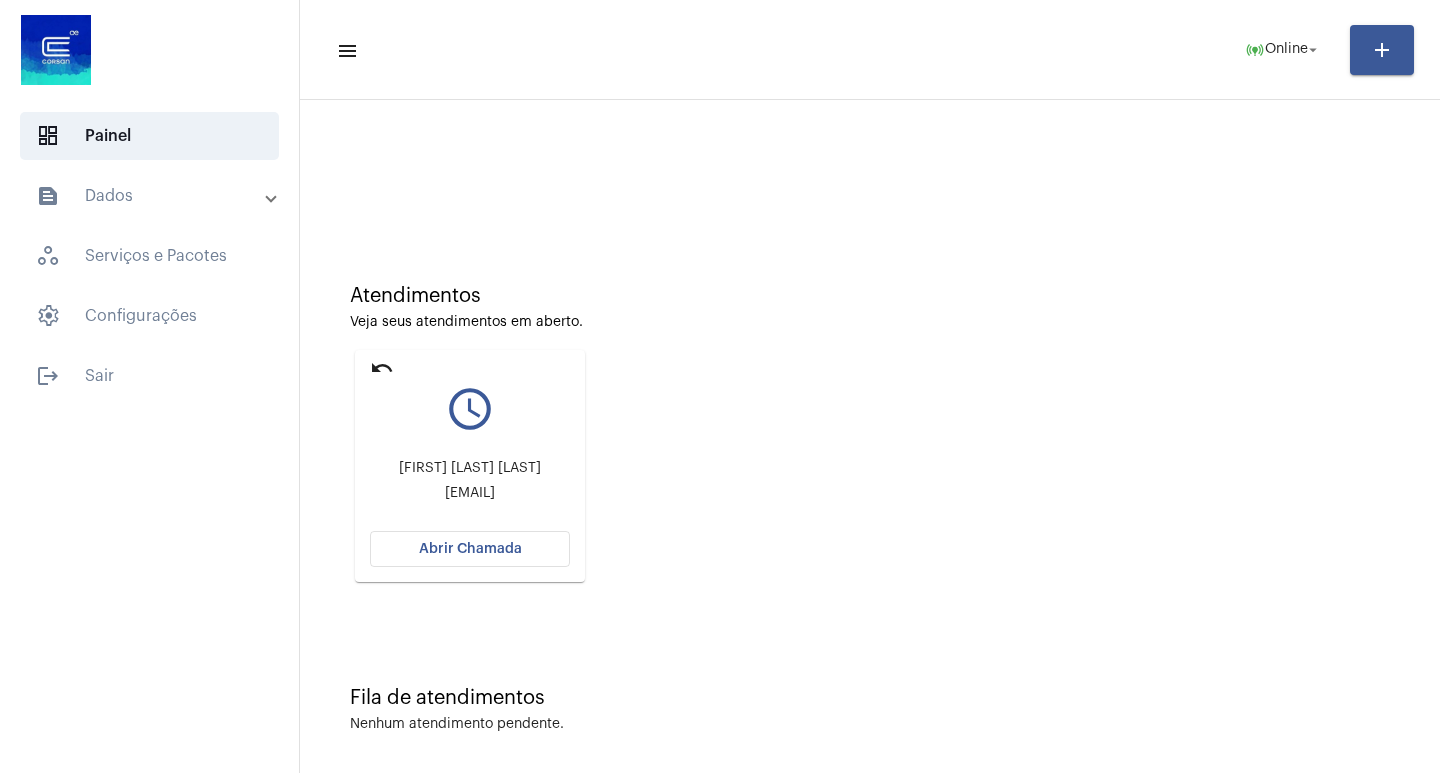 click on "undo" 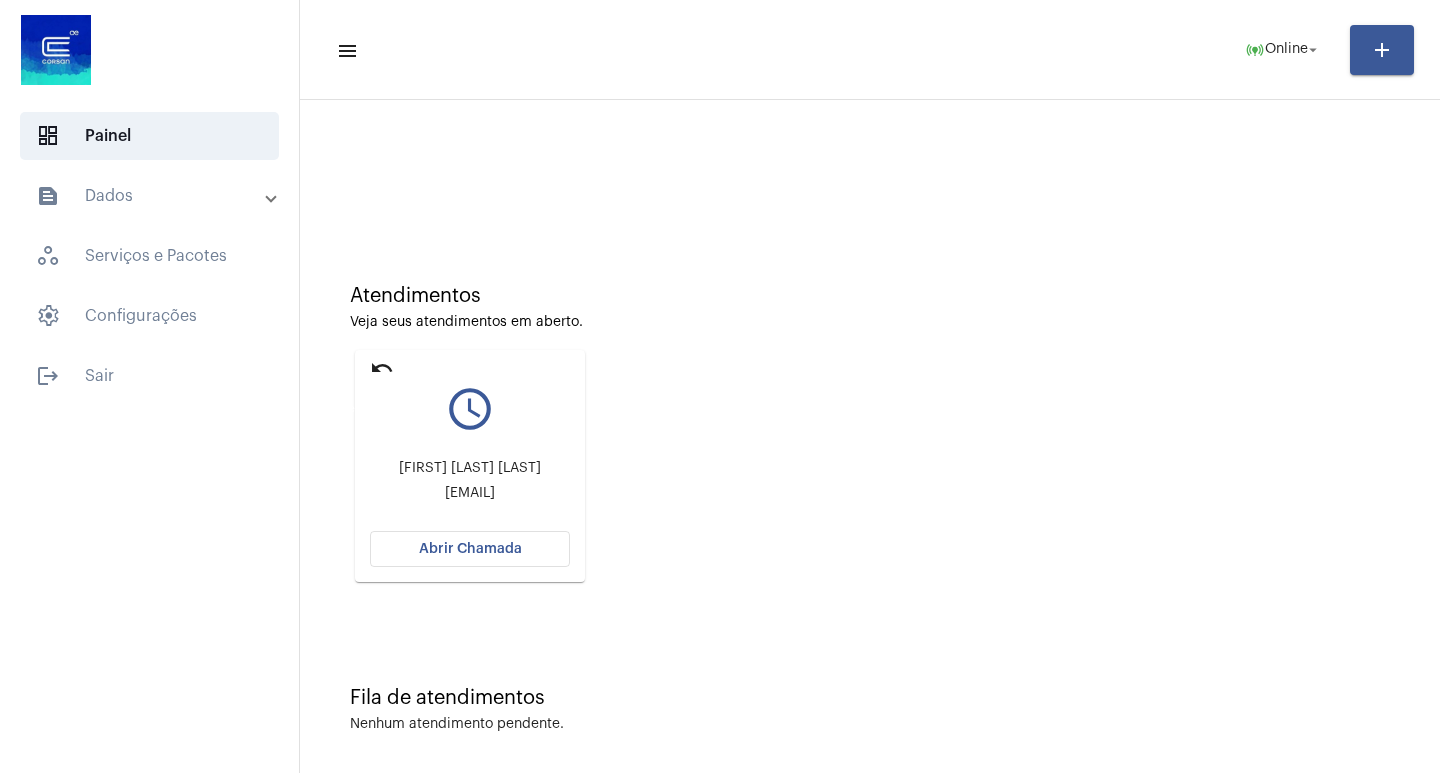 click on "undo" 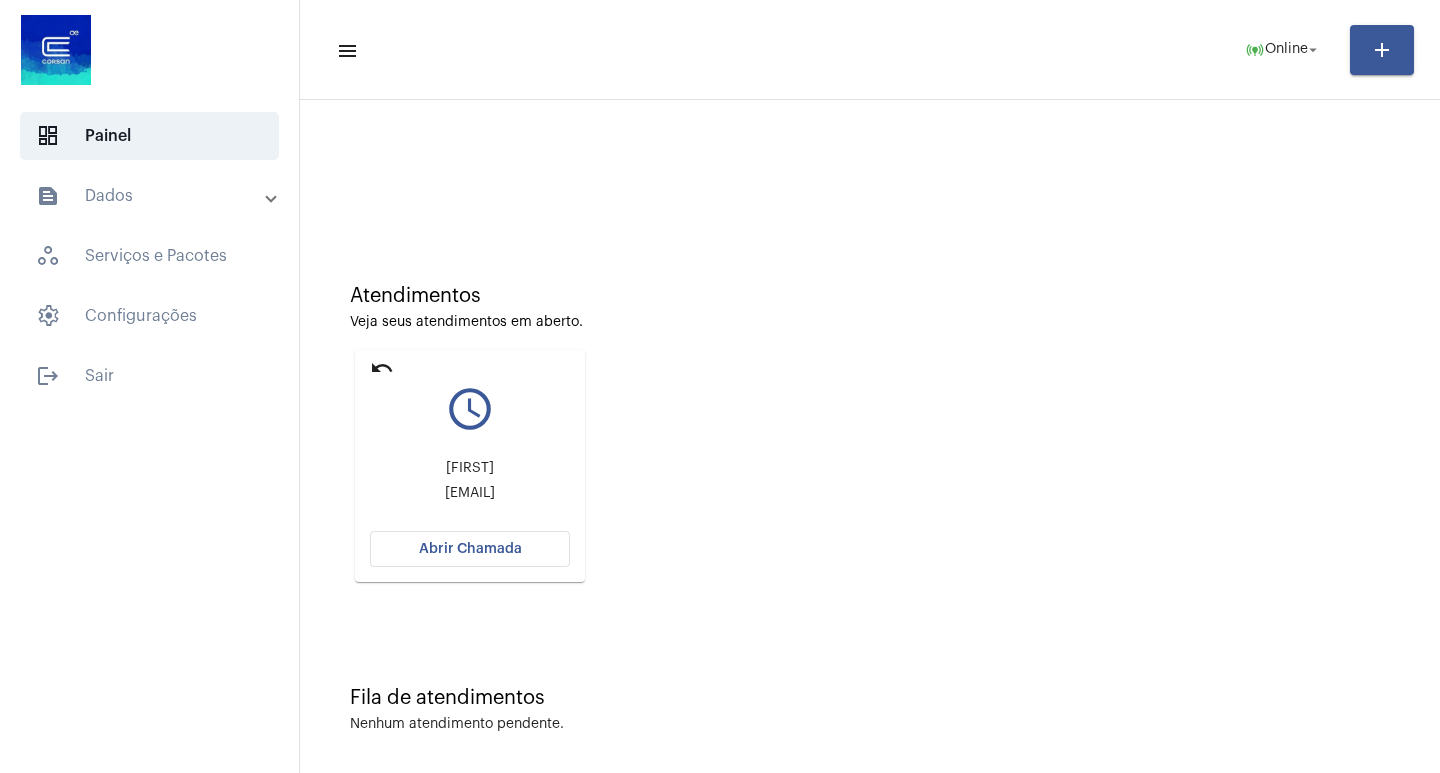 click on "undo" 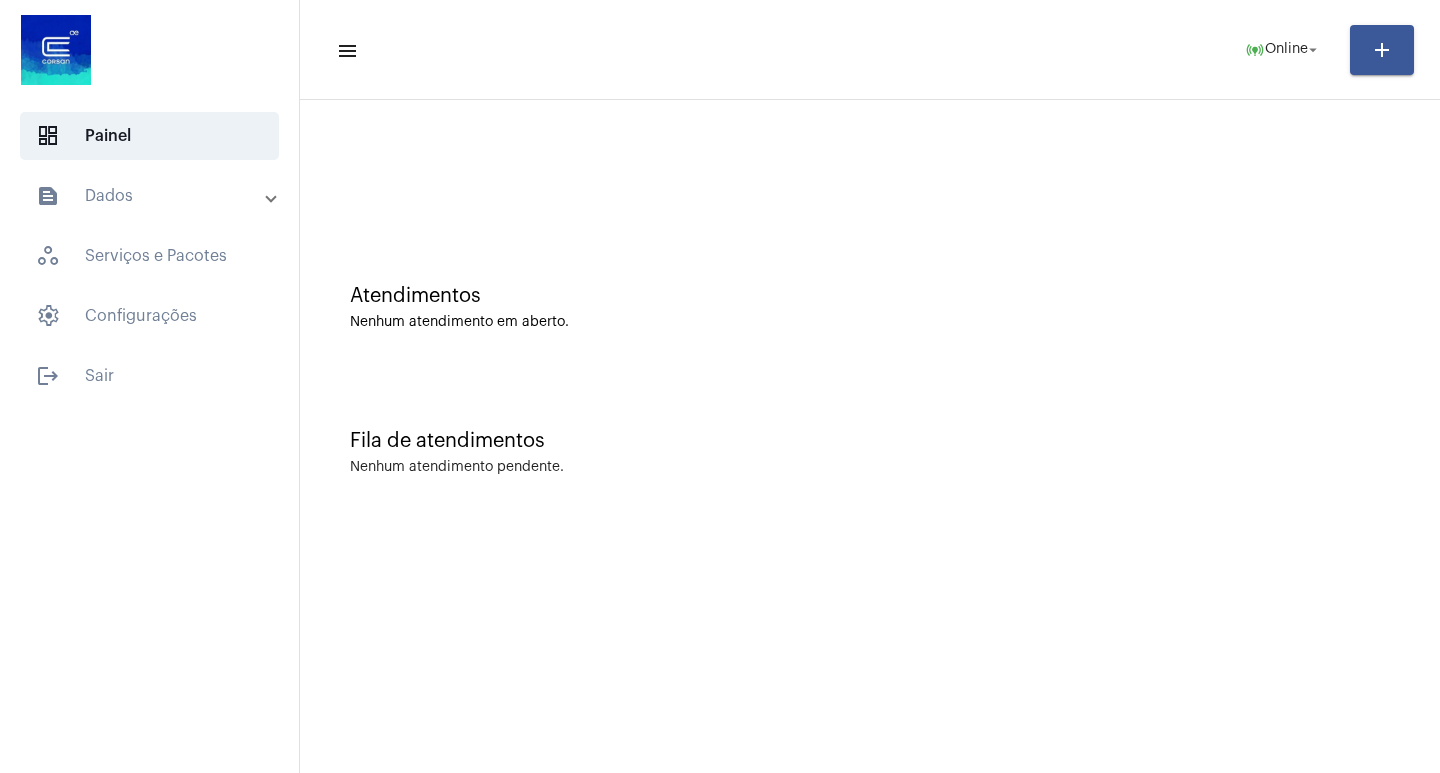 click on "text_snippet_outlined  Dados" at bounding box center [155, 196] 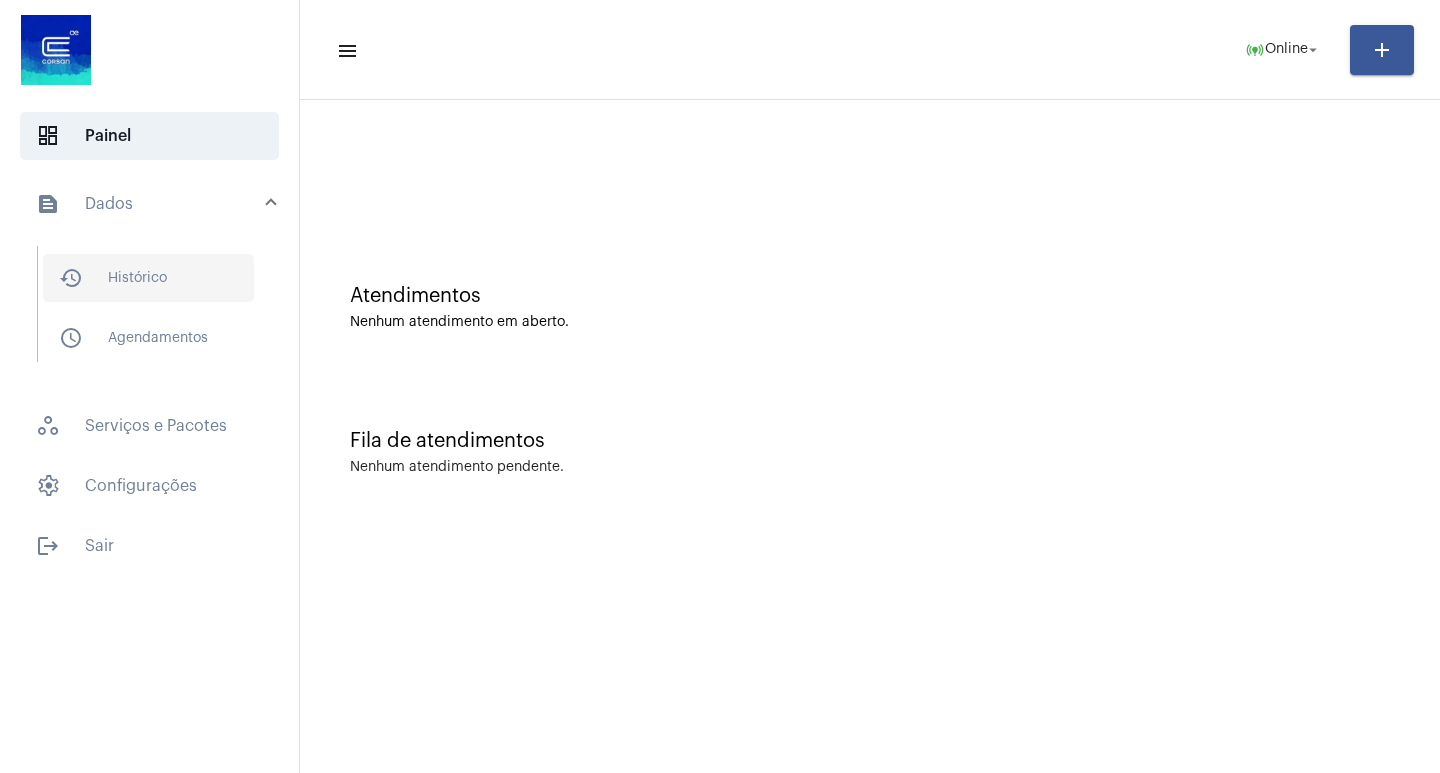 click on "history_outlined  Histórico" at bounding box center [148, 278] 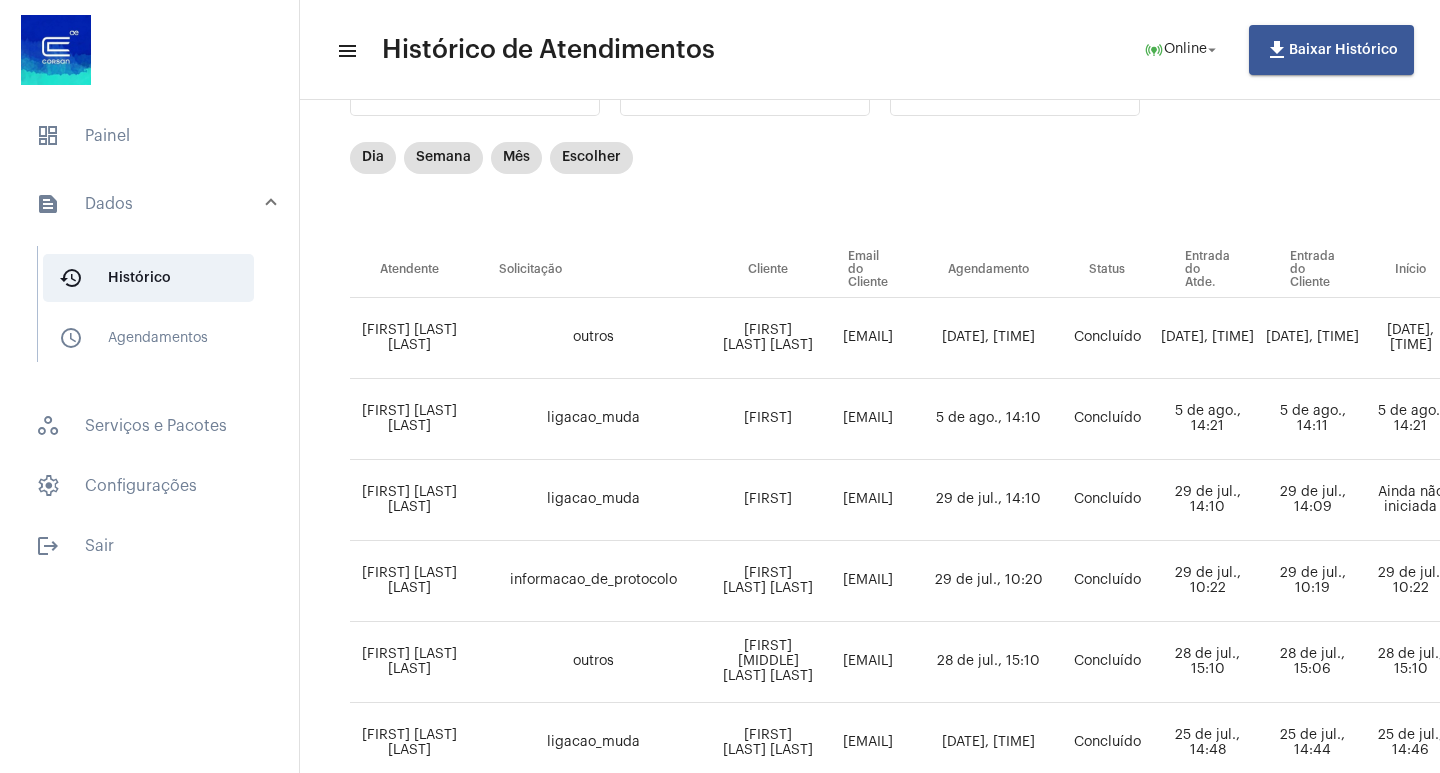 scroll, scrollTop: 100, scrollLeft: 0, axis: vertical 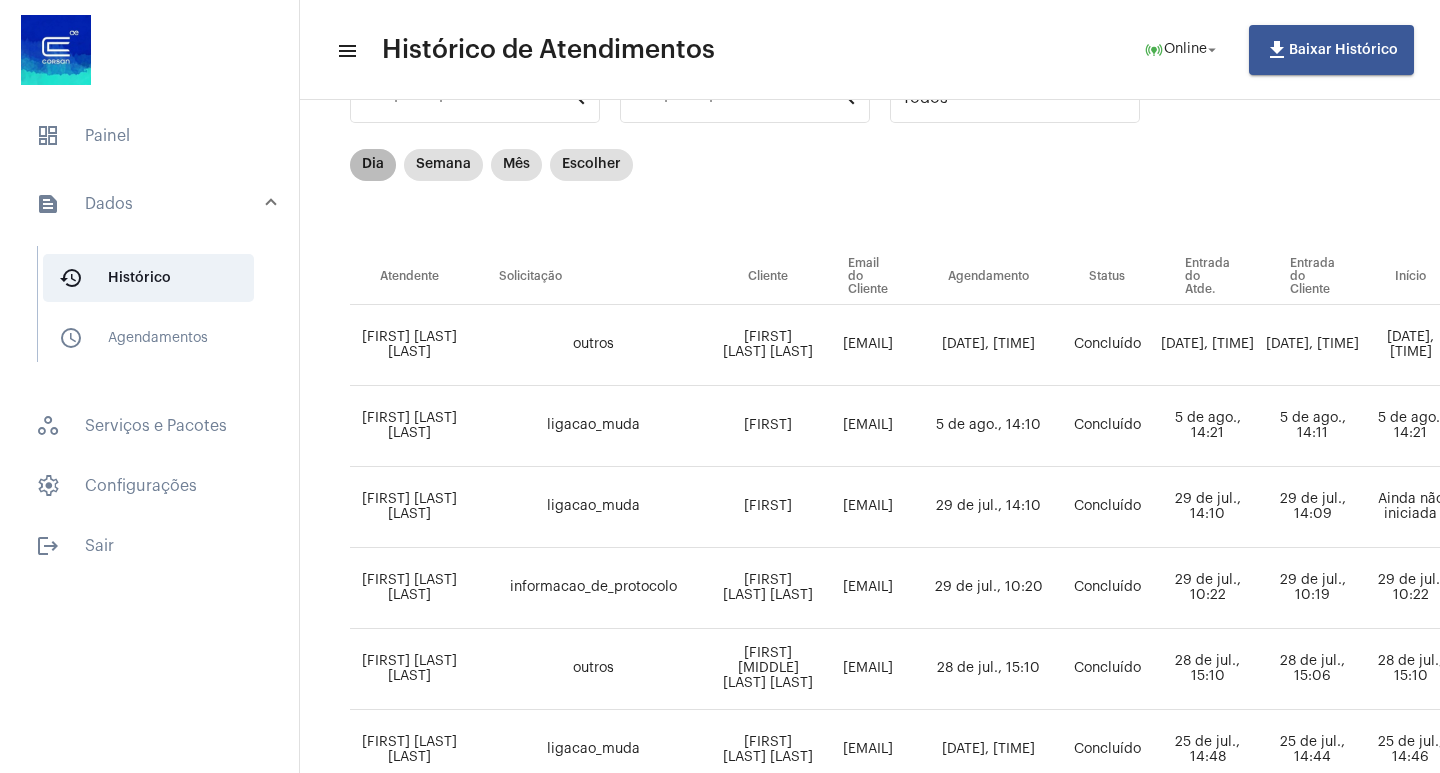 click on "Dia" at bounding box center [373, 165] 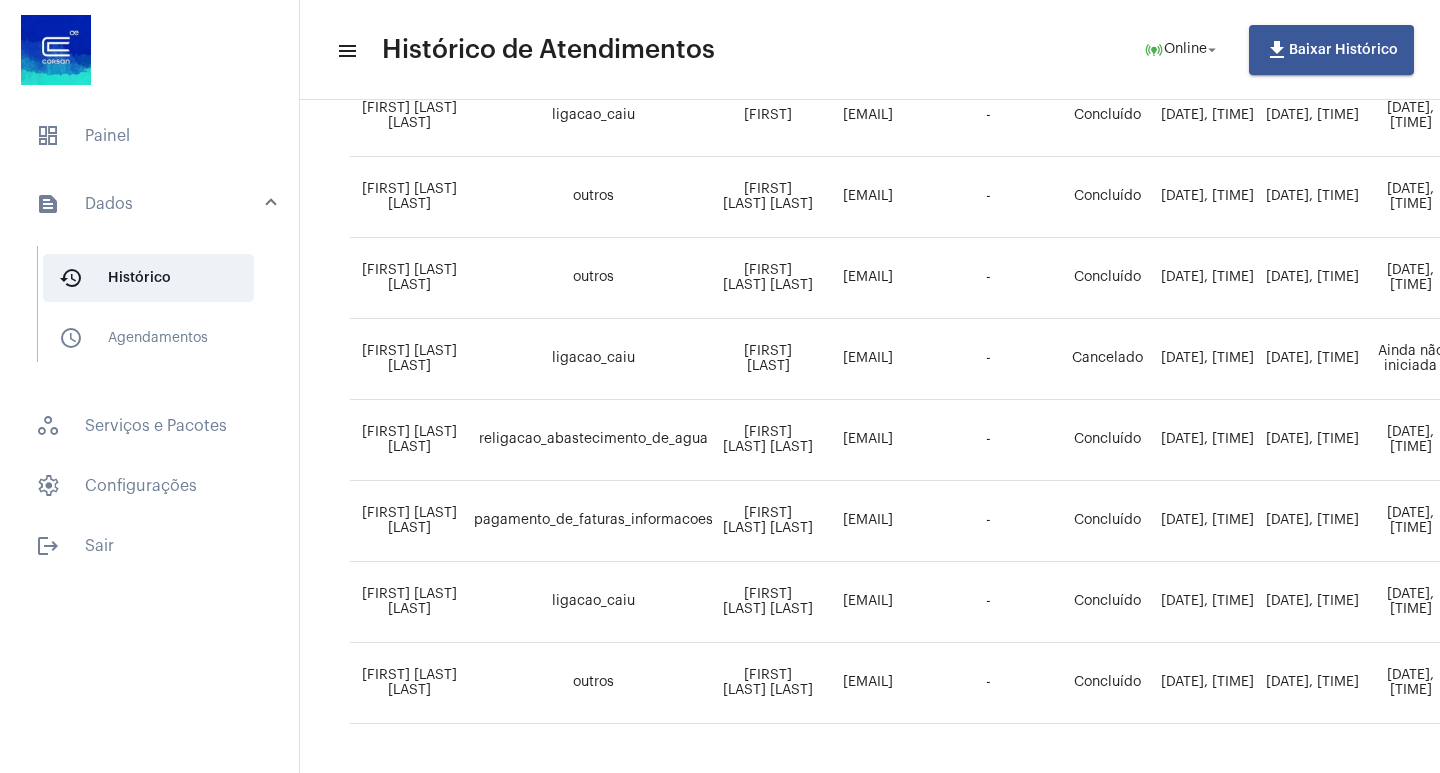 scroll, scrollTop: 563, scrollLeft: 0, axis: vertical 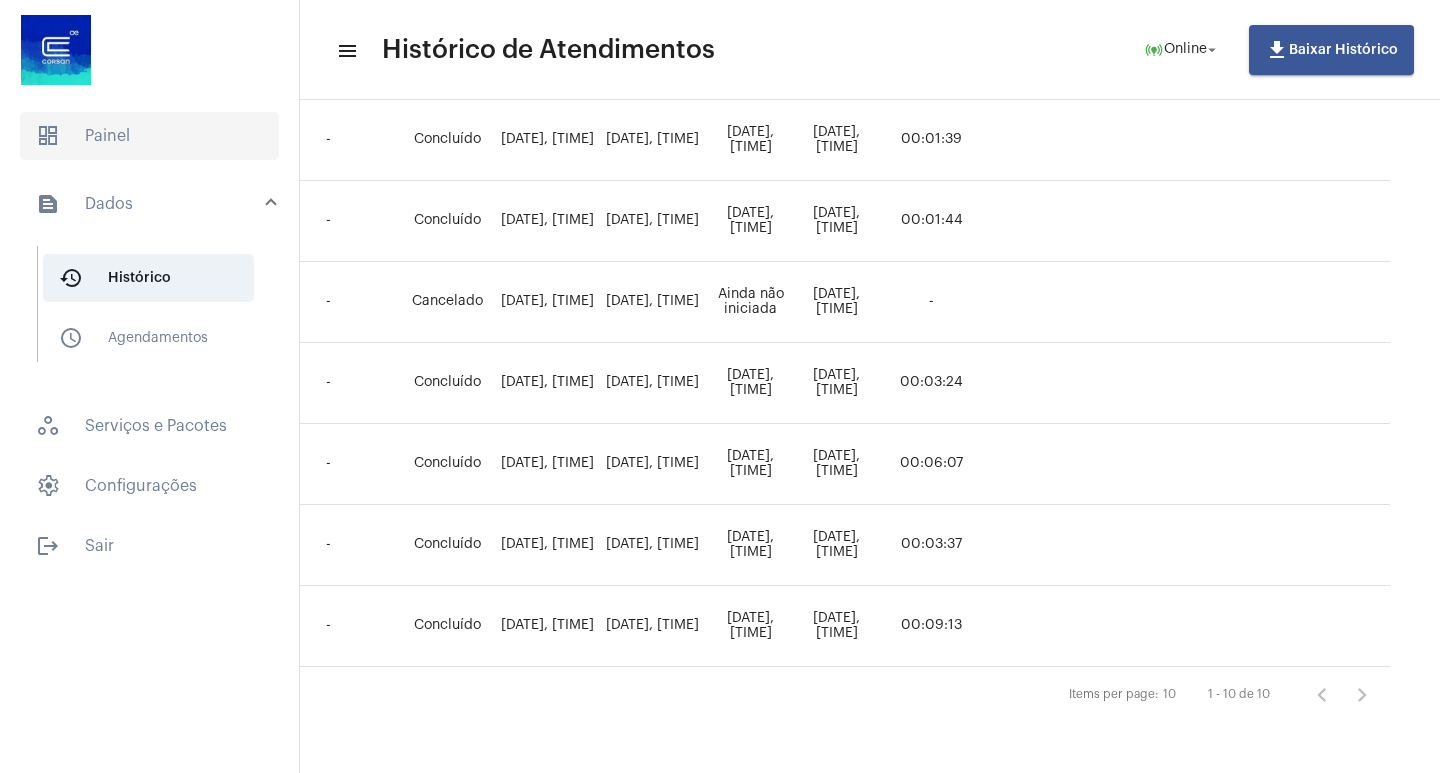 click on "dashboard   Painel" 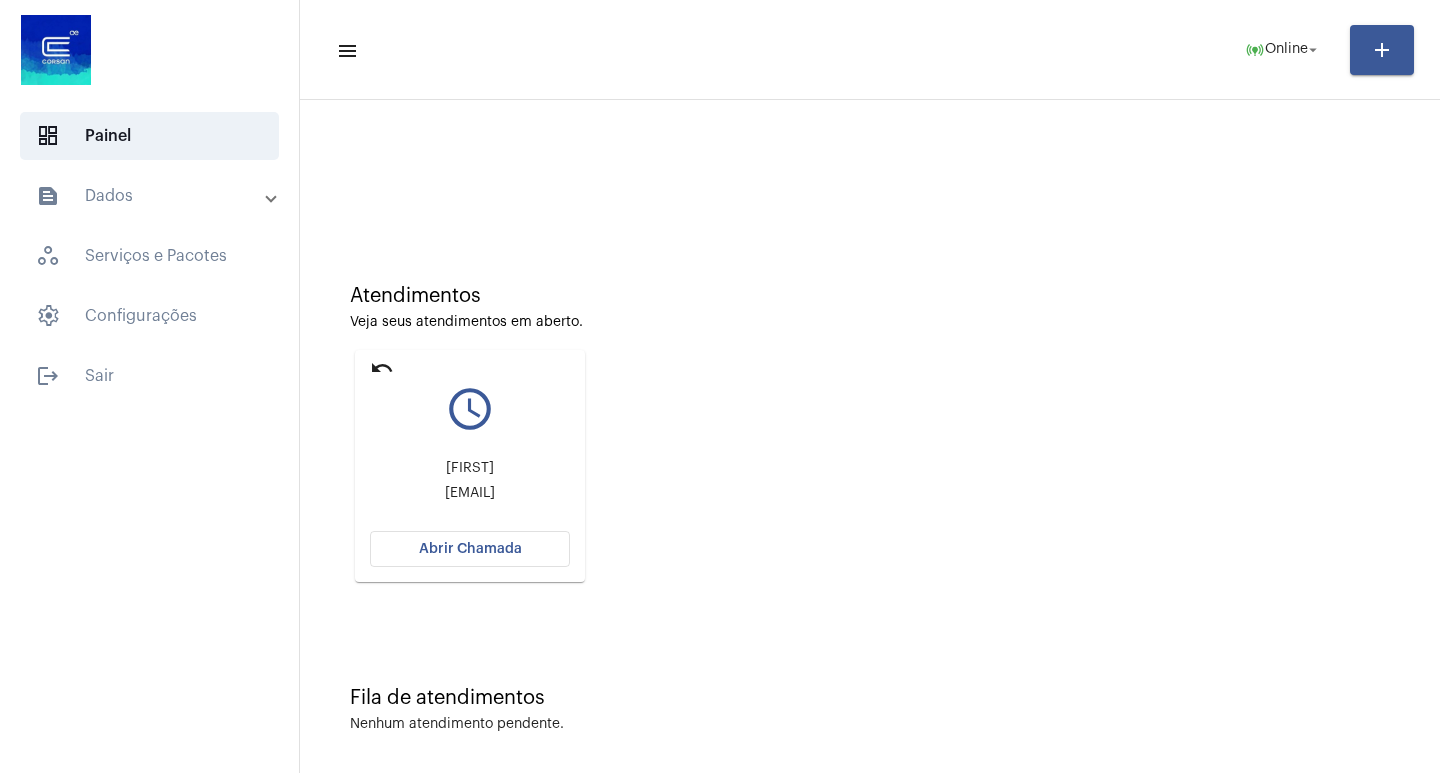 click on "Abrir Chamada" 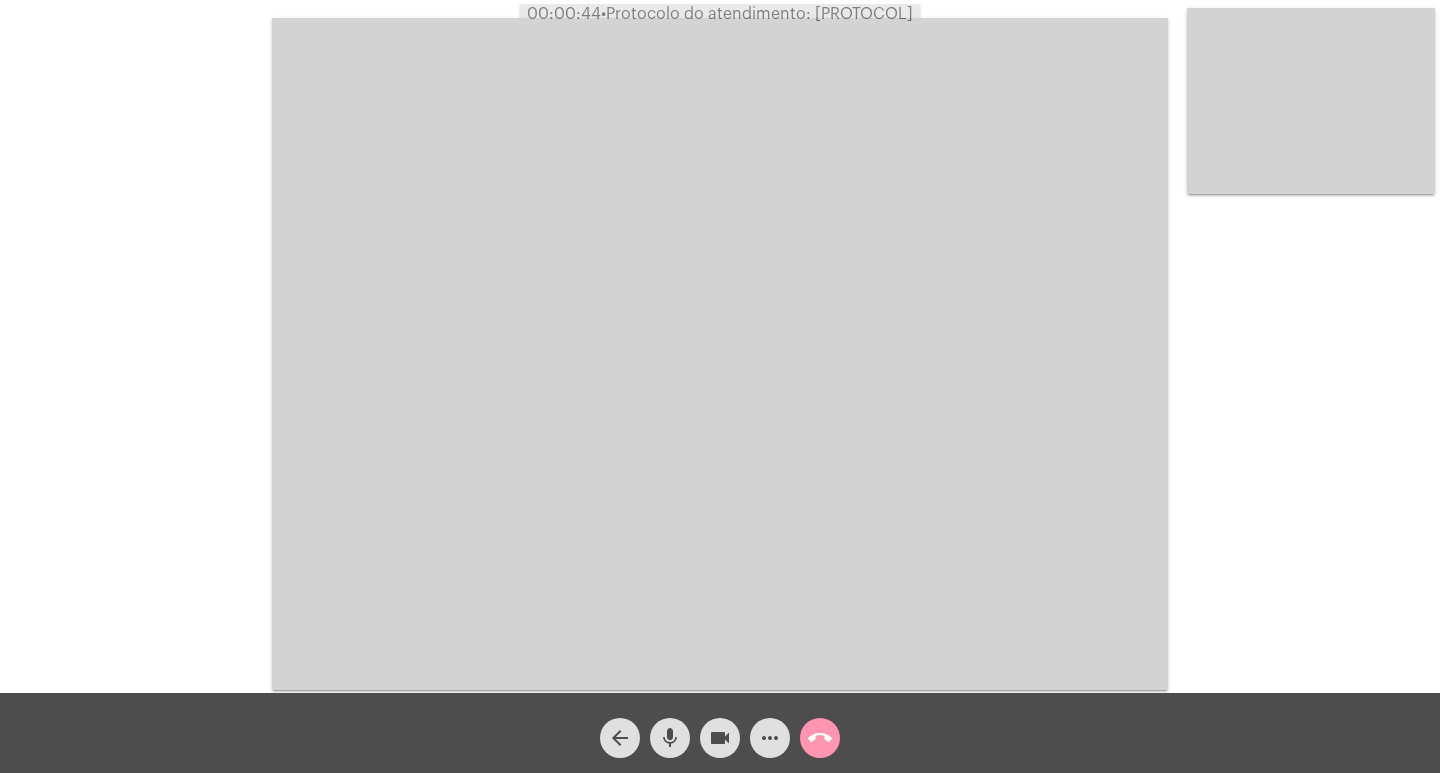 click on "• Protocolo do atendimento: [PROTOCOL]" 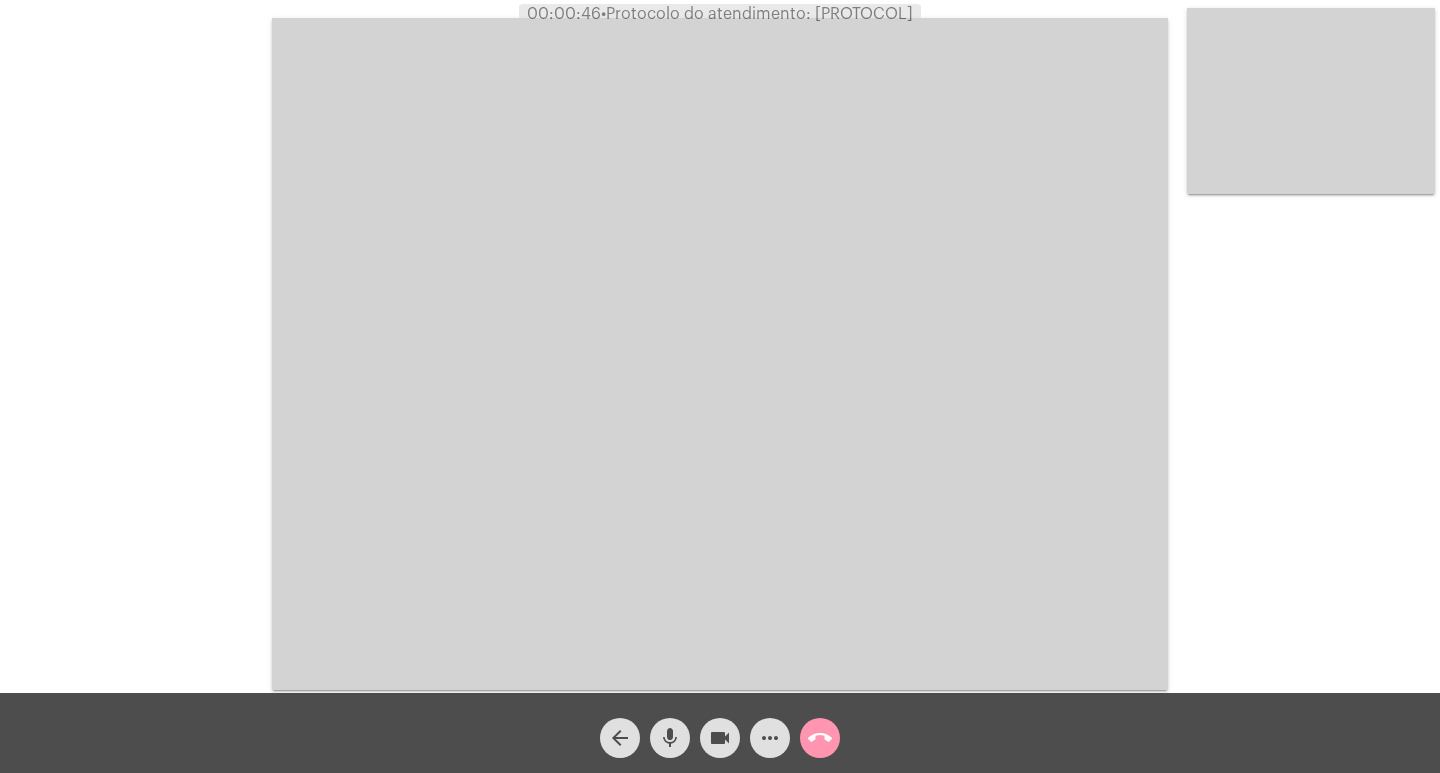 copy on "[PROTOCOL]" 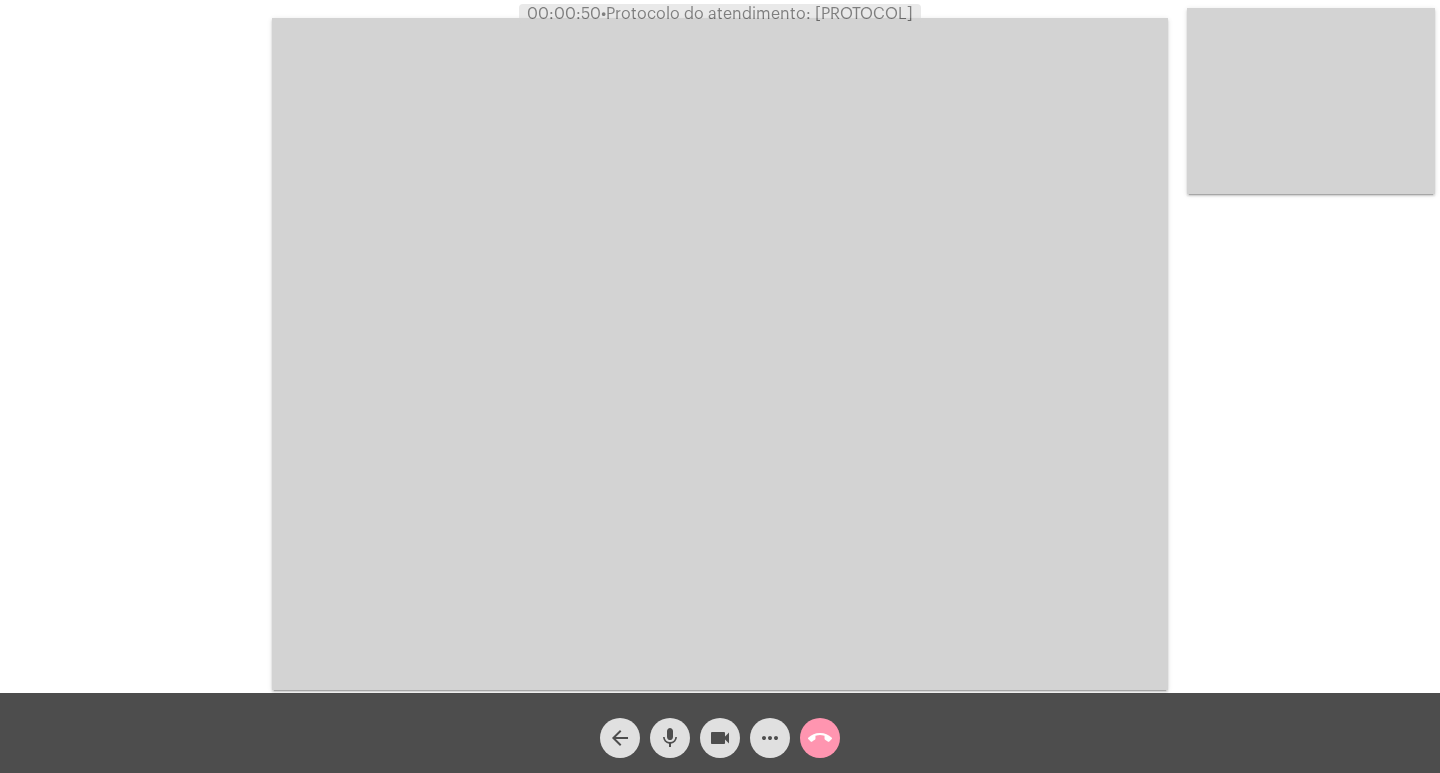 click on "[TIME] • Protocolo do atendimento: [PROTOCOL]" 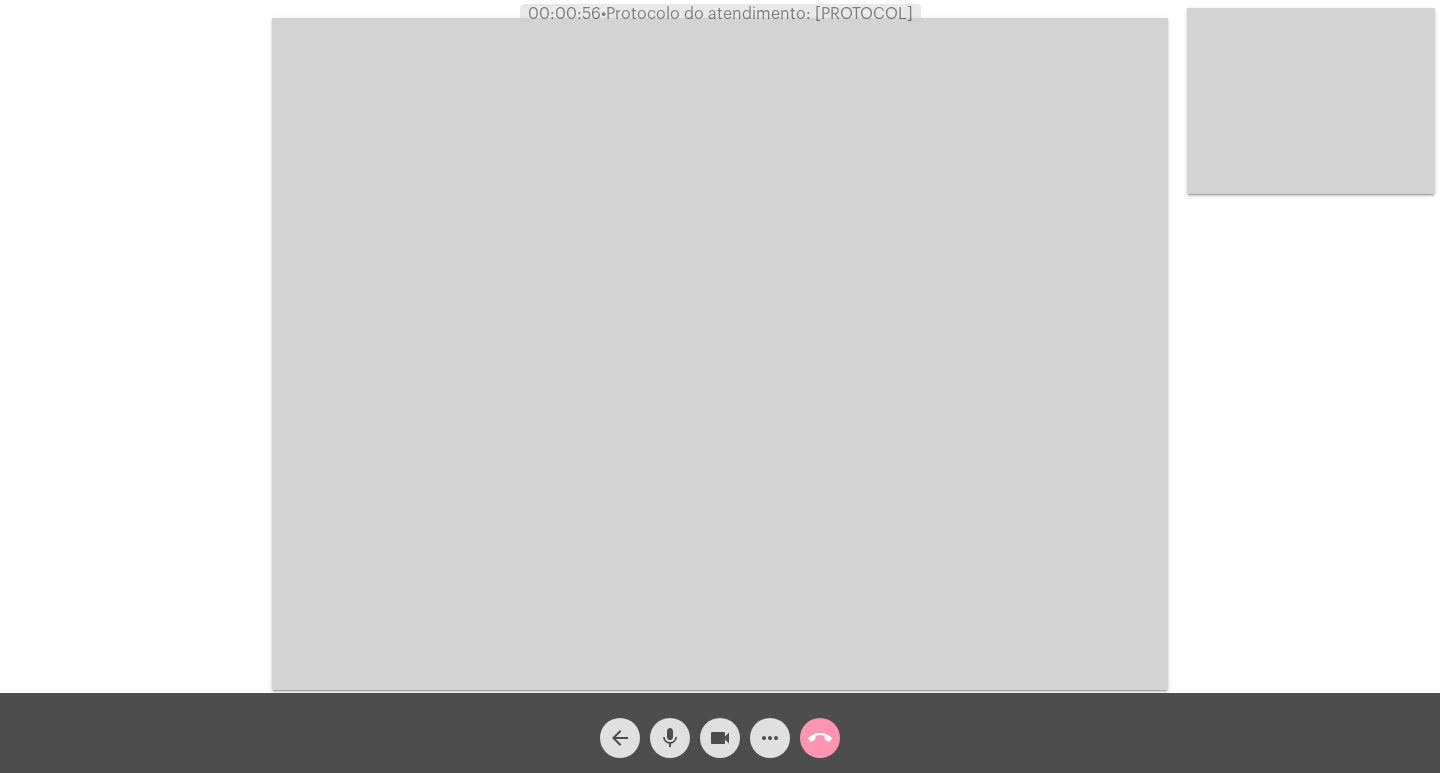 click on "videocam" 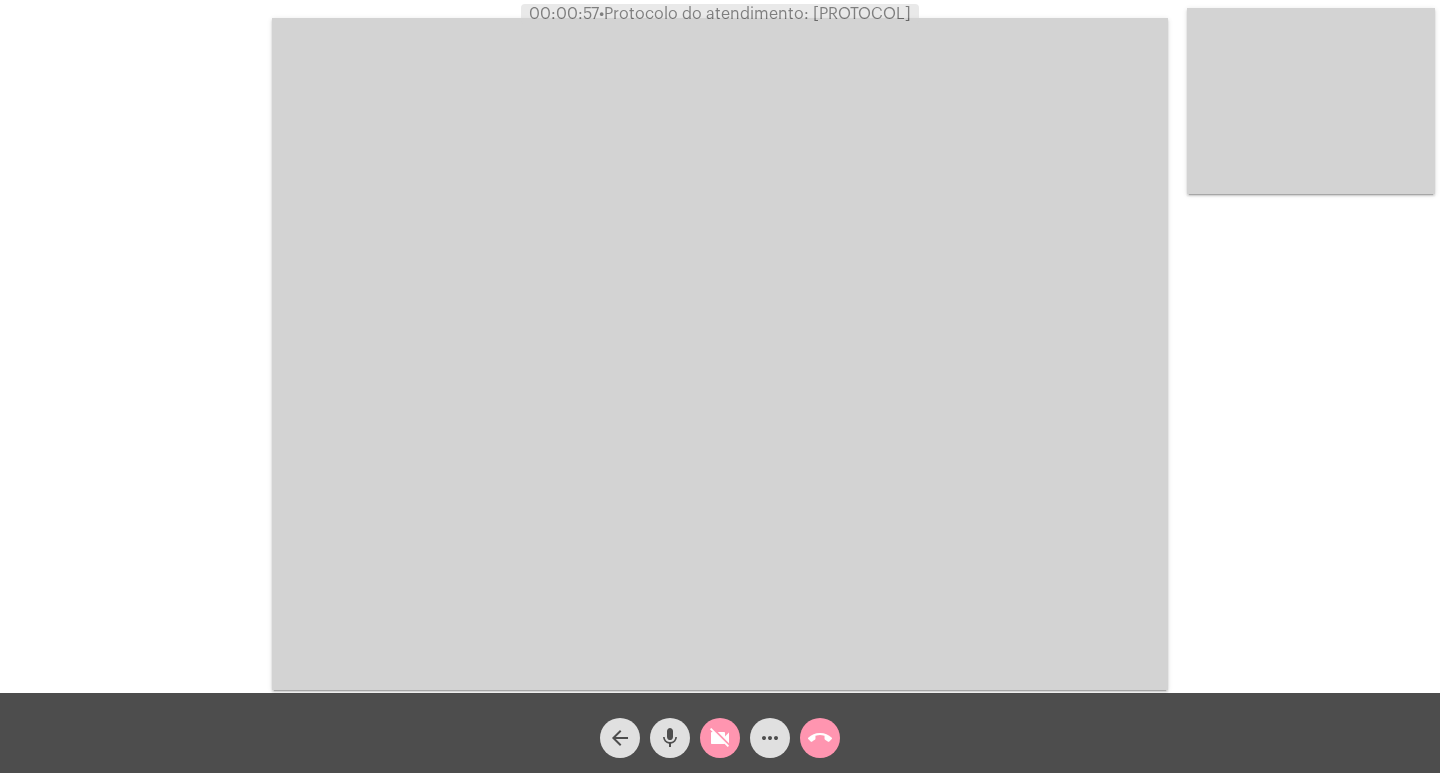 click on "mic" 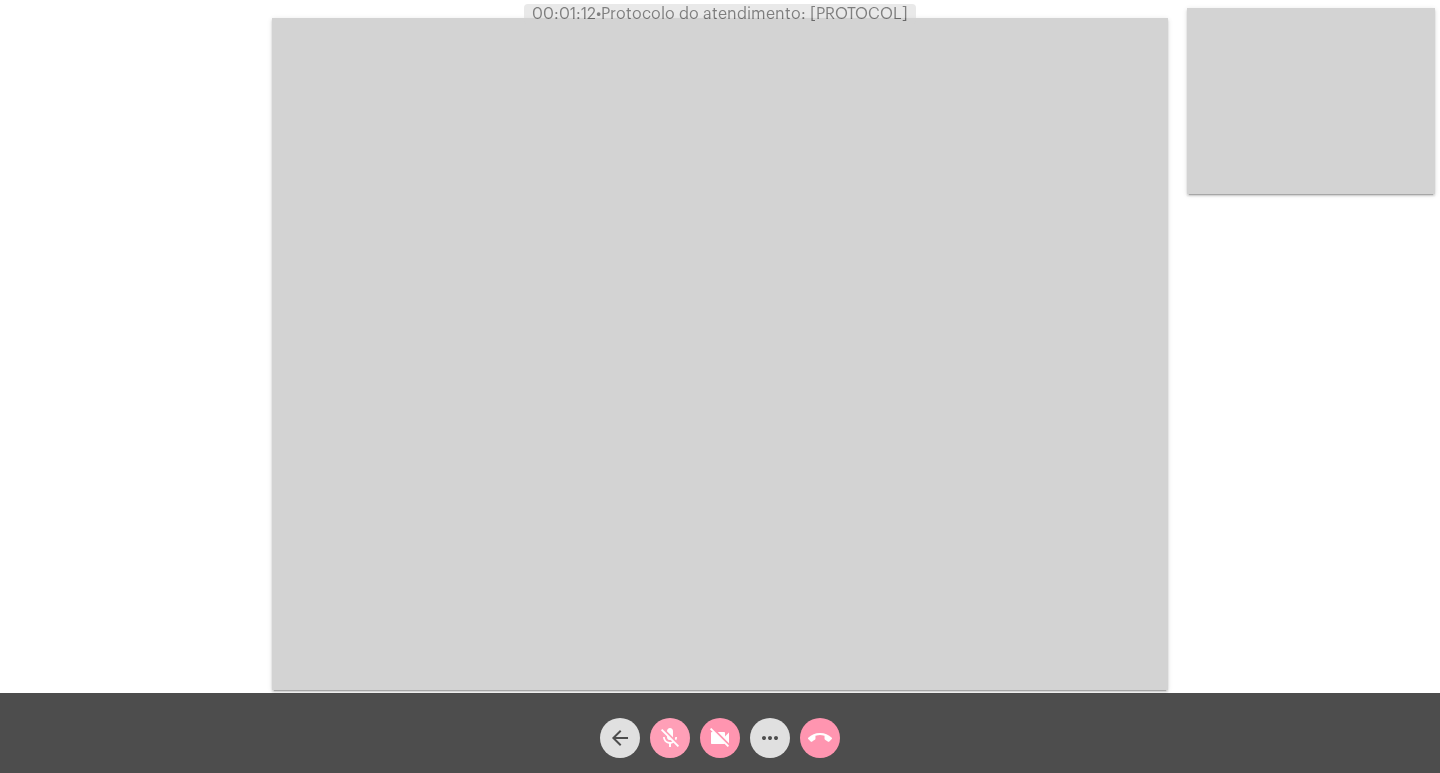 click on "mic_off" 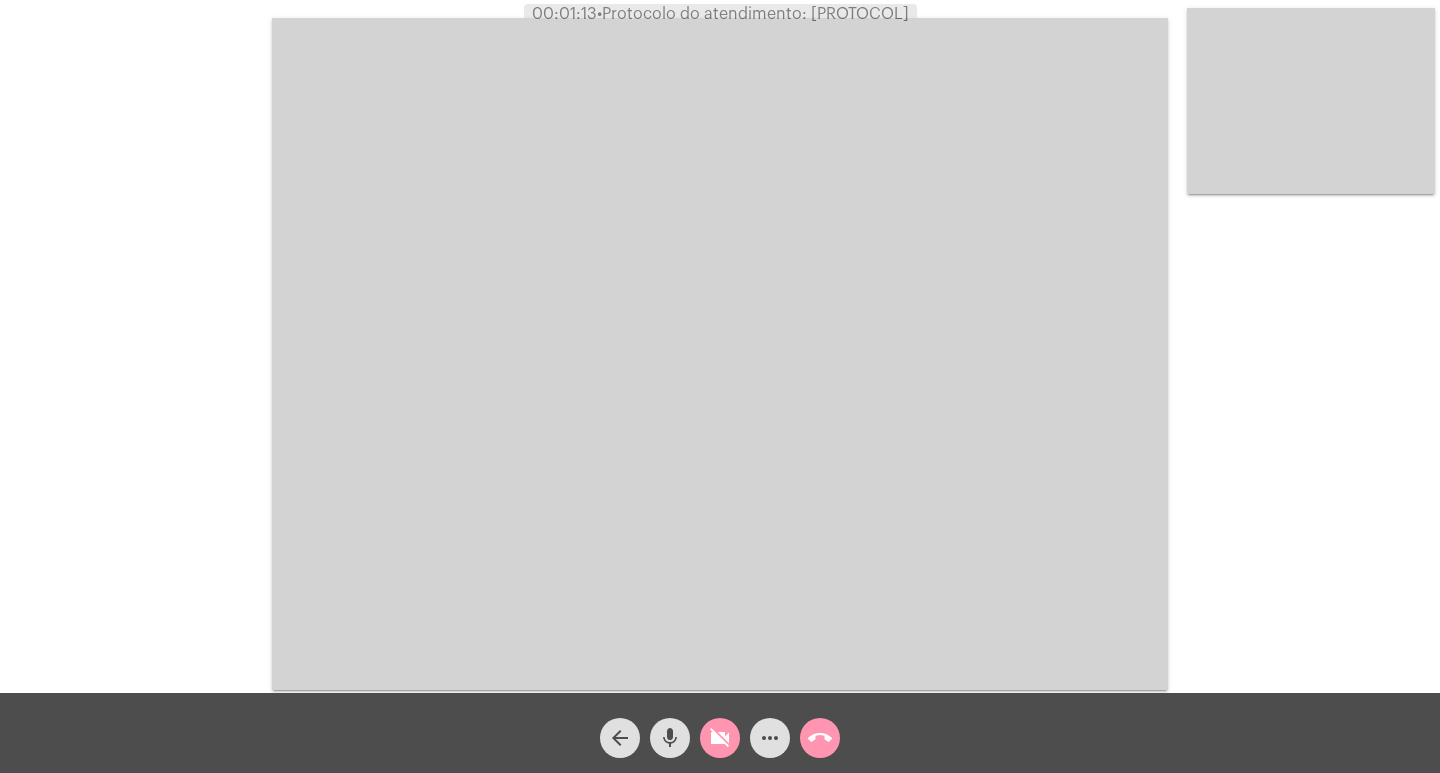 click on "videocam_off" 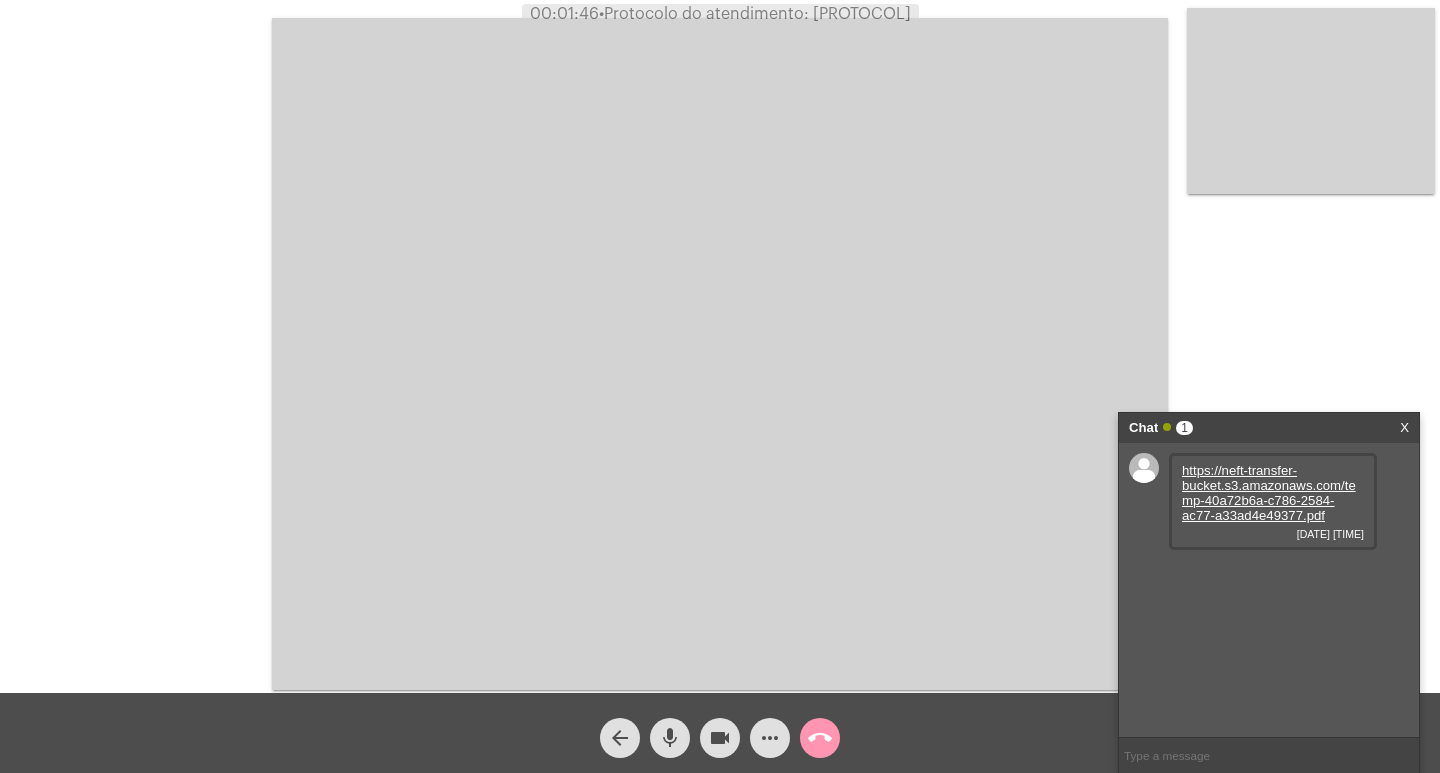 click on "https://neft-transfer-bucket.s3.amazonaws.com/temp-40a72b6a-c786-2584-ac77-a33ad4e49377.pdf" at bounding box center [1269, 493] 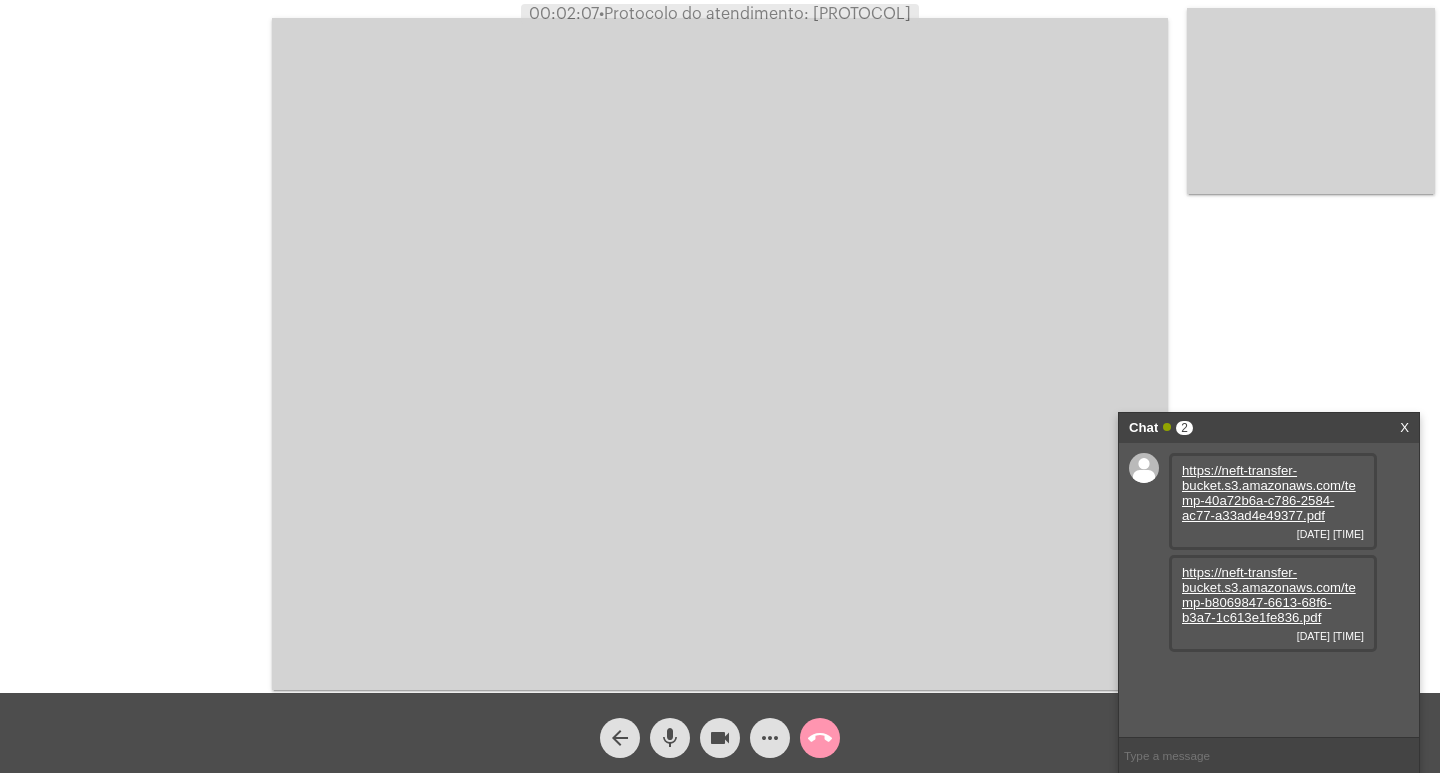 click on "https://neft-transfer-bucket.s3.amazonaws.com/temp-b8069847-6613-68f6-b3a7-1c613e1fe836.pdf" at bounding box center [1269, 595] 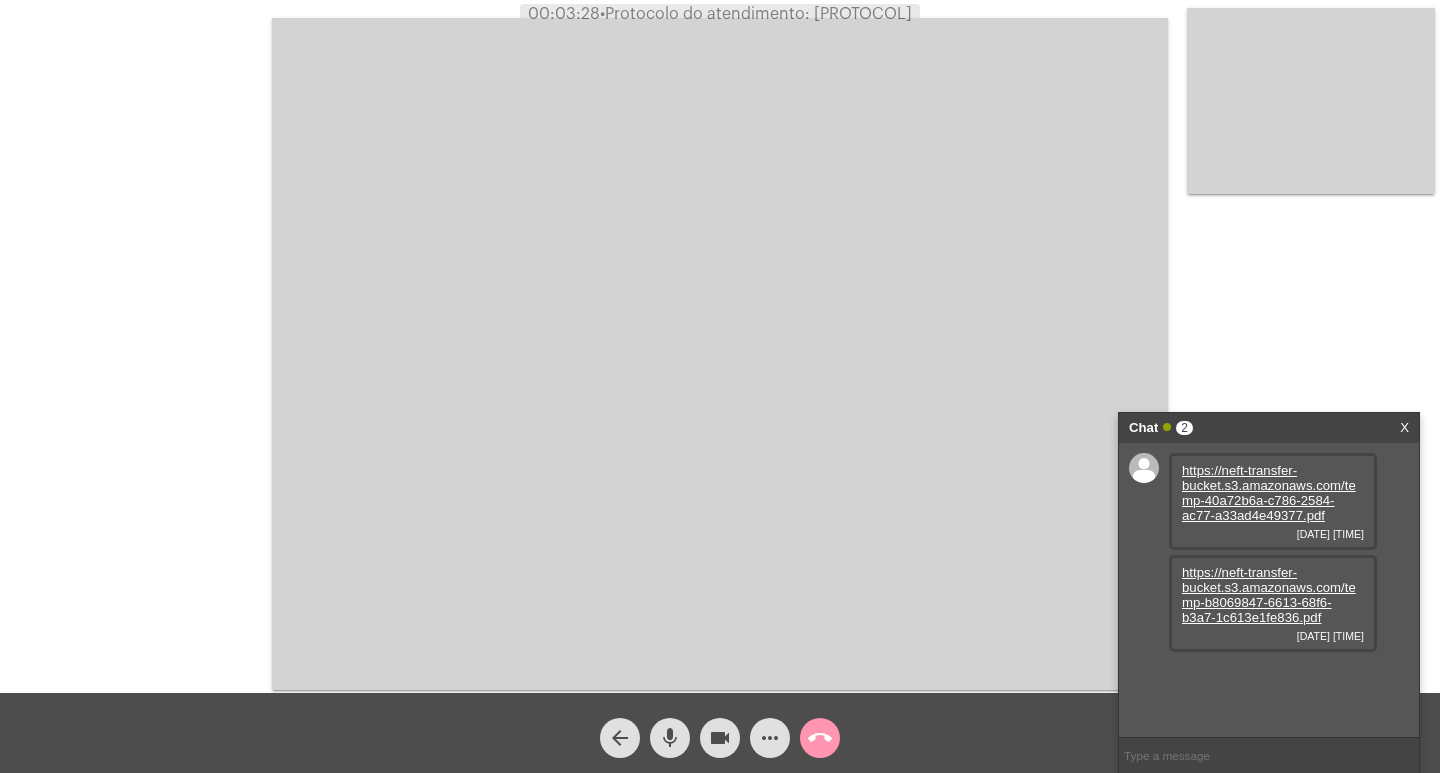 click on "arrow_back mic videocam more_horiz call_end" 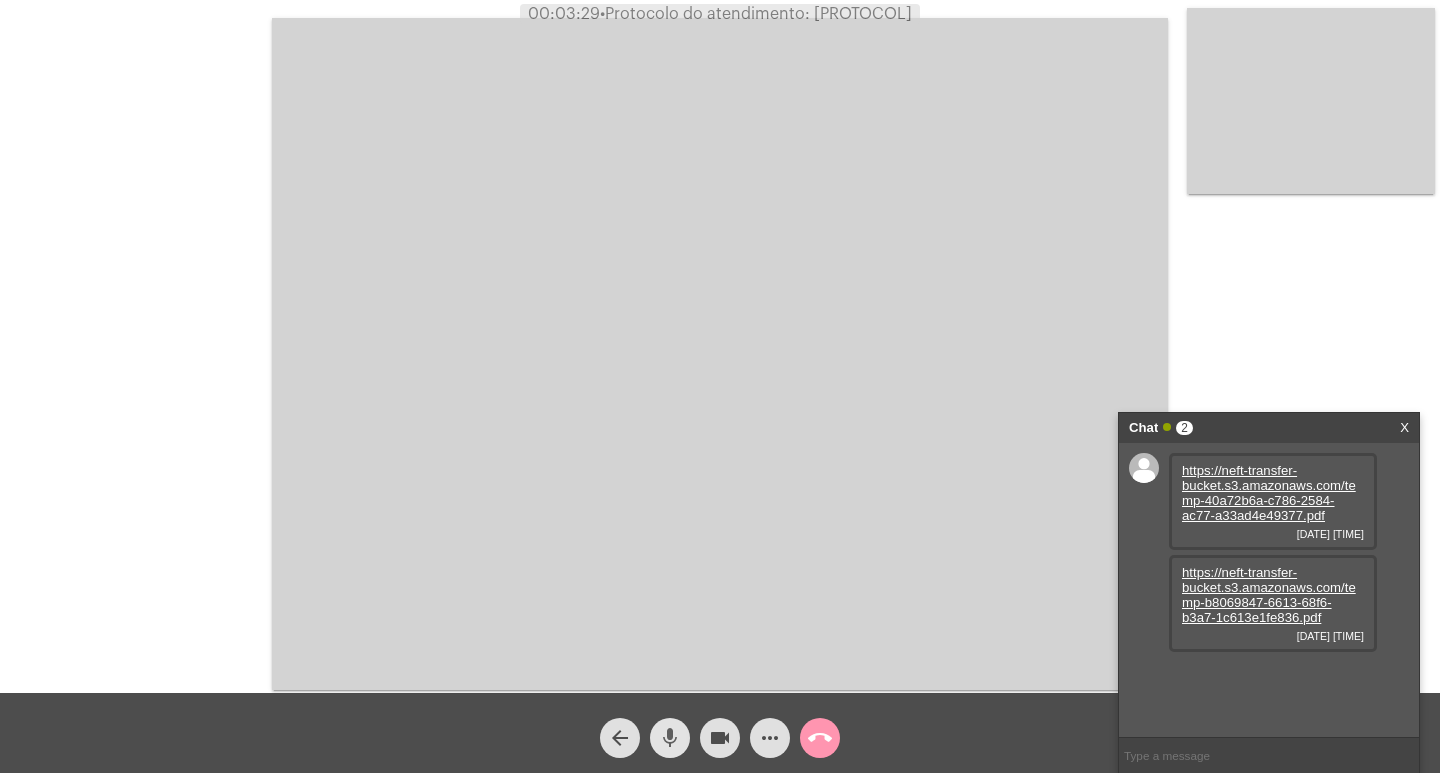 click on "mic" 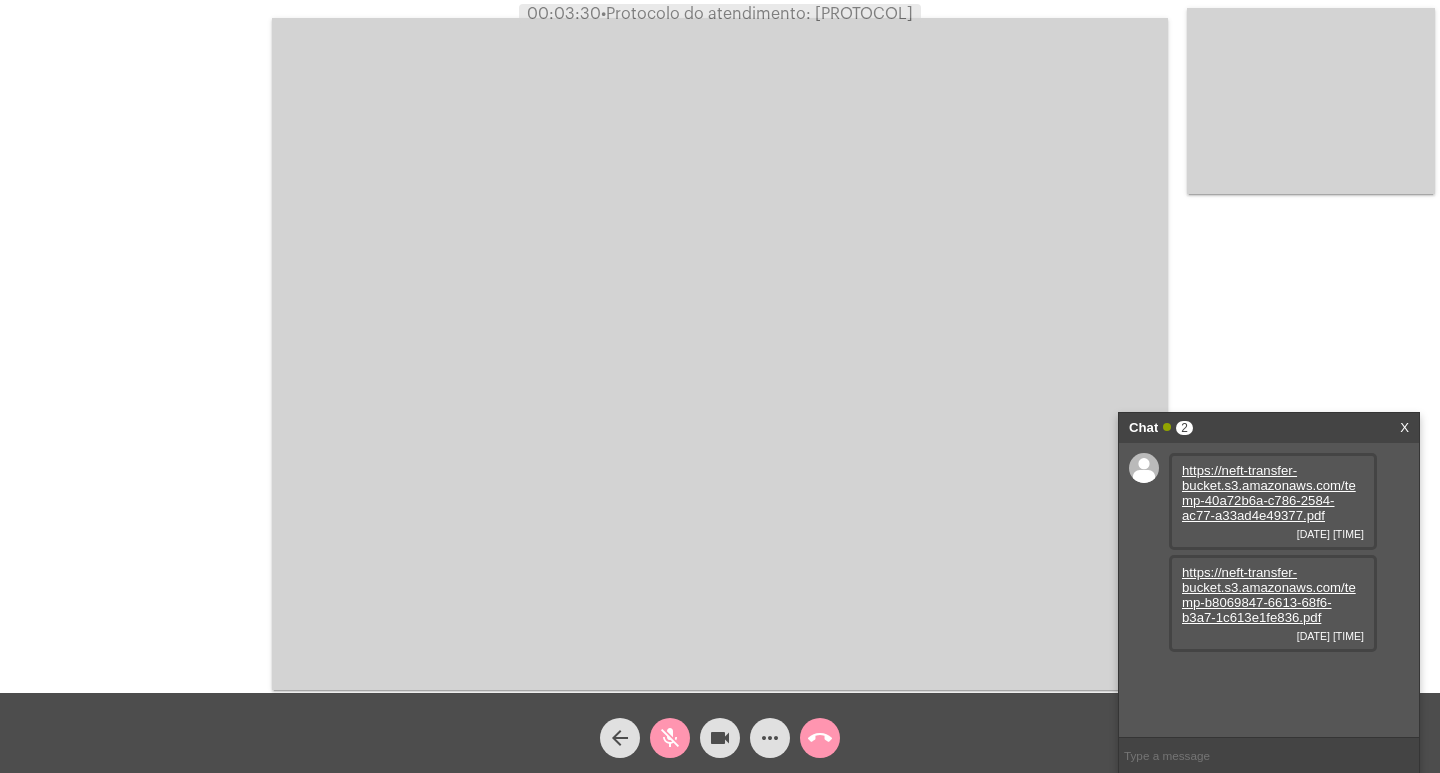 click on "videocam" 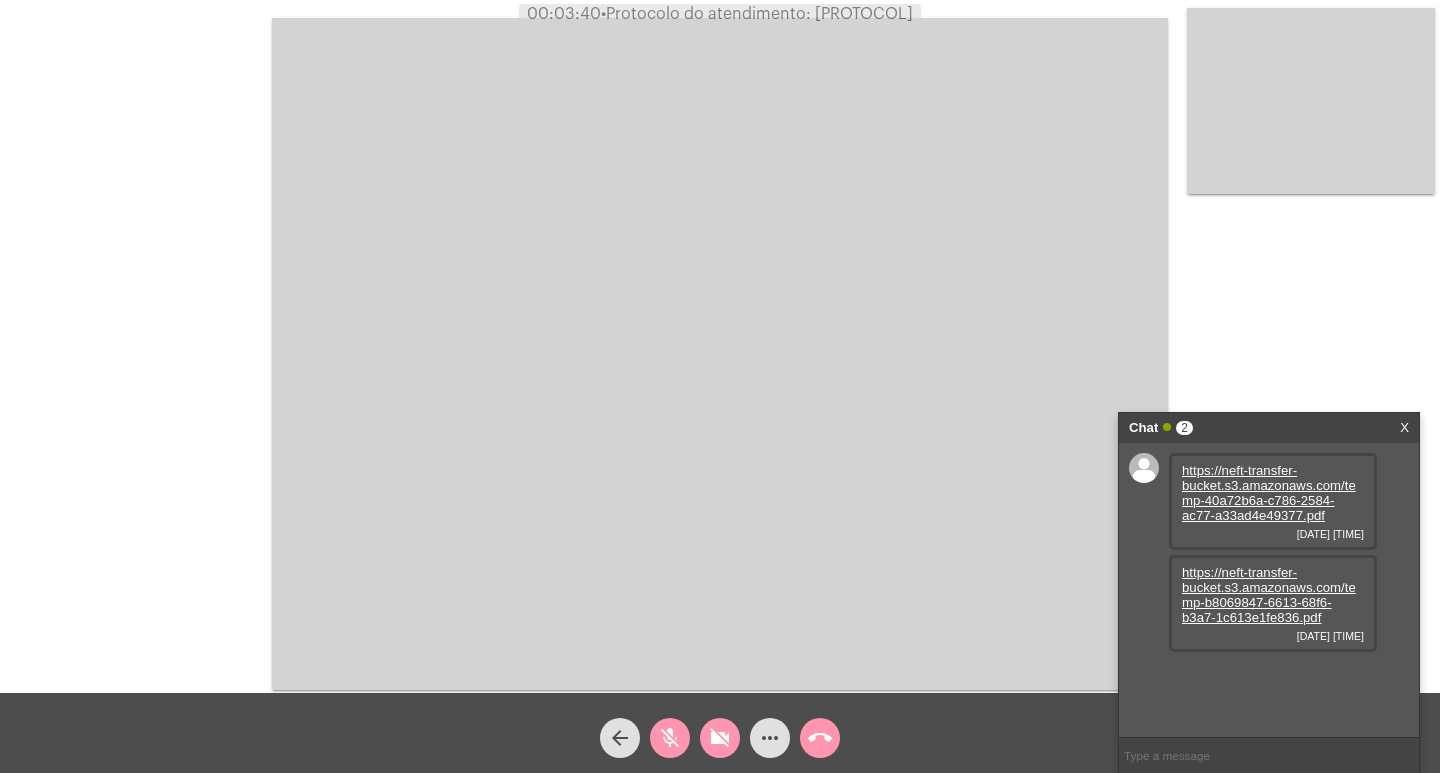 click on "videocam_off" 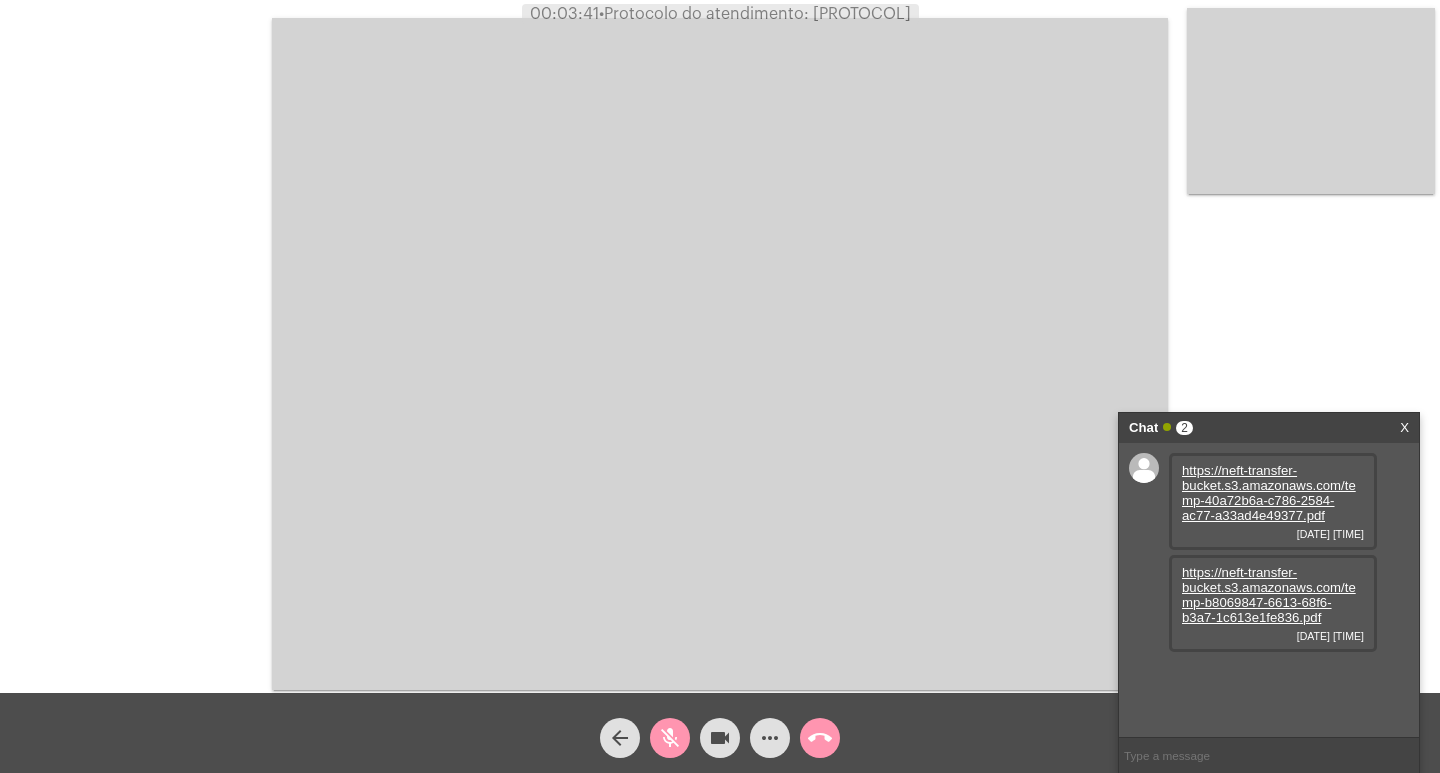 click on "mic_off" 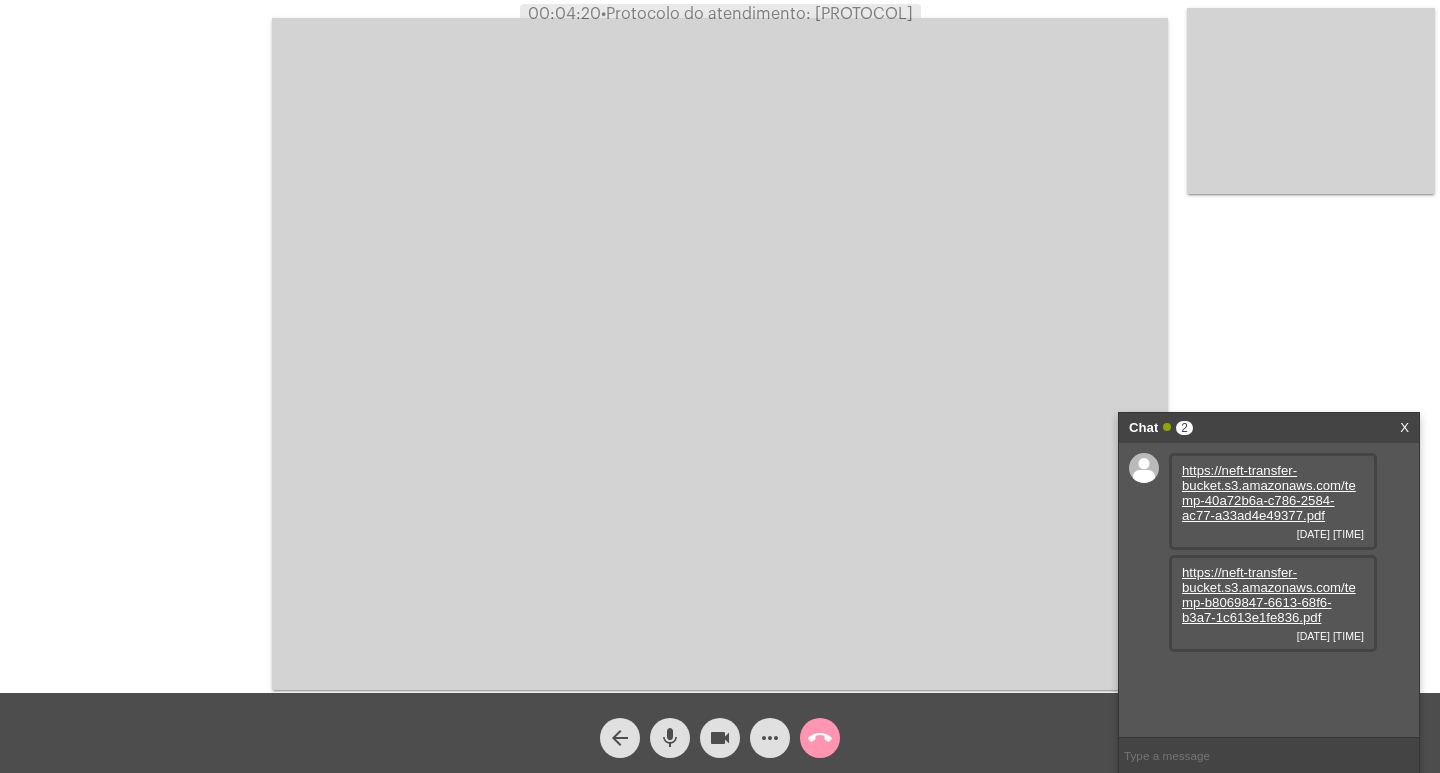 click on "mic" 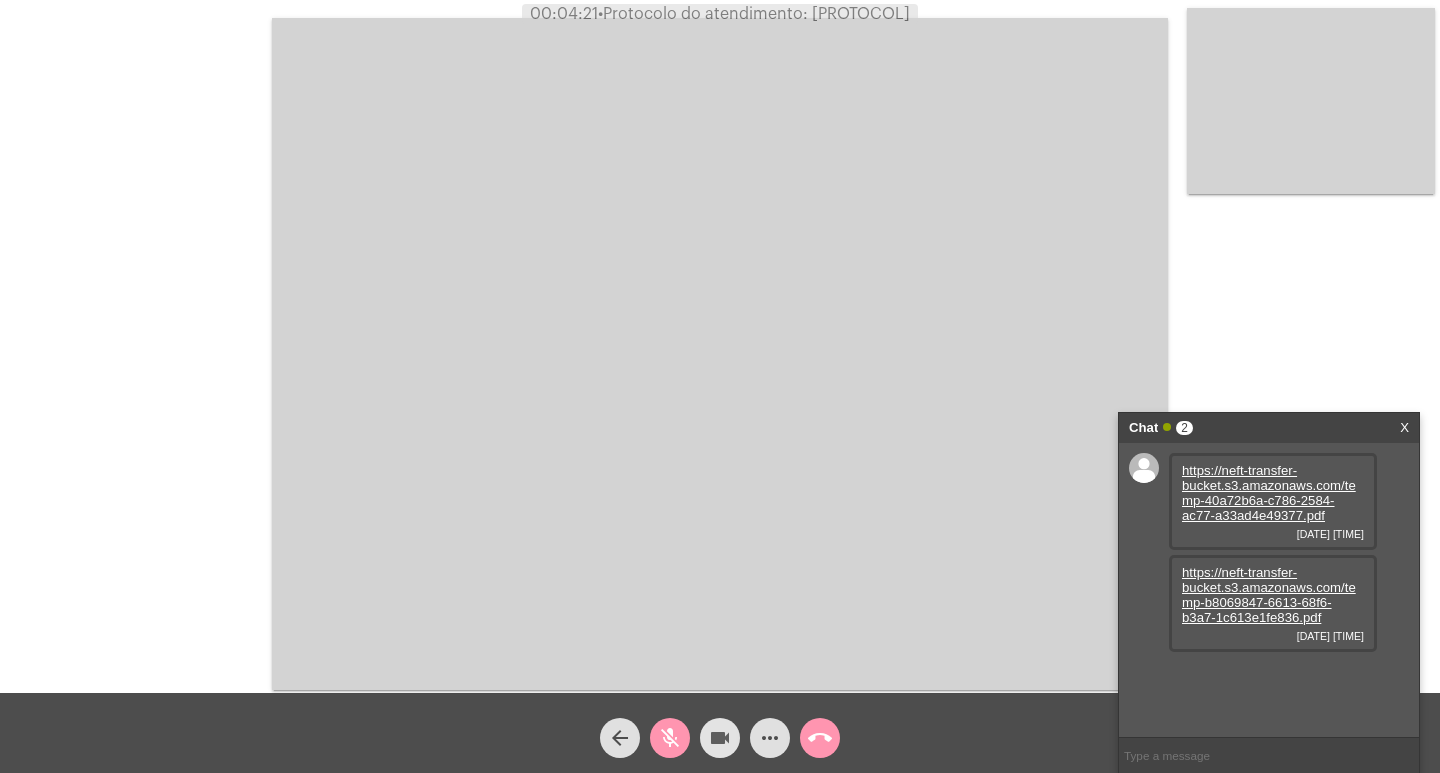 click on "videocam" 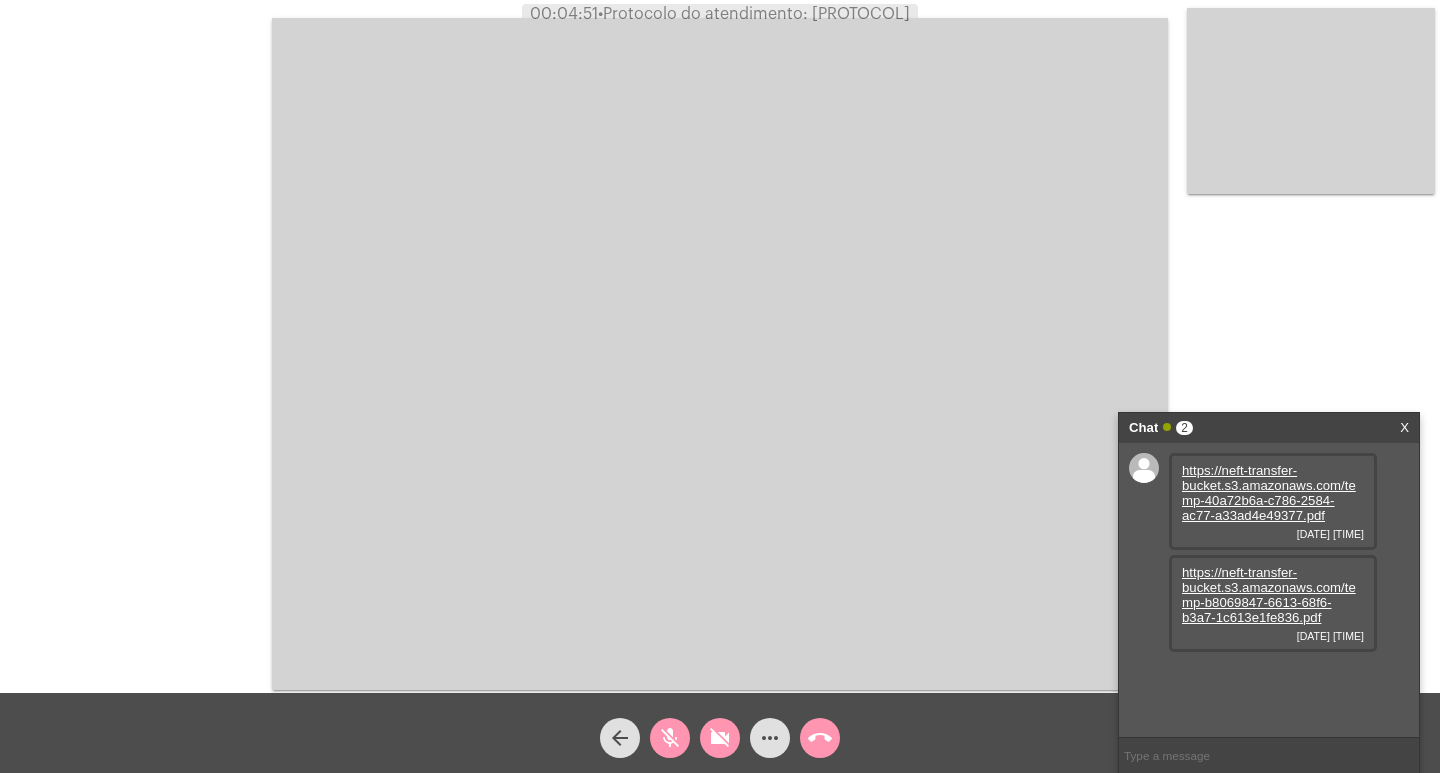 click on "videocam_off" 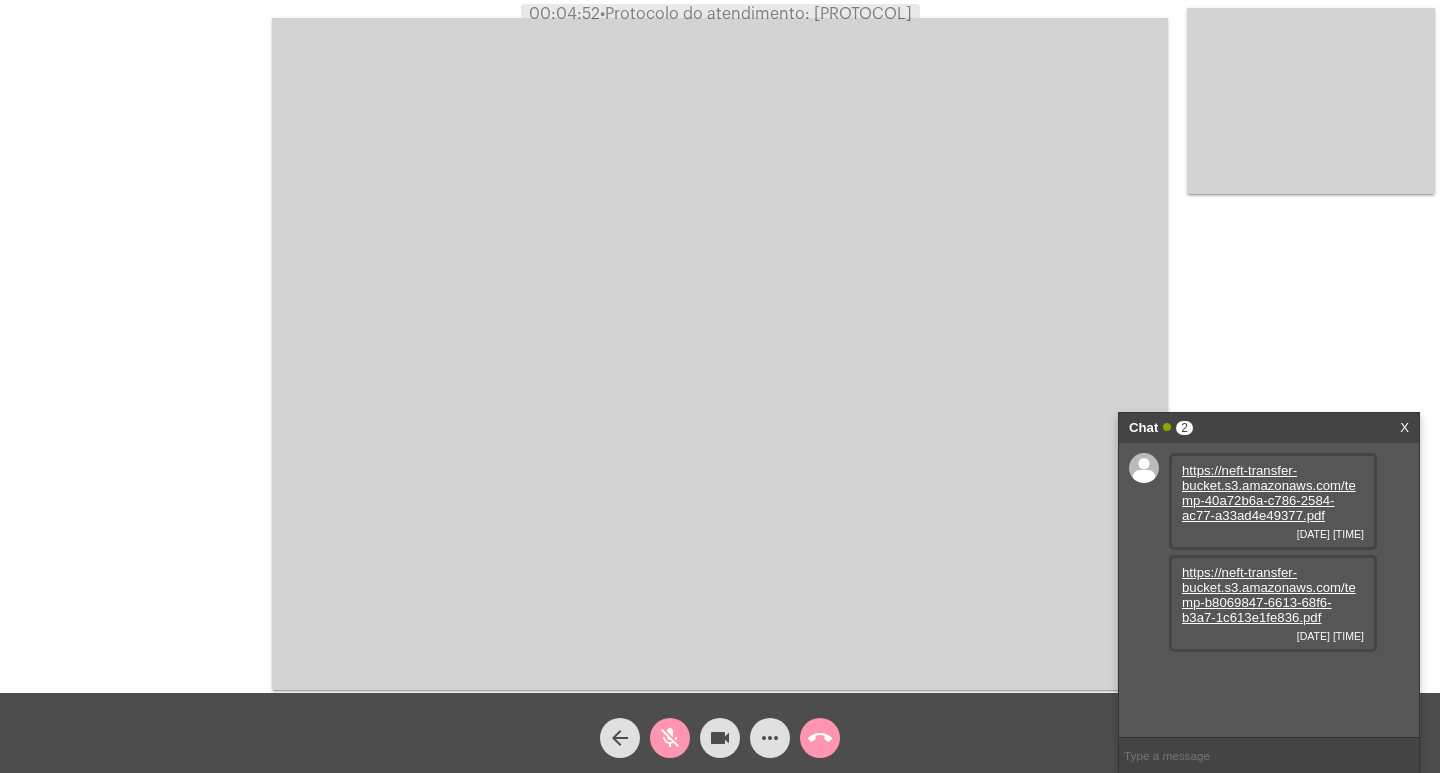 click on "mic_off" 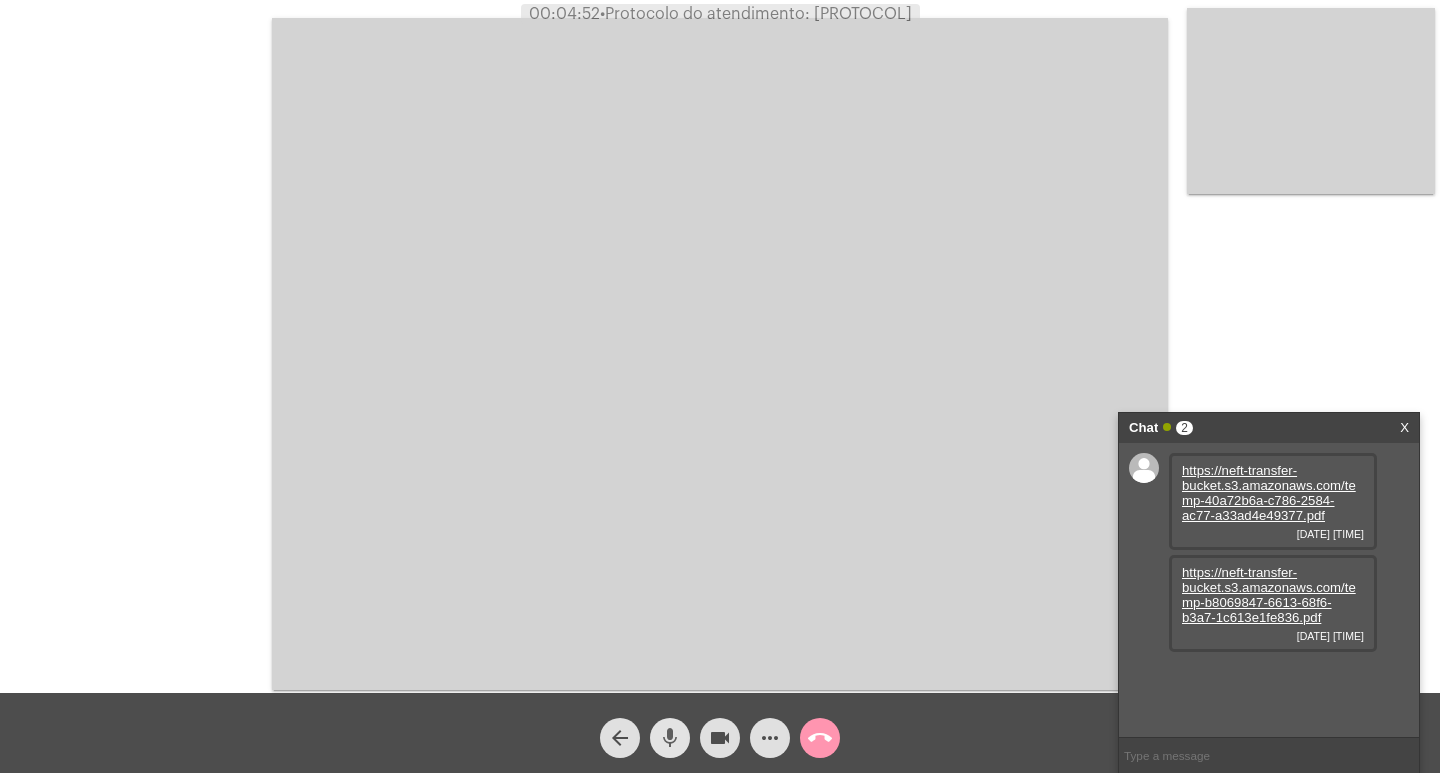 click on "mic" 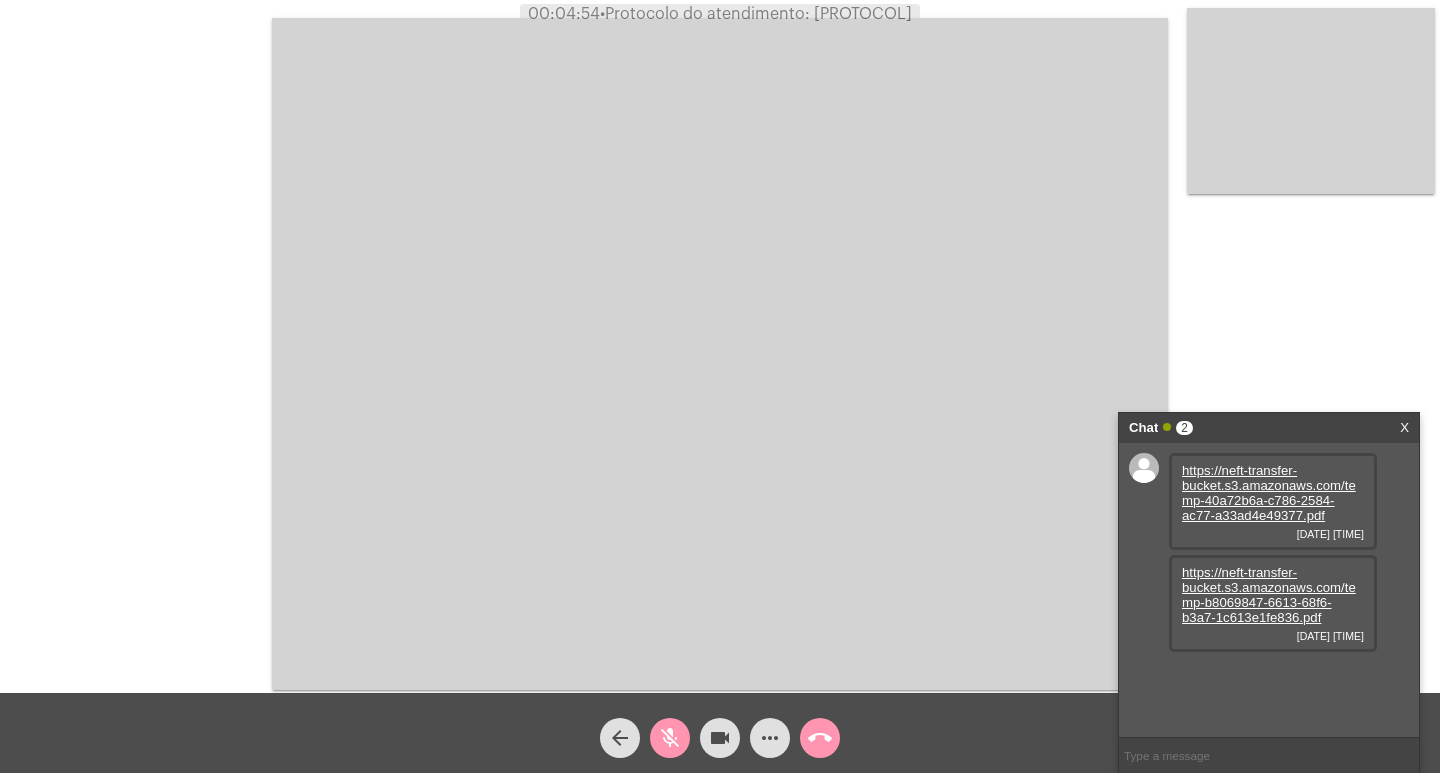click on "videocam" 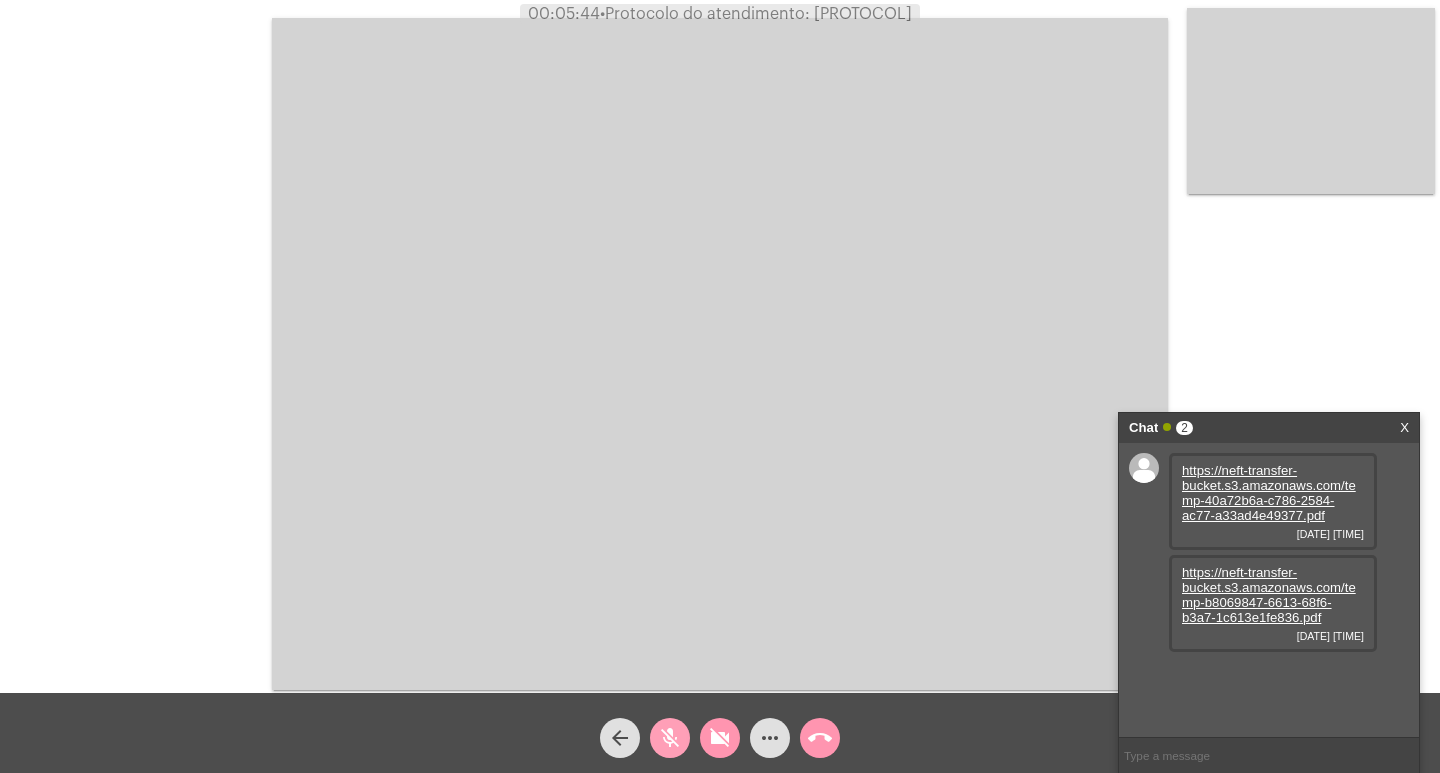 click on "mic_off" 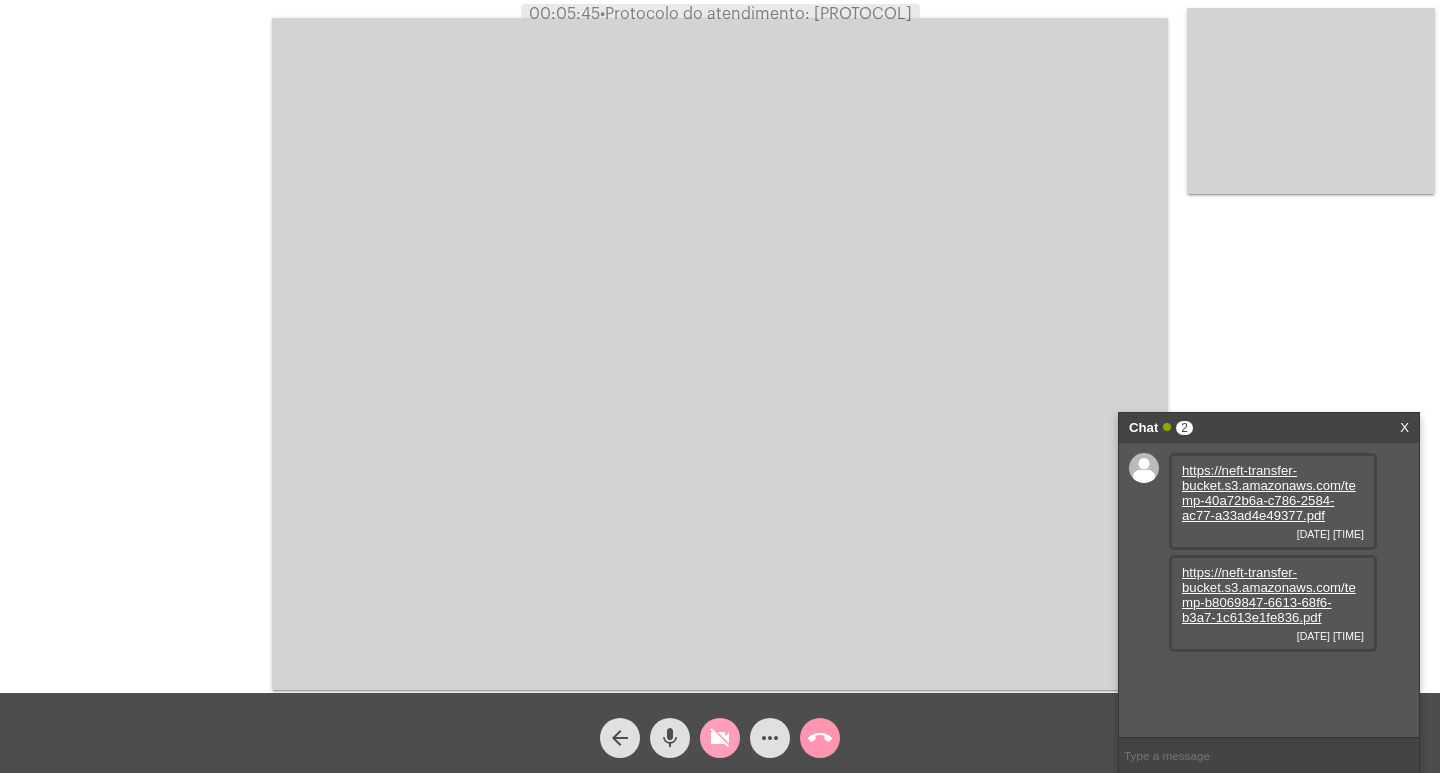 click on "videocam_off" 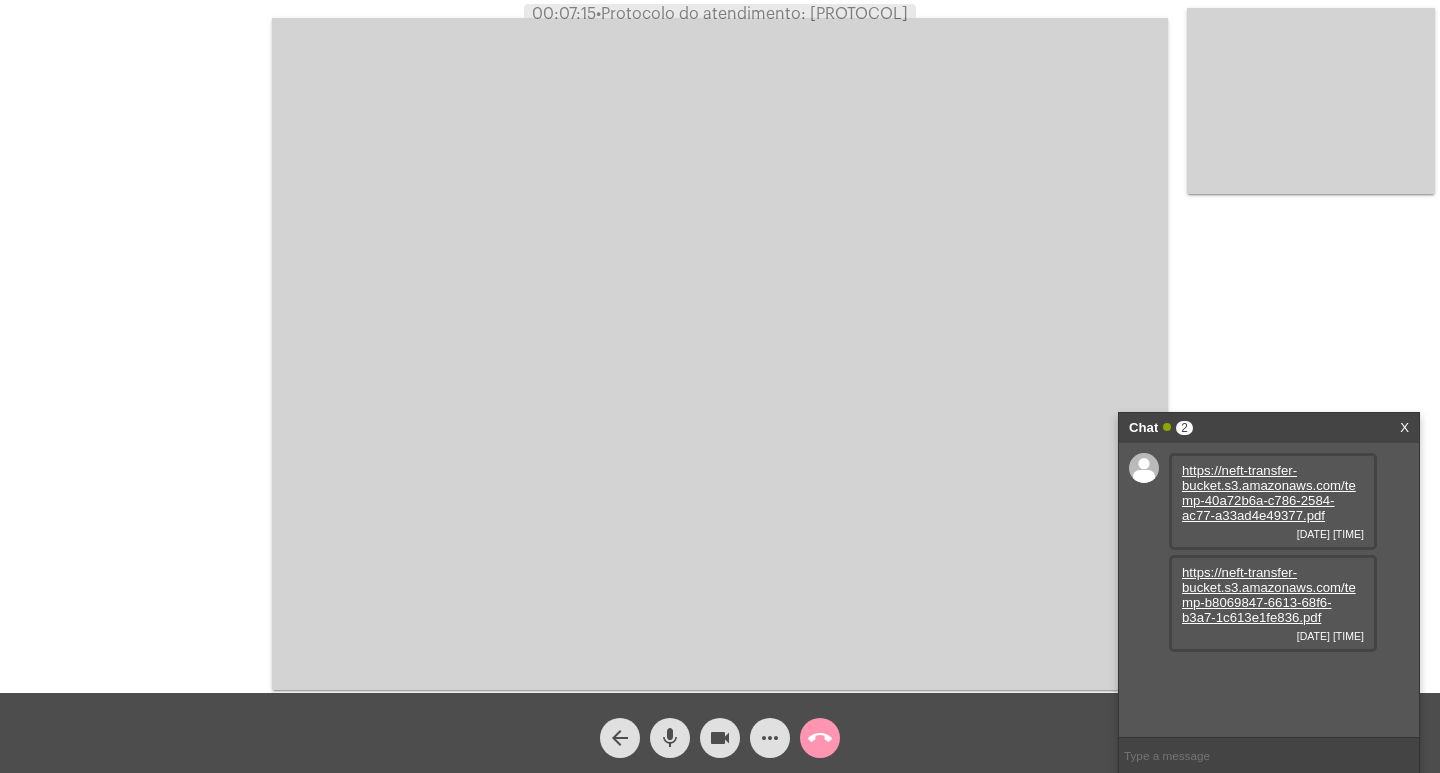 click on "more_horiz" 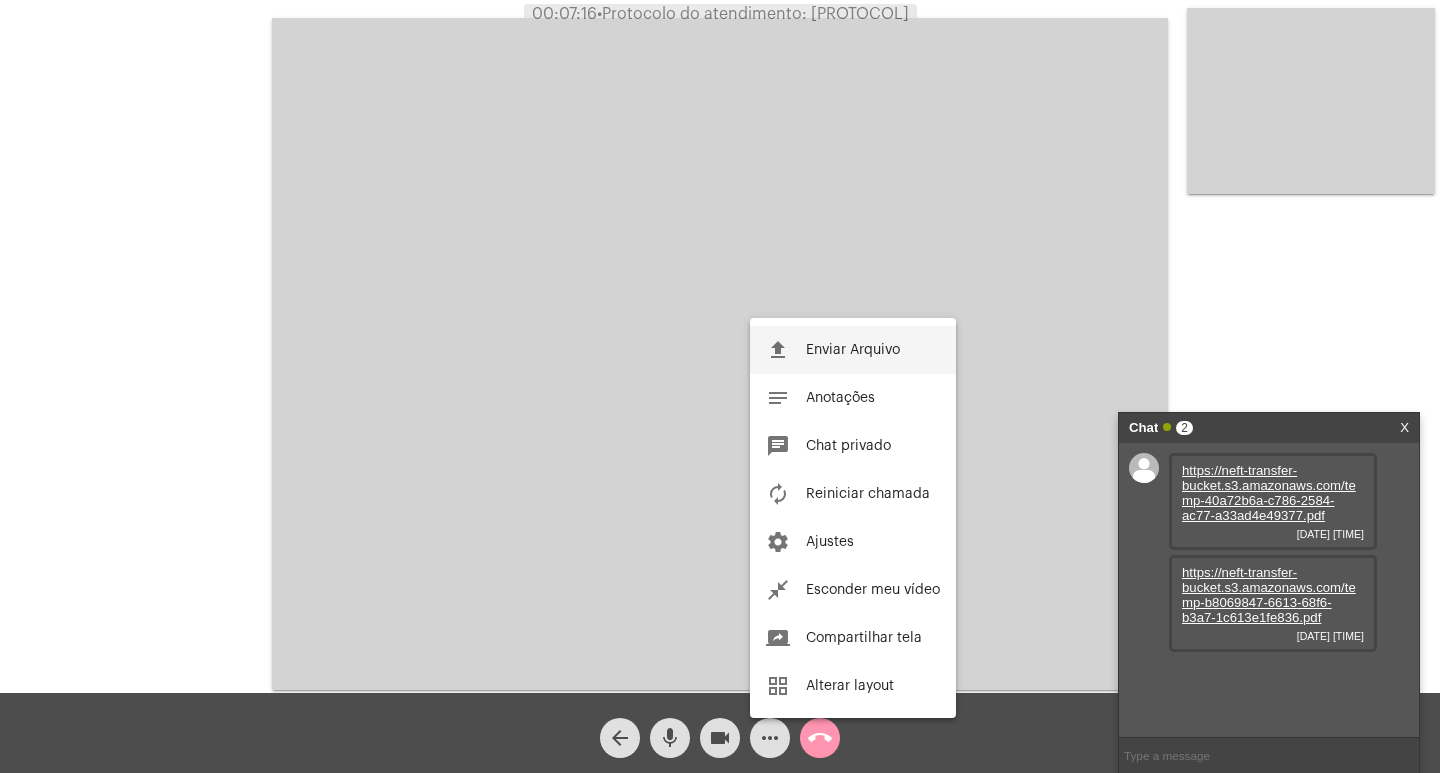 click on "Enviar Arquivo" at bounding box center (853, 350) 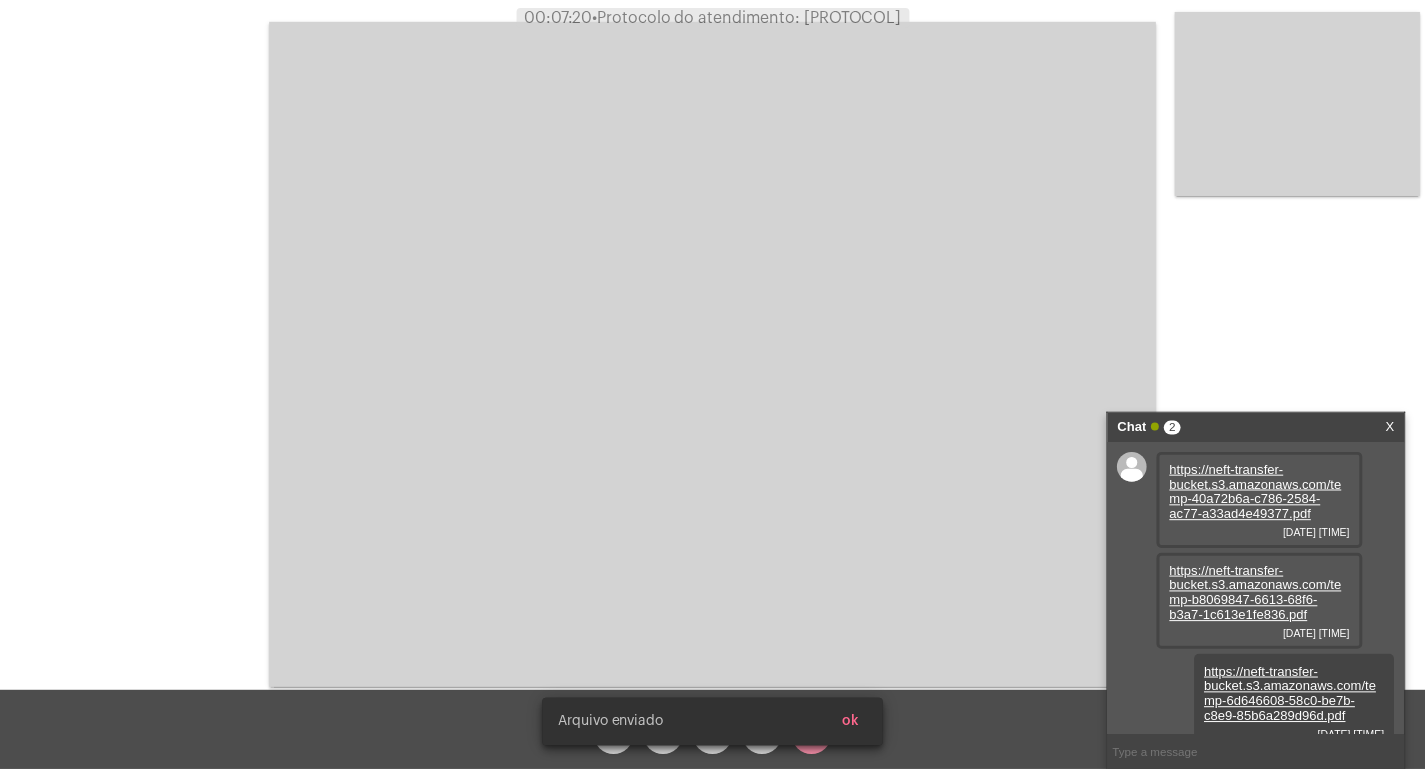 scroll, scrollTop: 17, scrollLeft: 0, axis: vertical 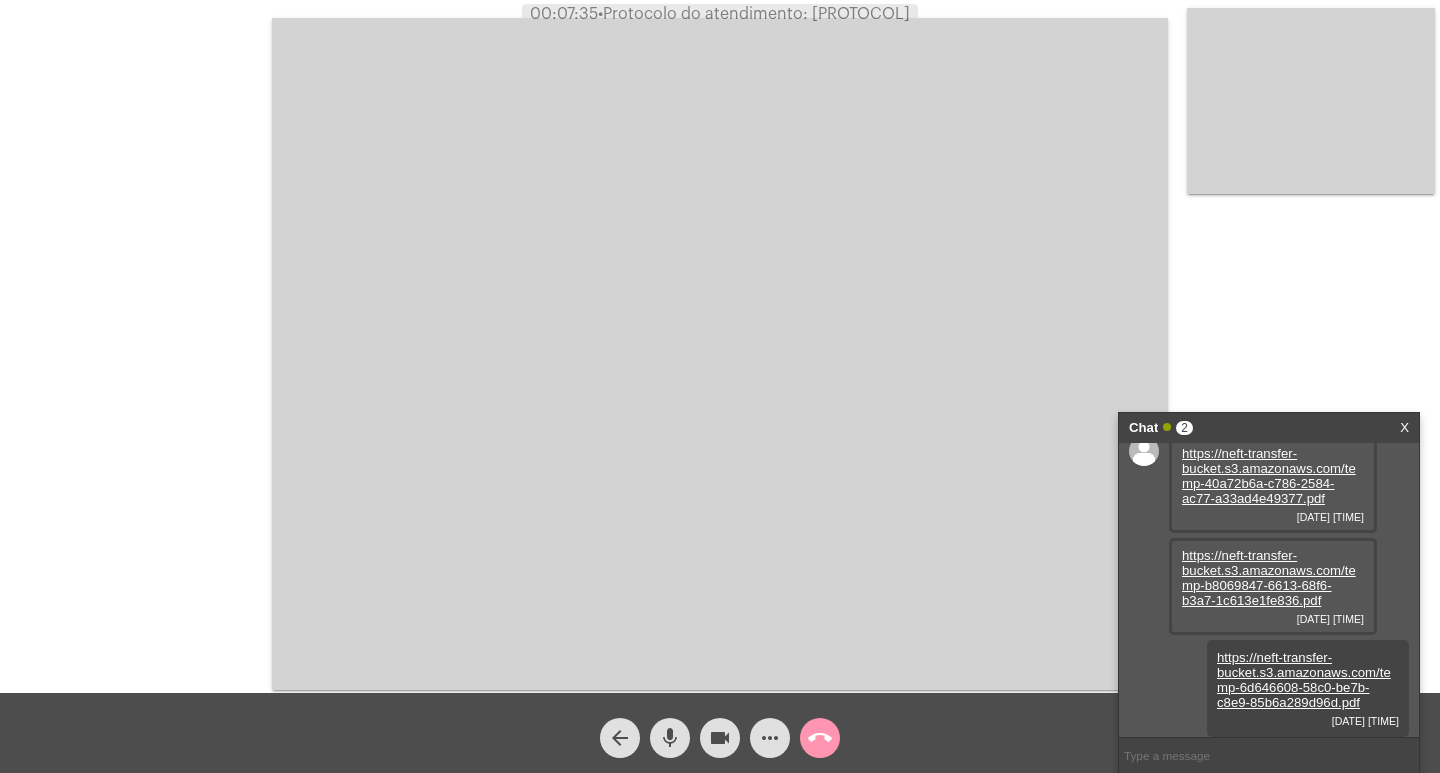 click at bounding box center (720, 354) 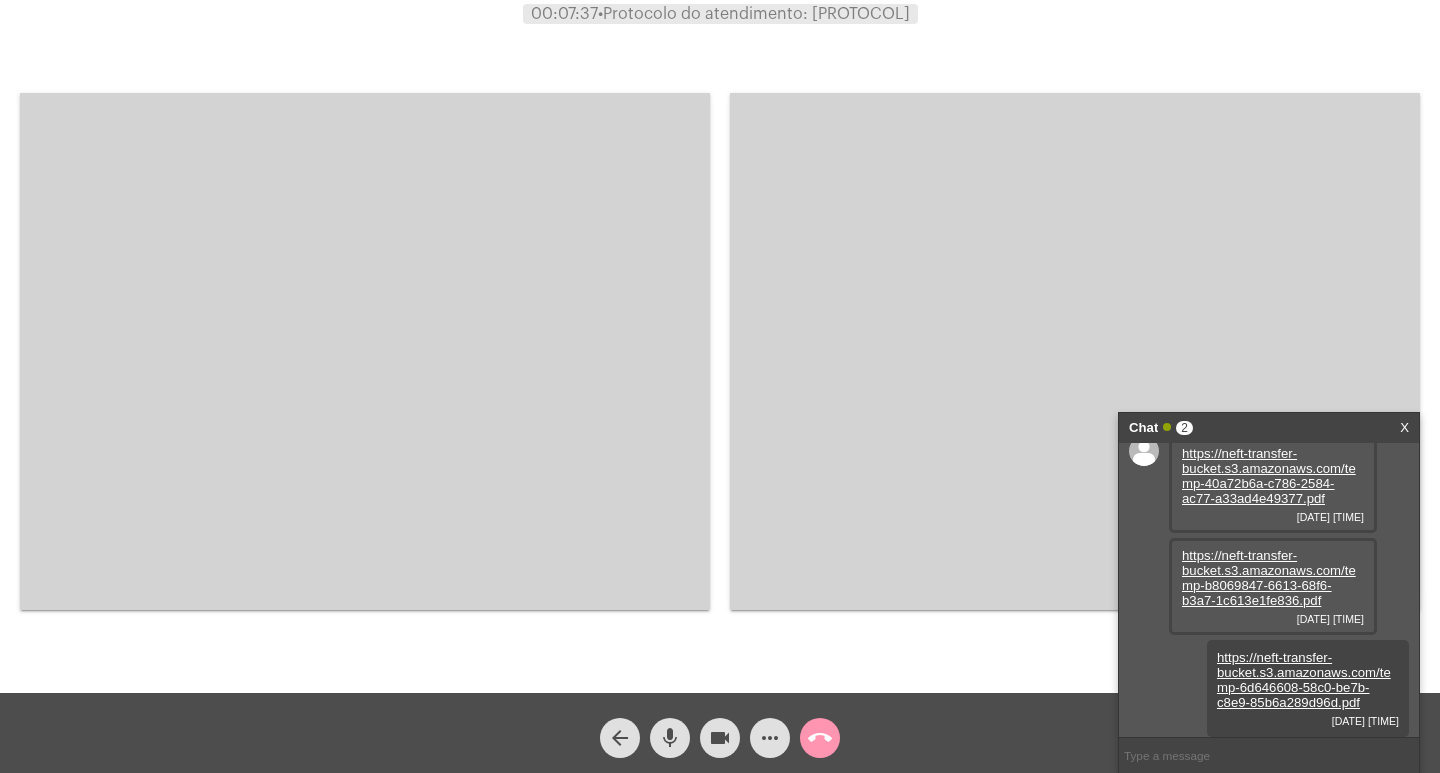 click at bounding box center (365, 351) 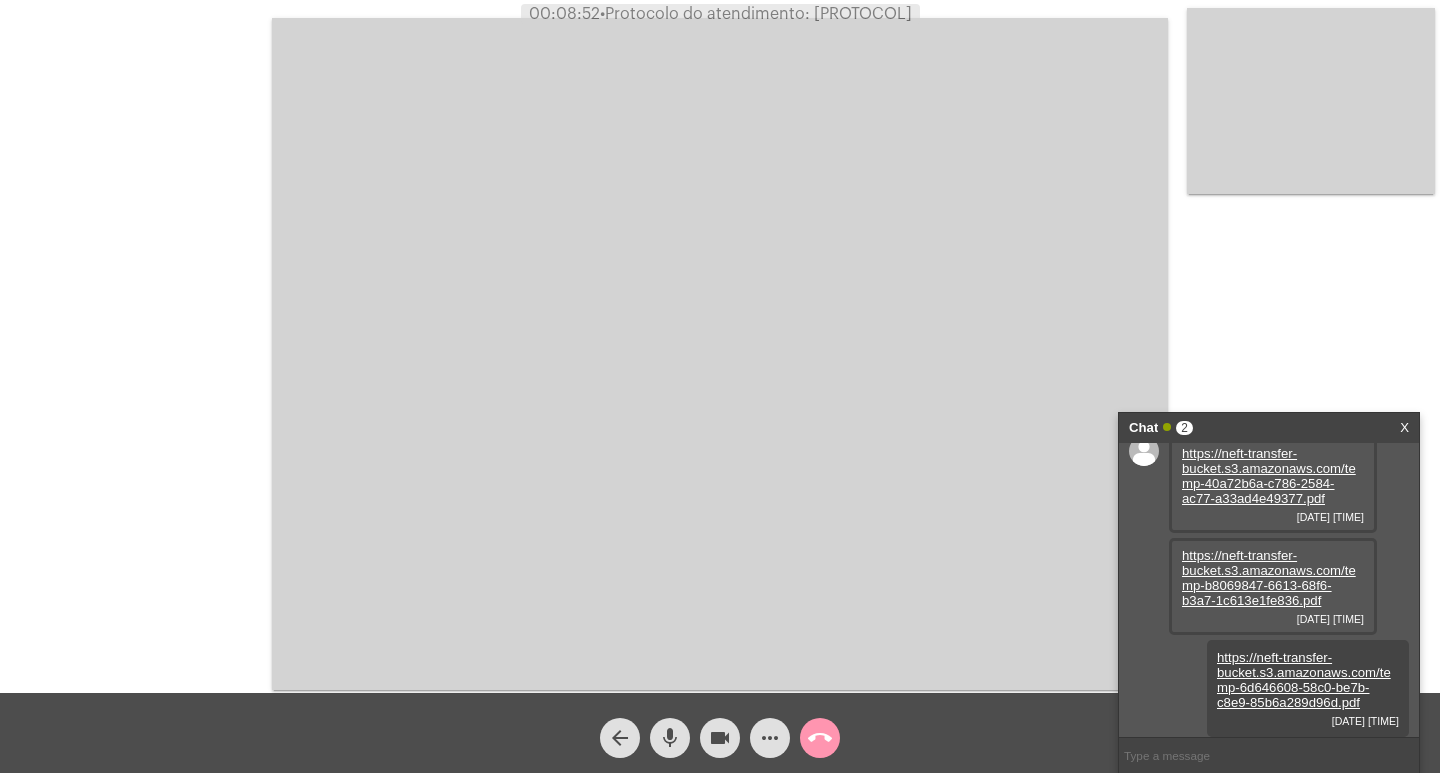 click on "Chat  2 X" at bounding box center [1269, 428] 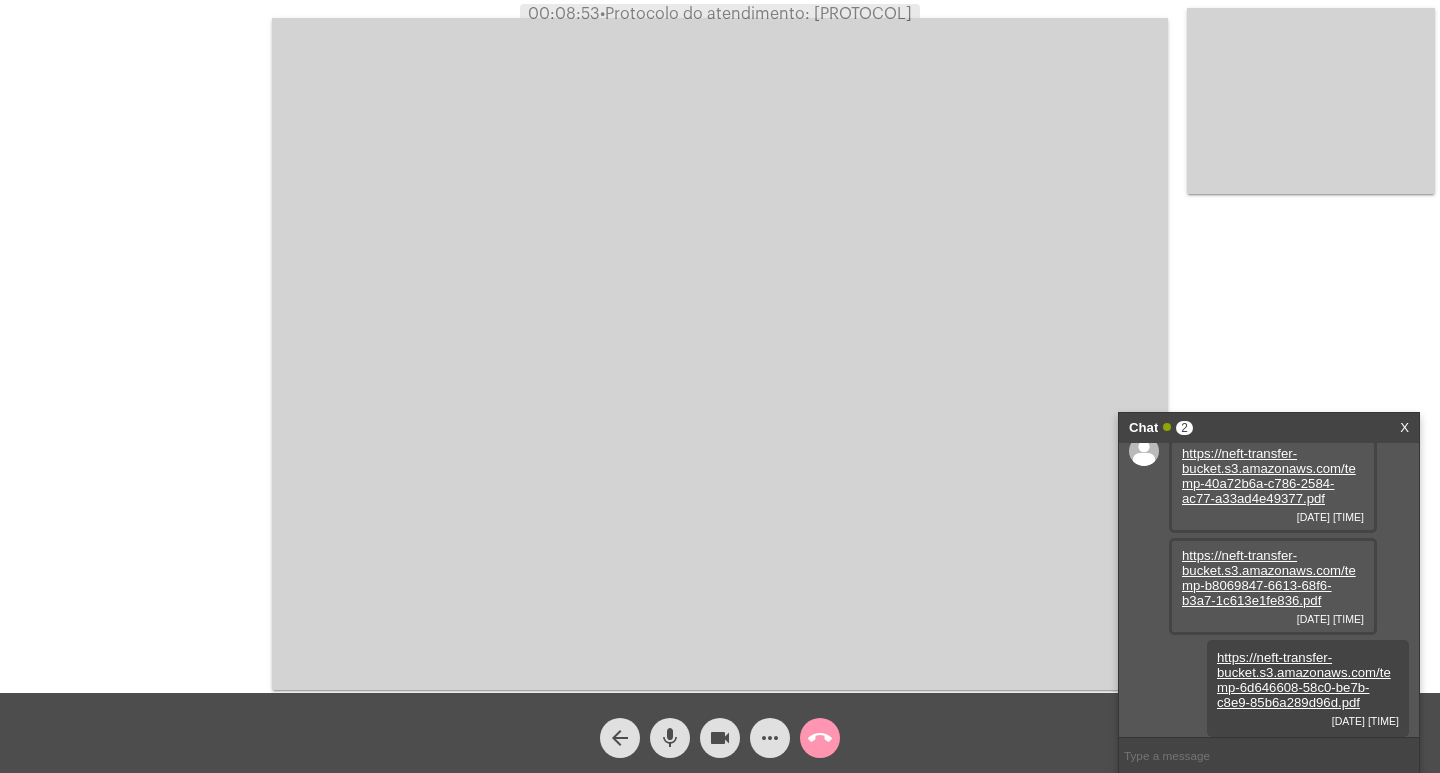 click on "X" at bounding box center (1404, 428) 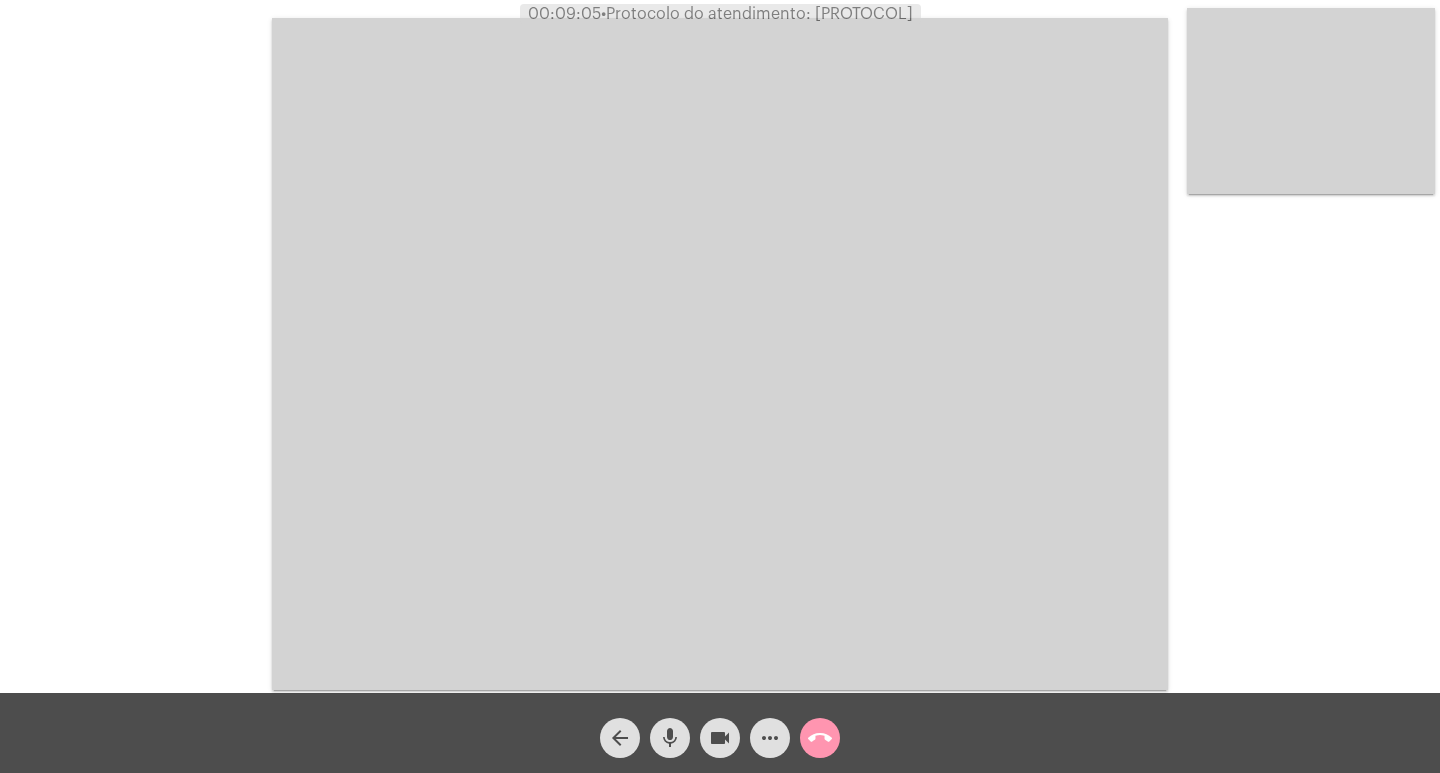 click on "Acessando Câmera e Microfone..." 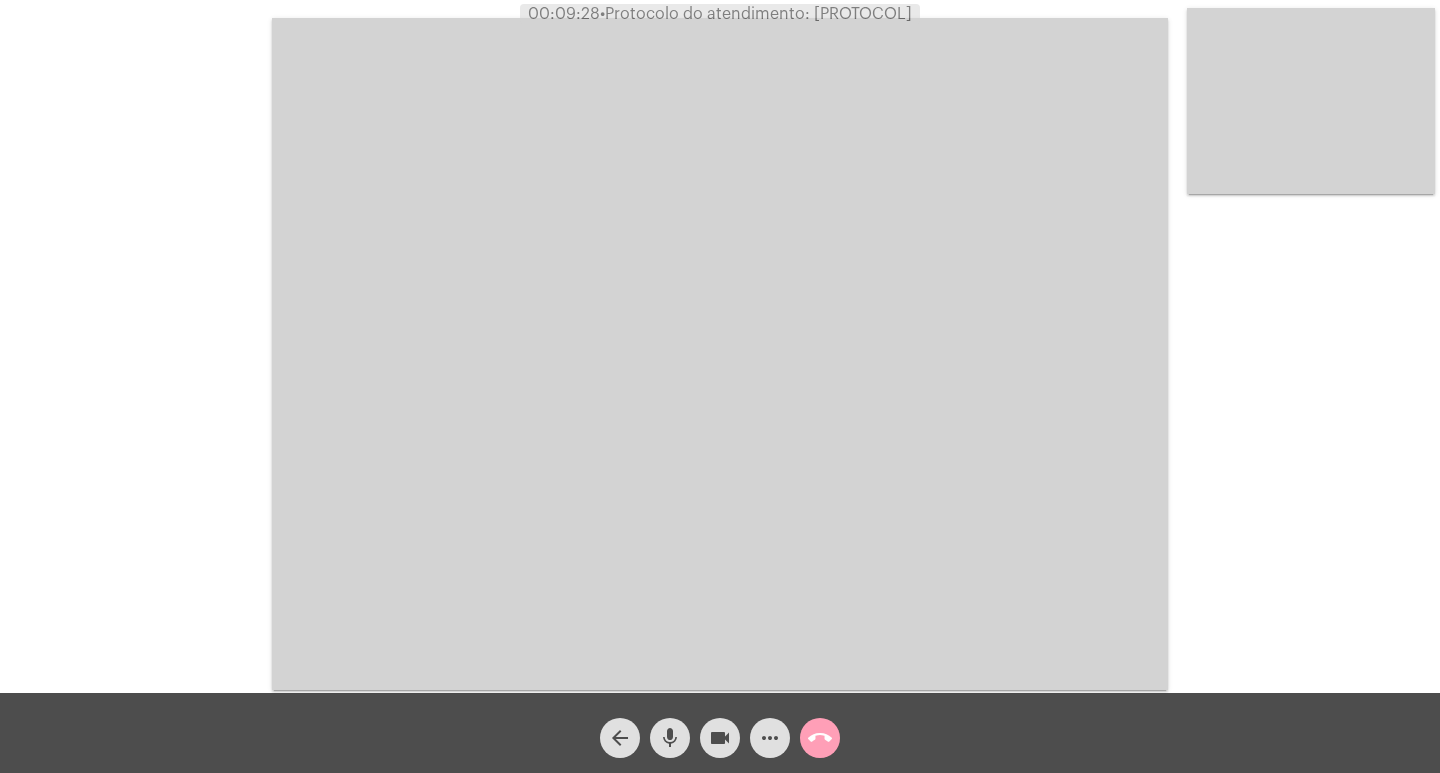 click on "call_end" 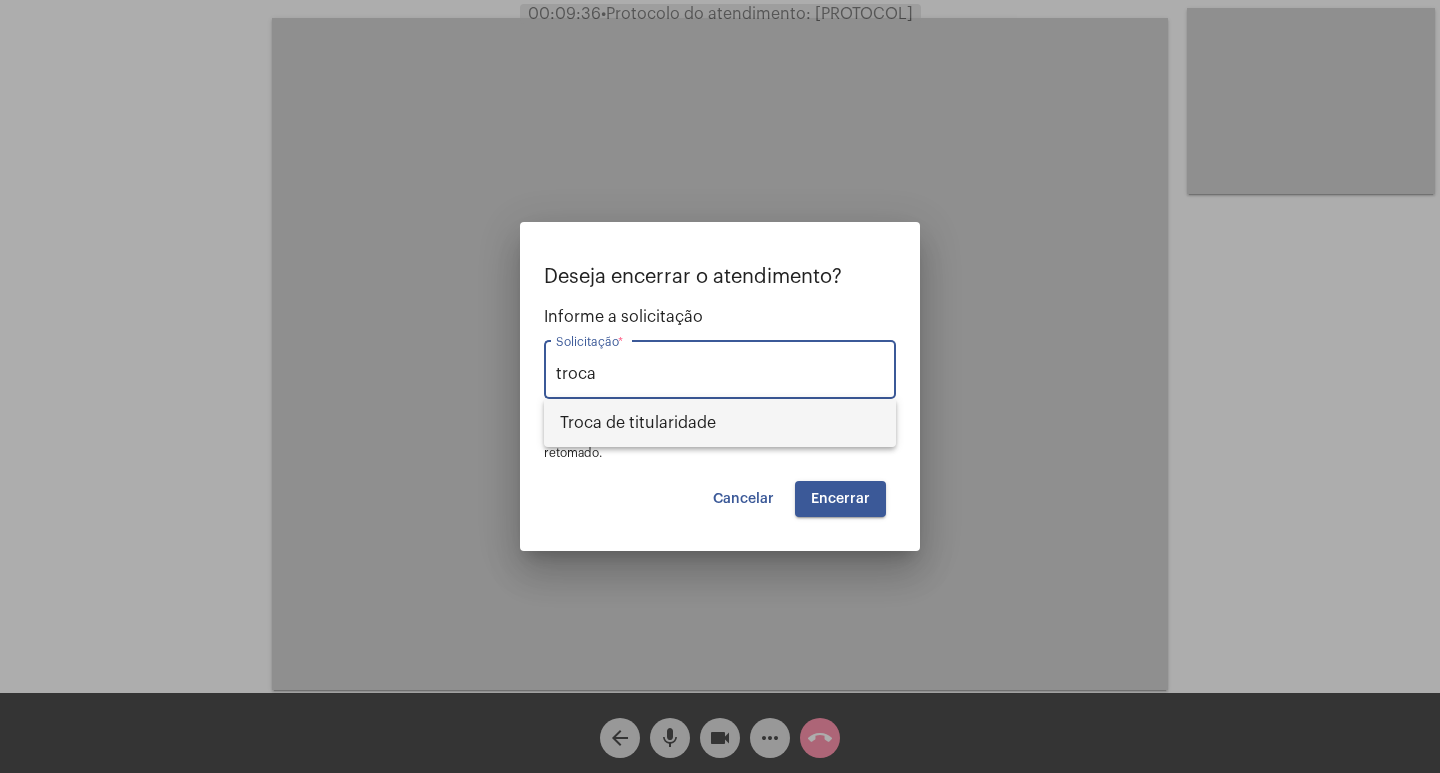 click on "Troca de titularidade" at bounding box center [720, 423] 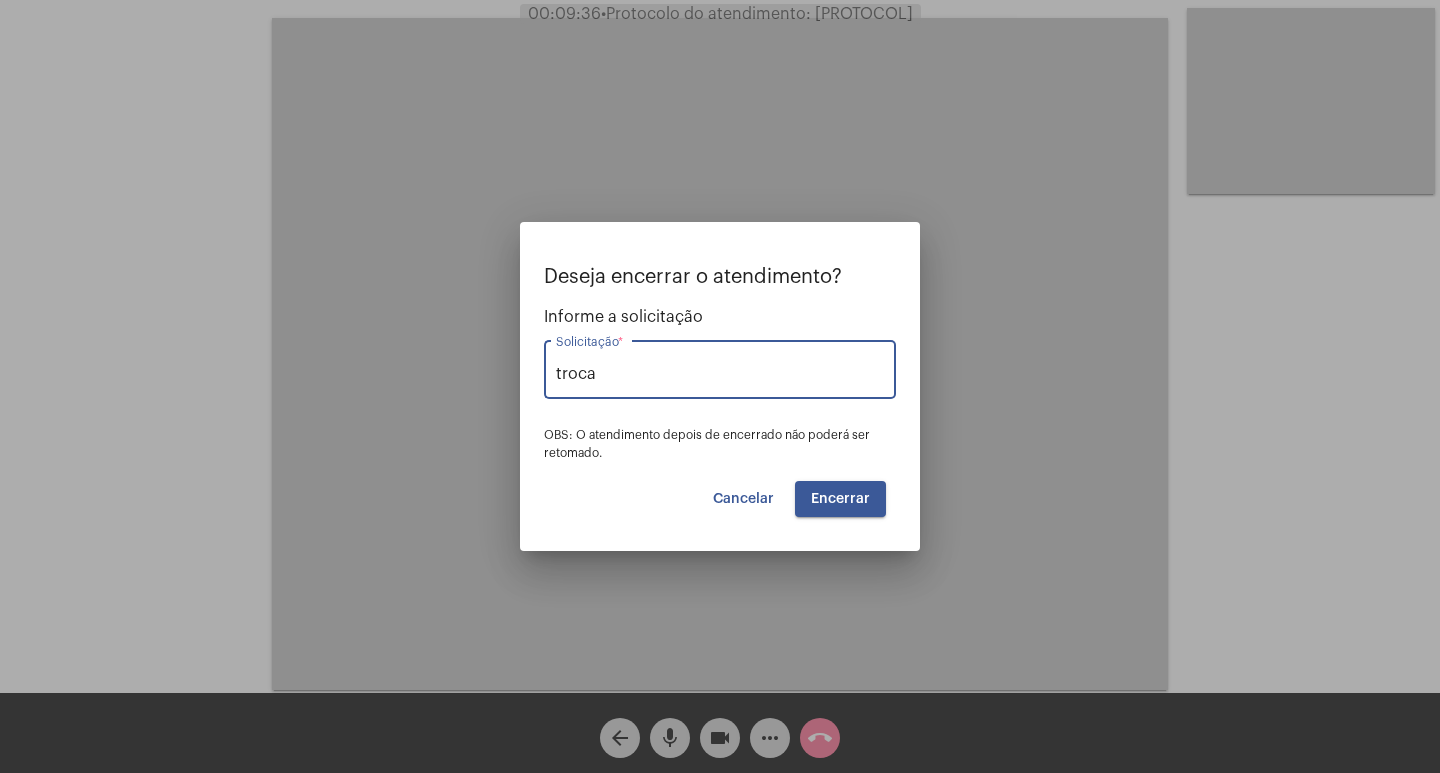 type on "Troca de titularidade" 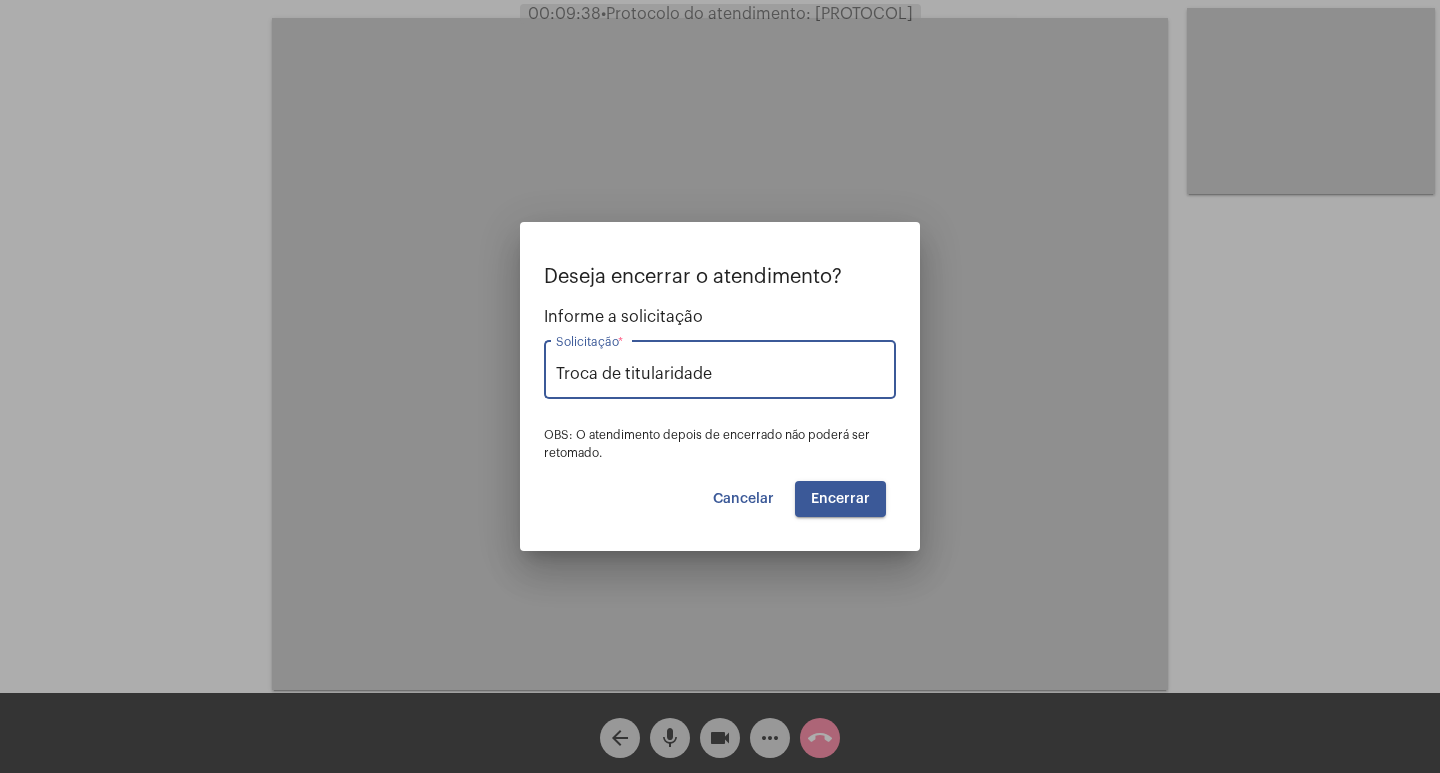 click on "Encerrar" at bounding box center (840, 499) 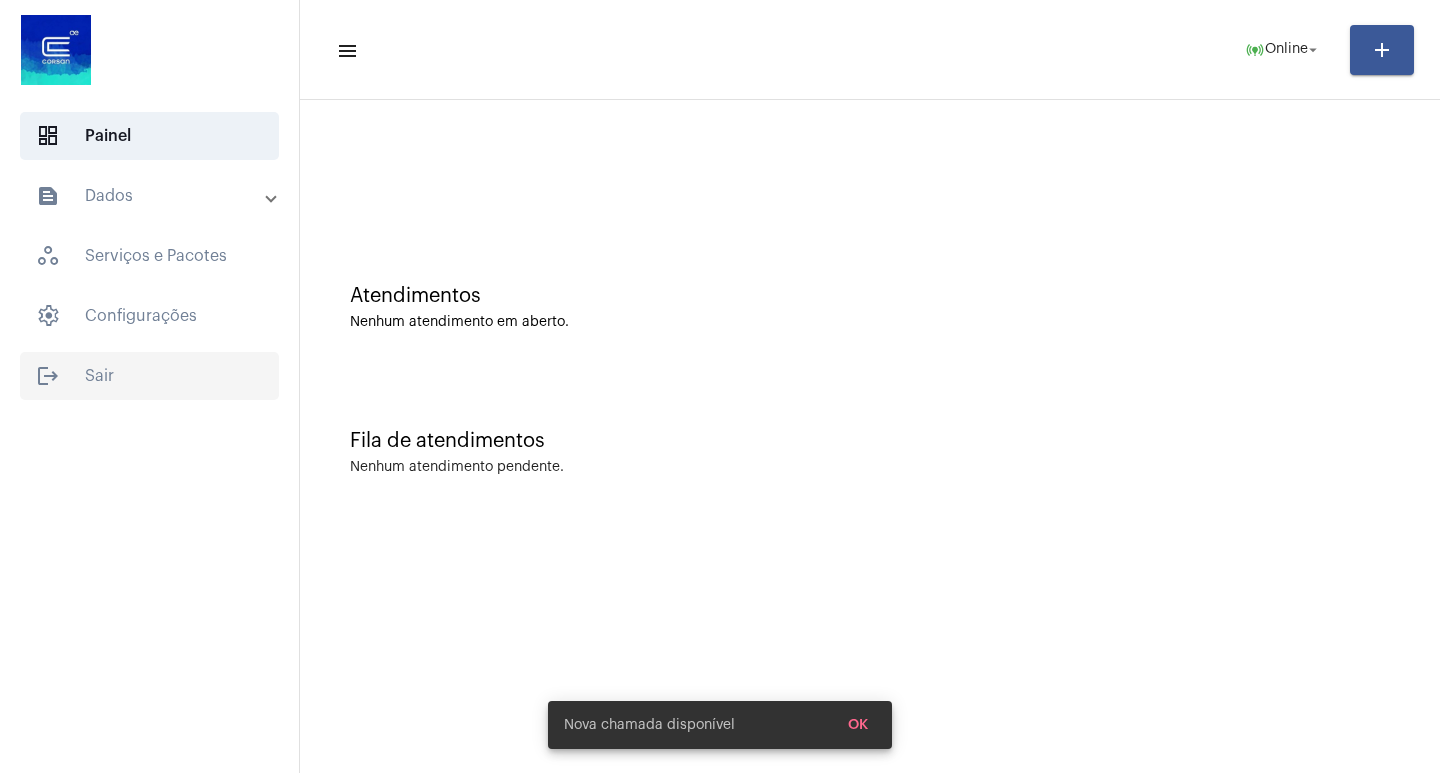 click on "logout  Sair" 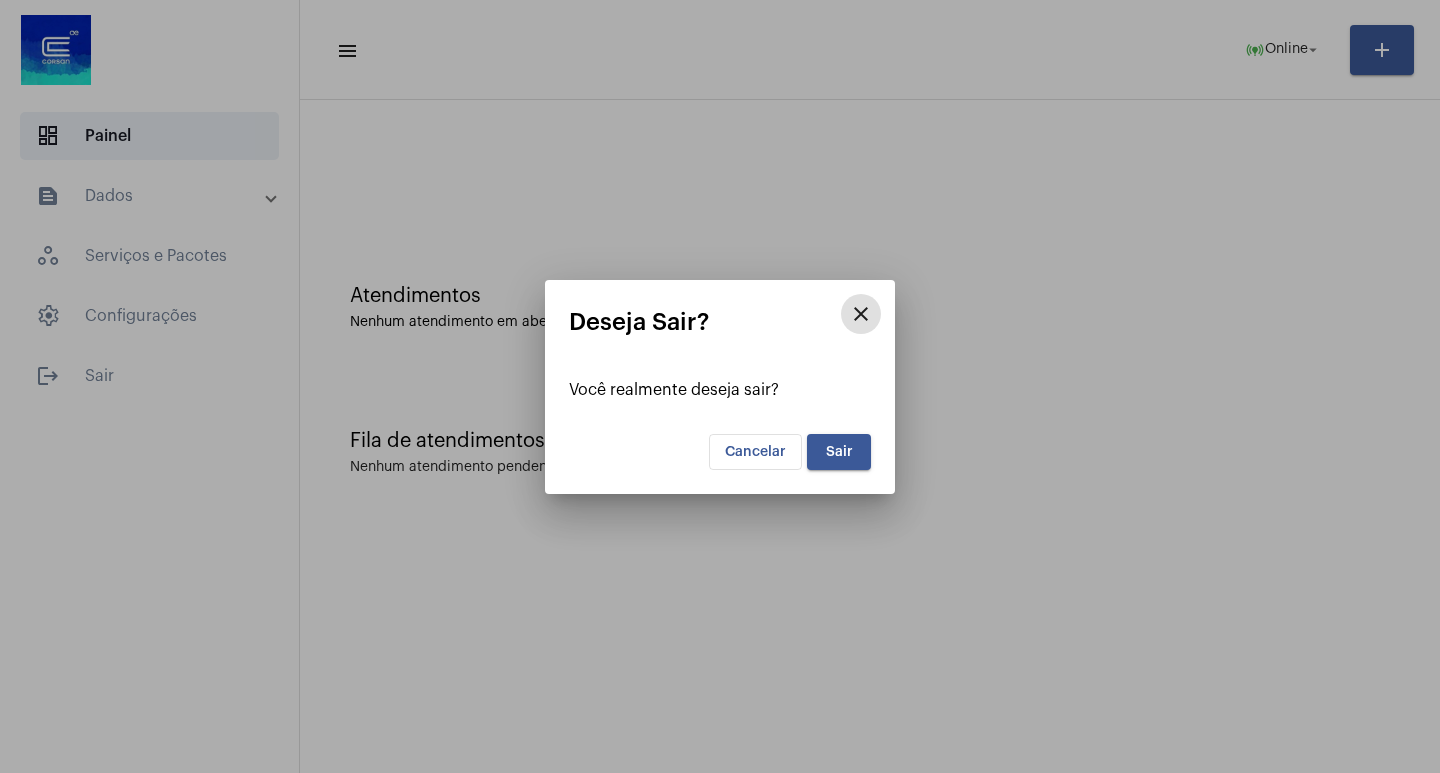 click on "Sair" at bounding box center (839, 452) 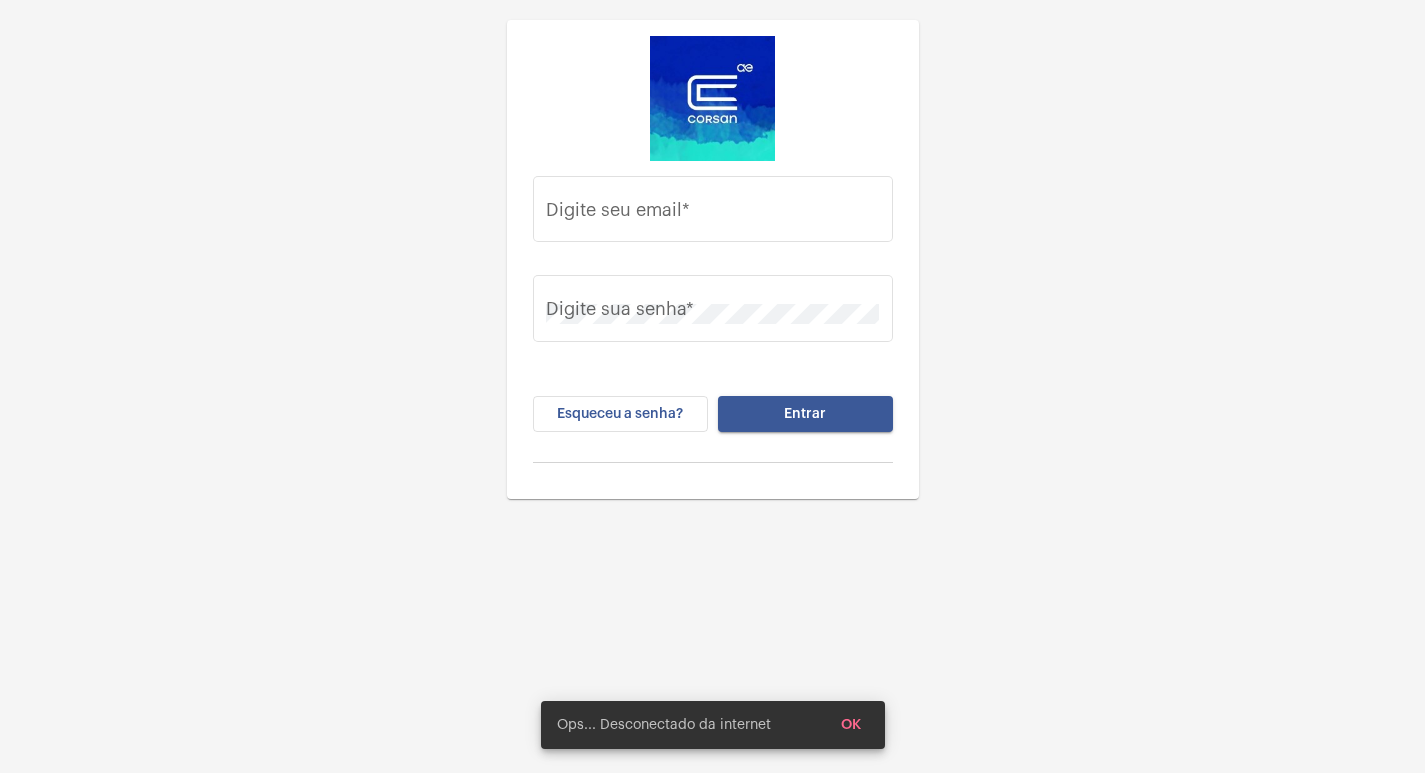 type on "[EMAIL]" 